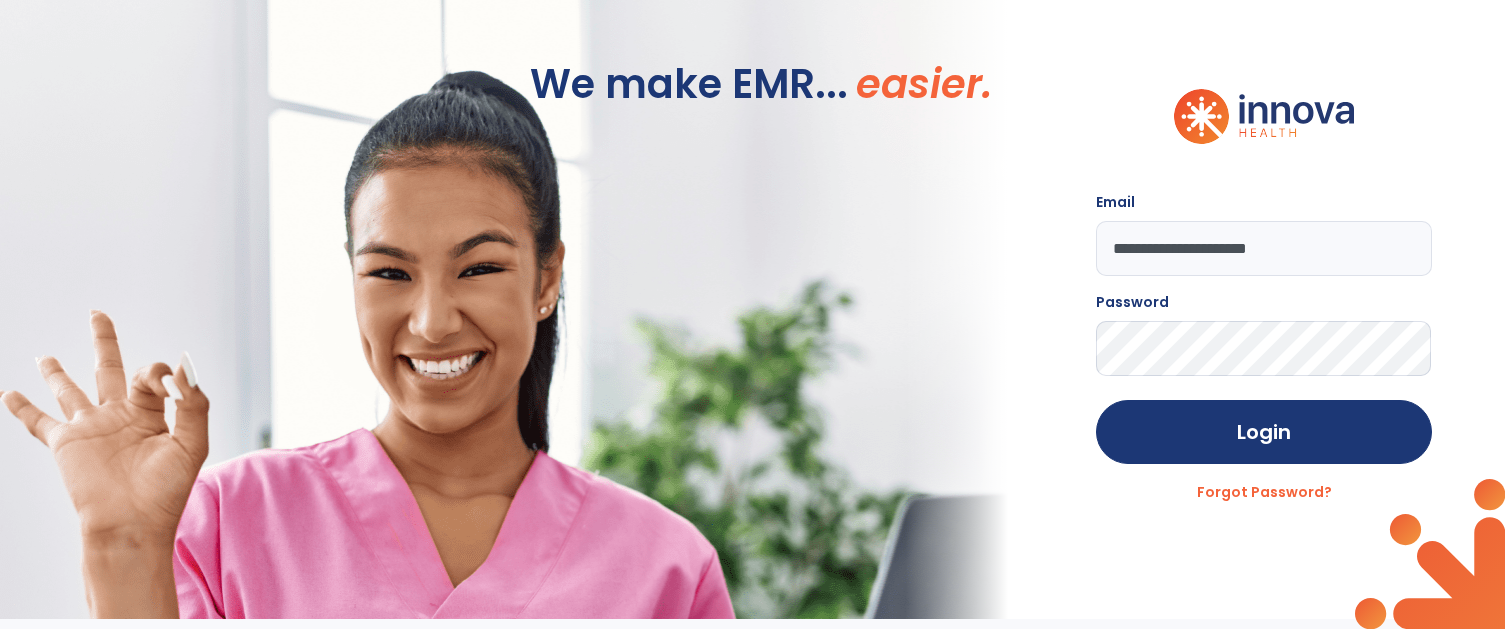 scroll, scrollTop: 0, scrollLeft: 0, axis: both 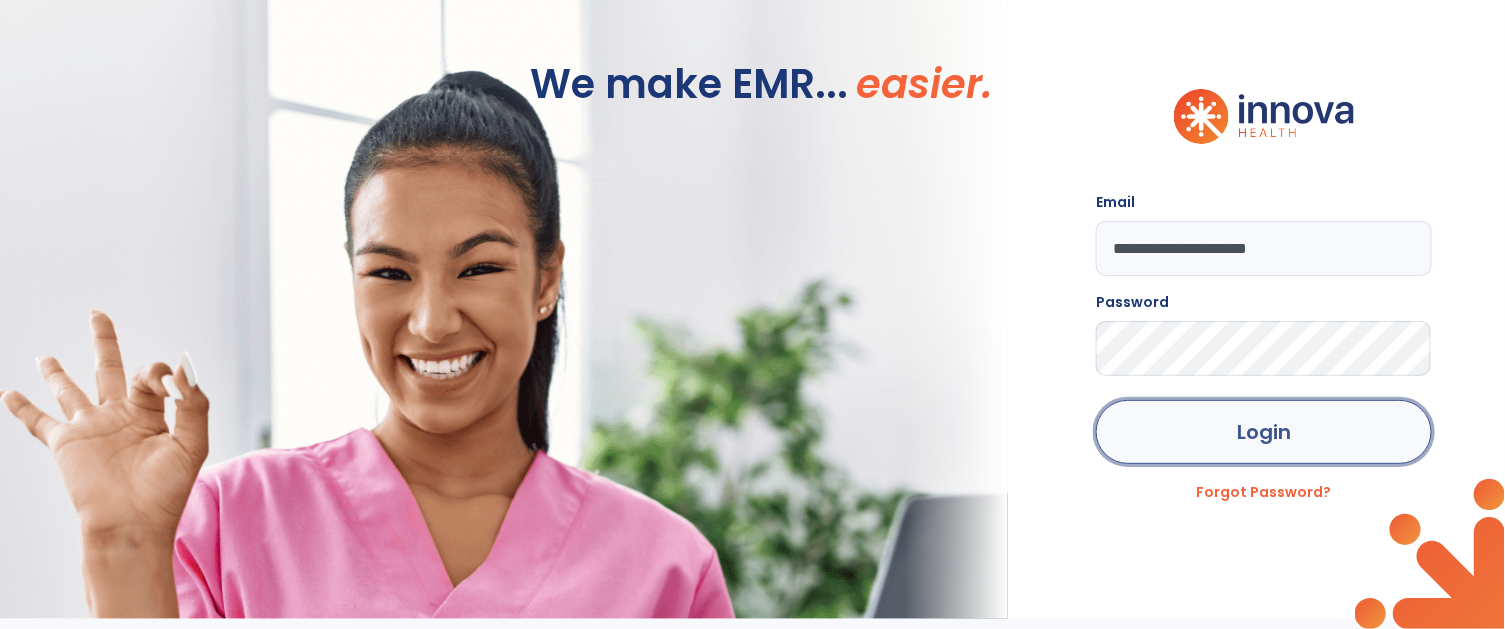click on "Login" 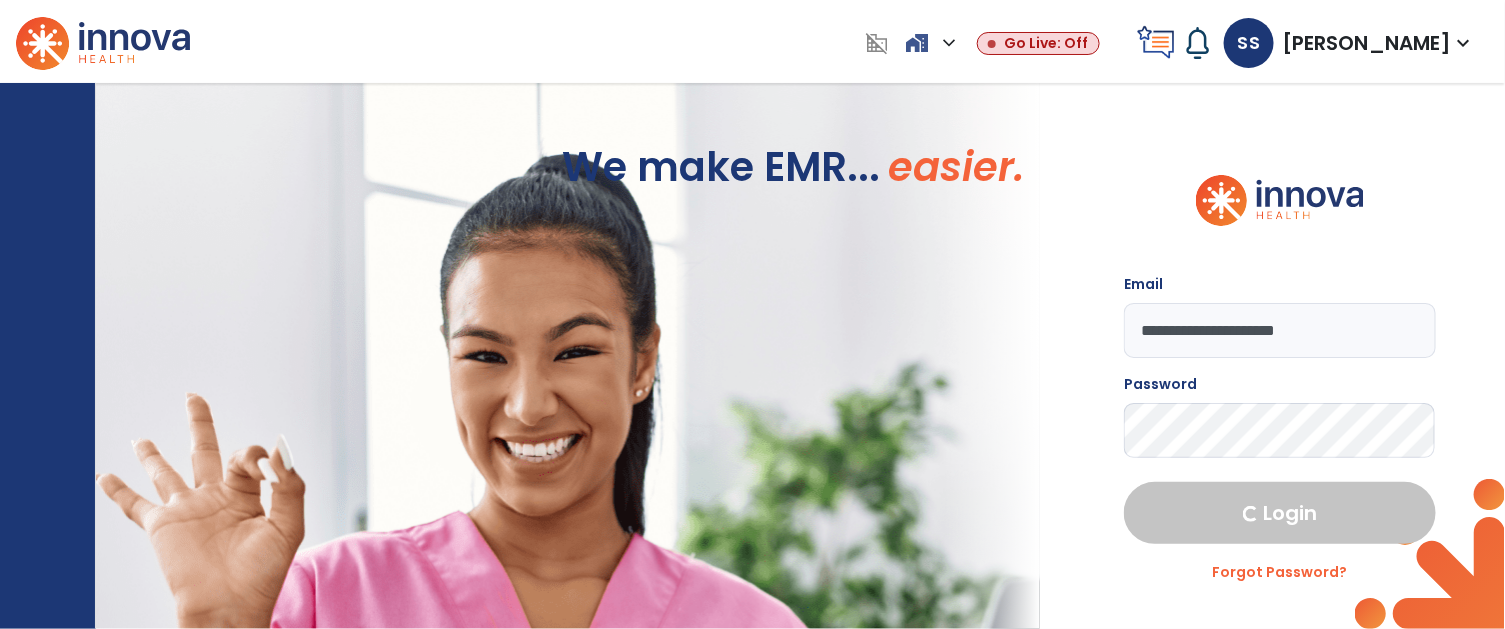 select on "****" 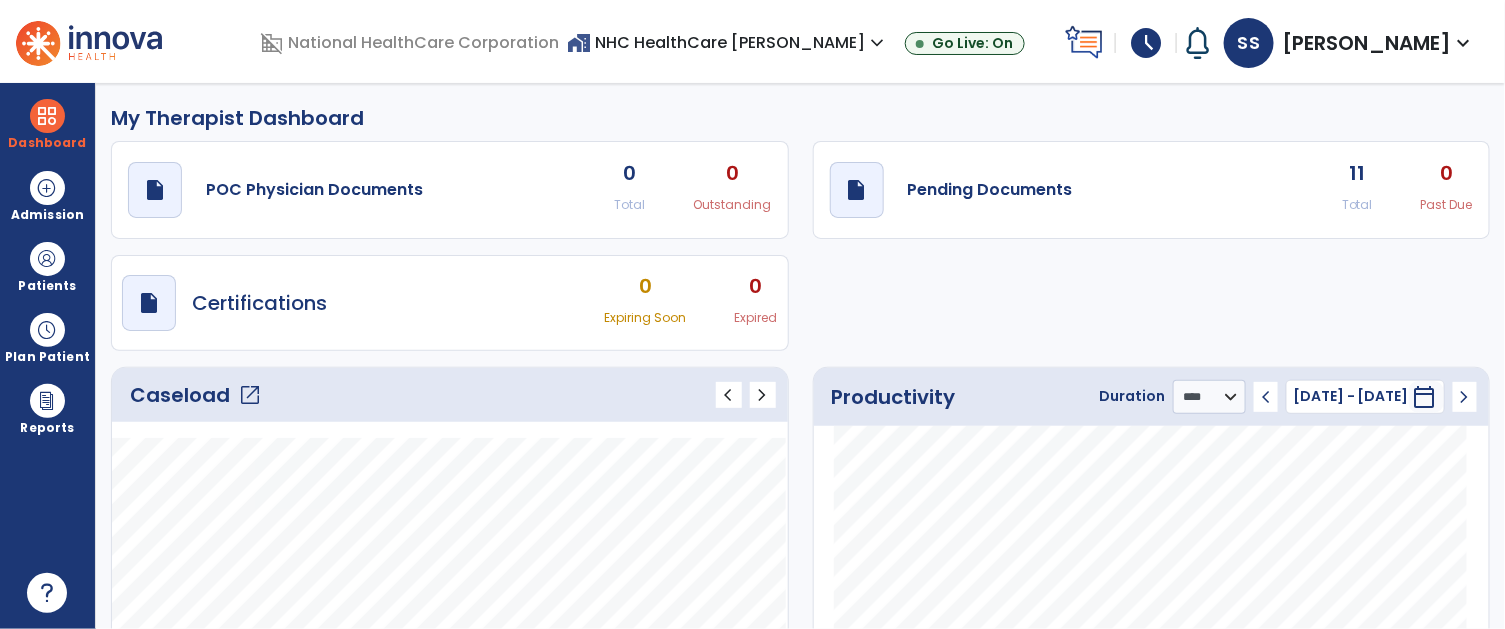 click on "open_in_new" 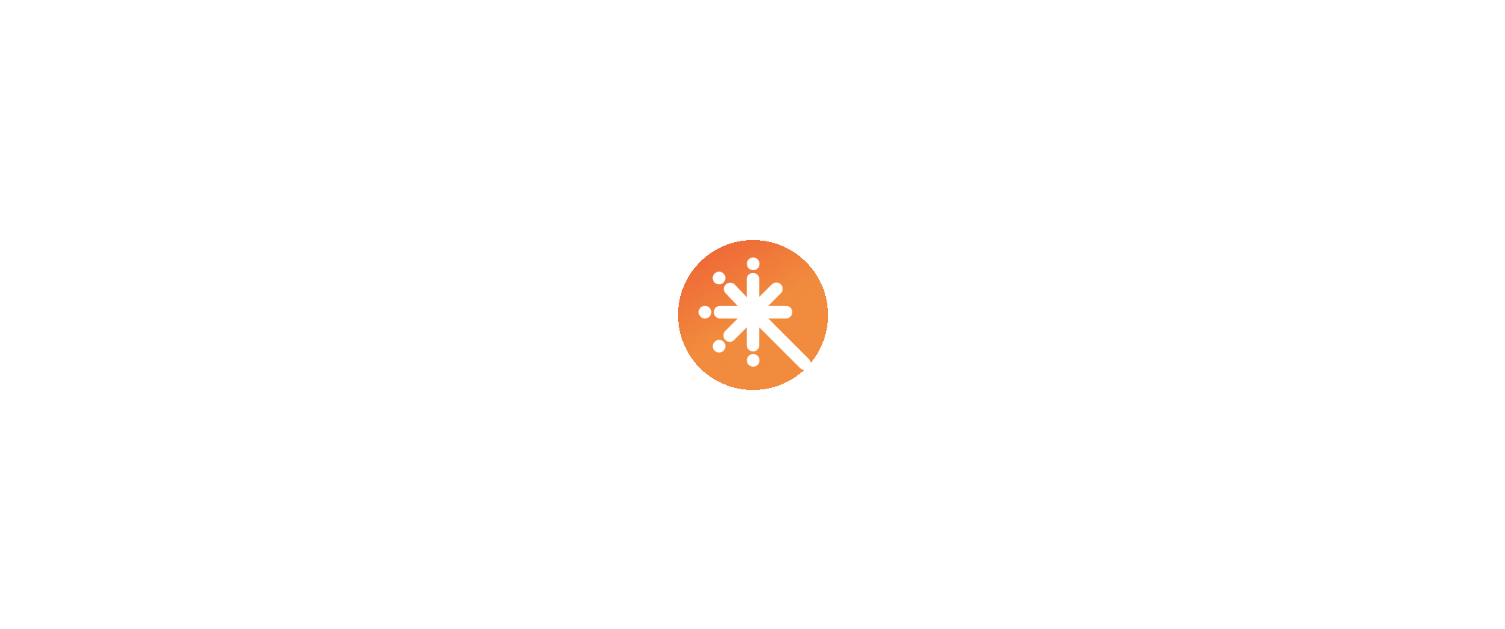 scroll, scrollTop: 0, scrollLeft: 0, axis: both 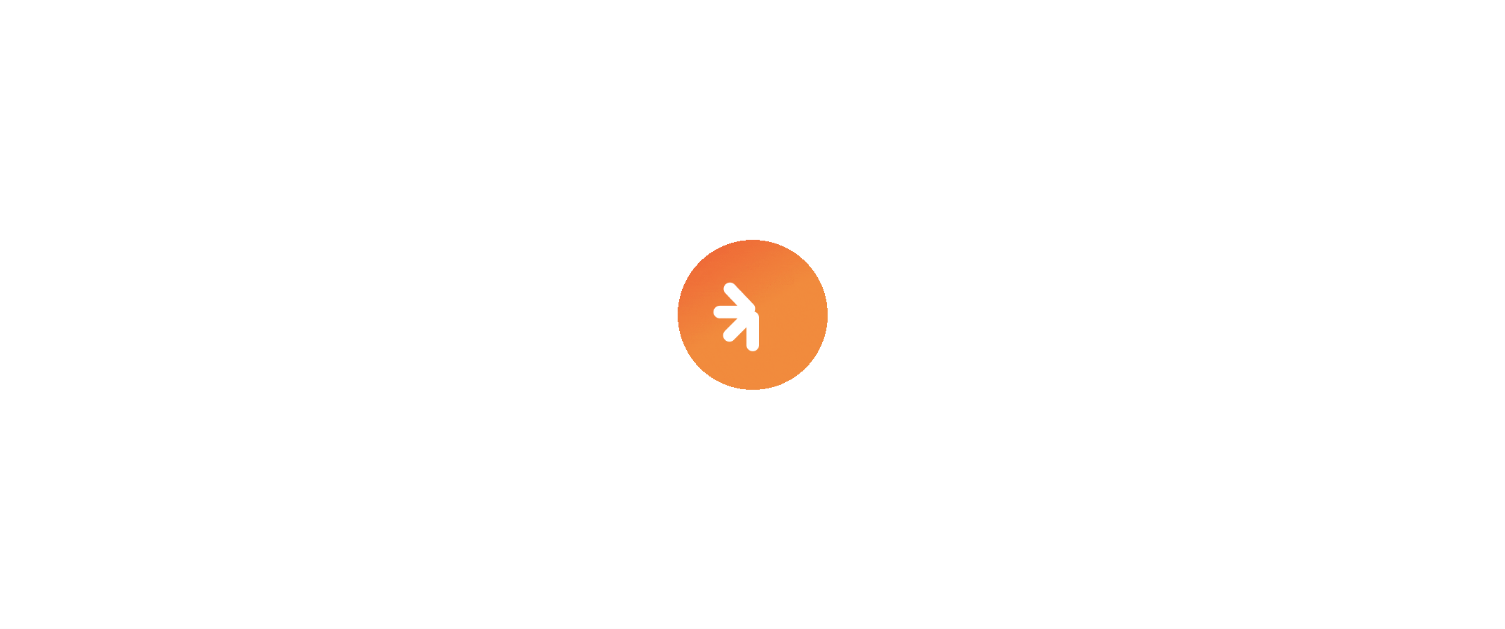 select on "****" 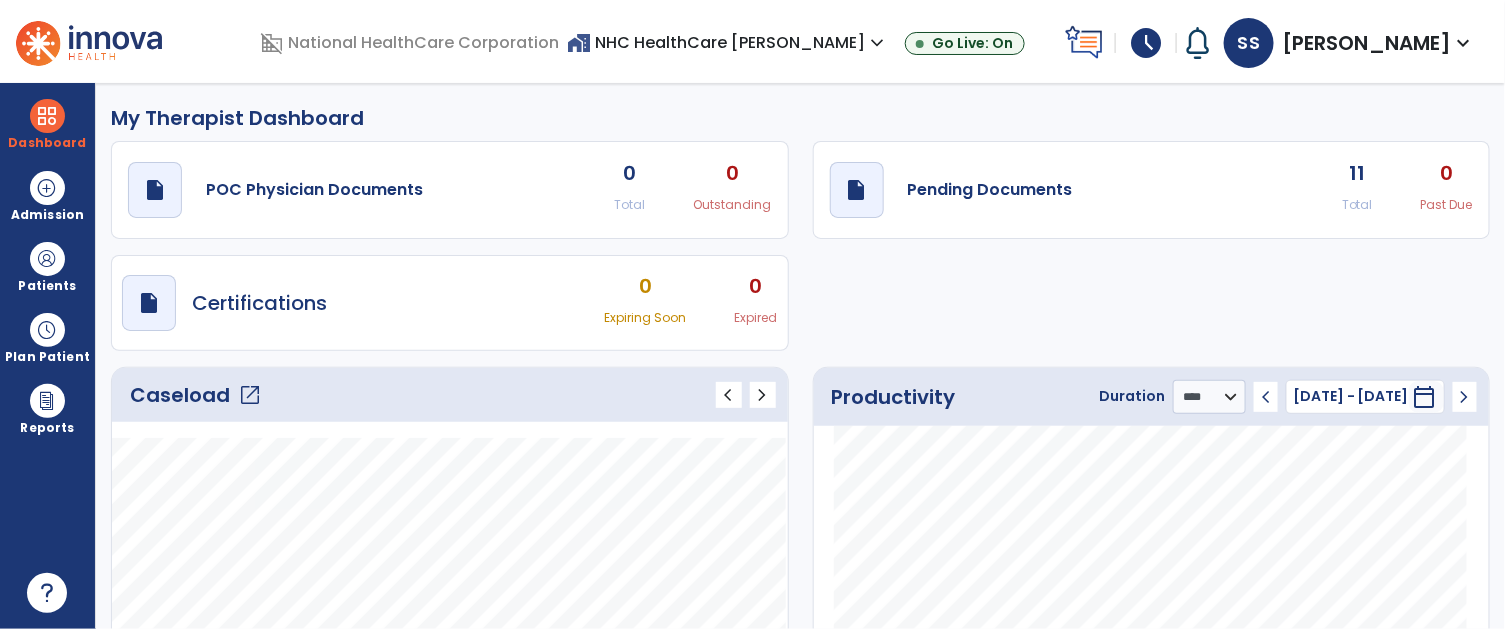 click on "open_in_new" 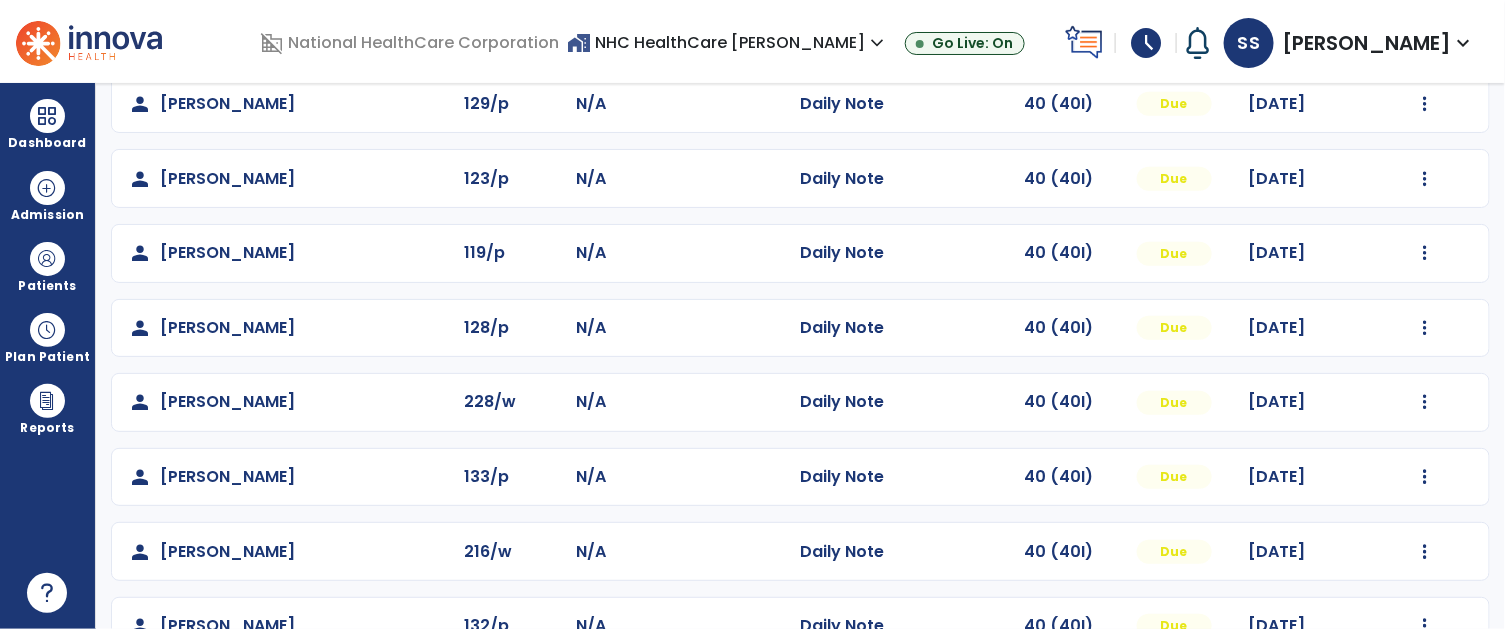 scroll, scrollTop: 433, scrollLeft: 0, axis: vertical 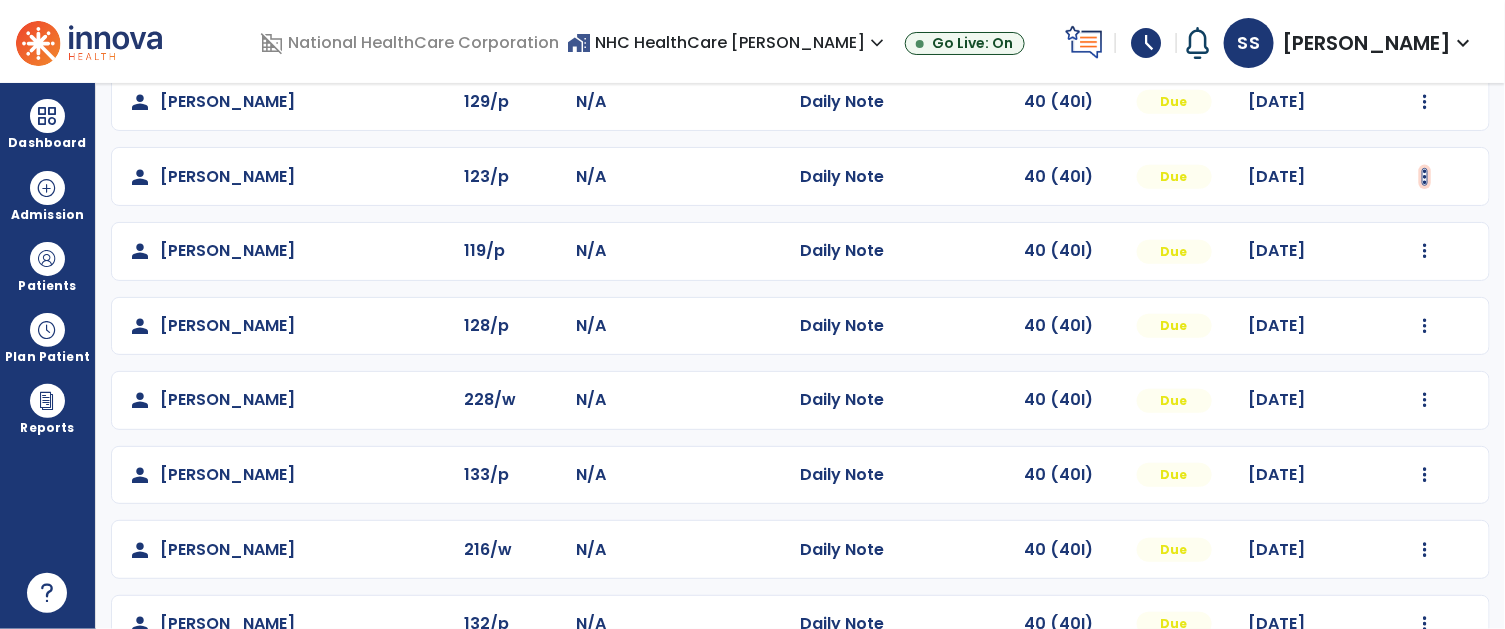 click at bounding box center [1425, -145] 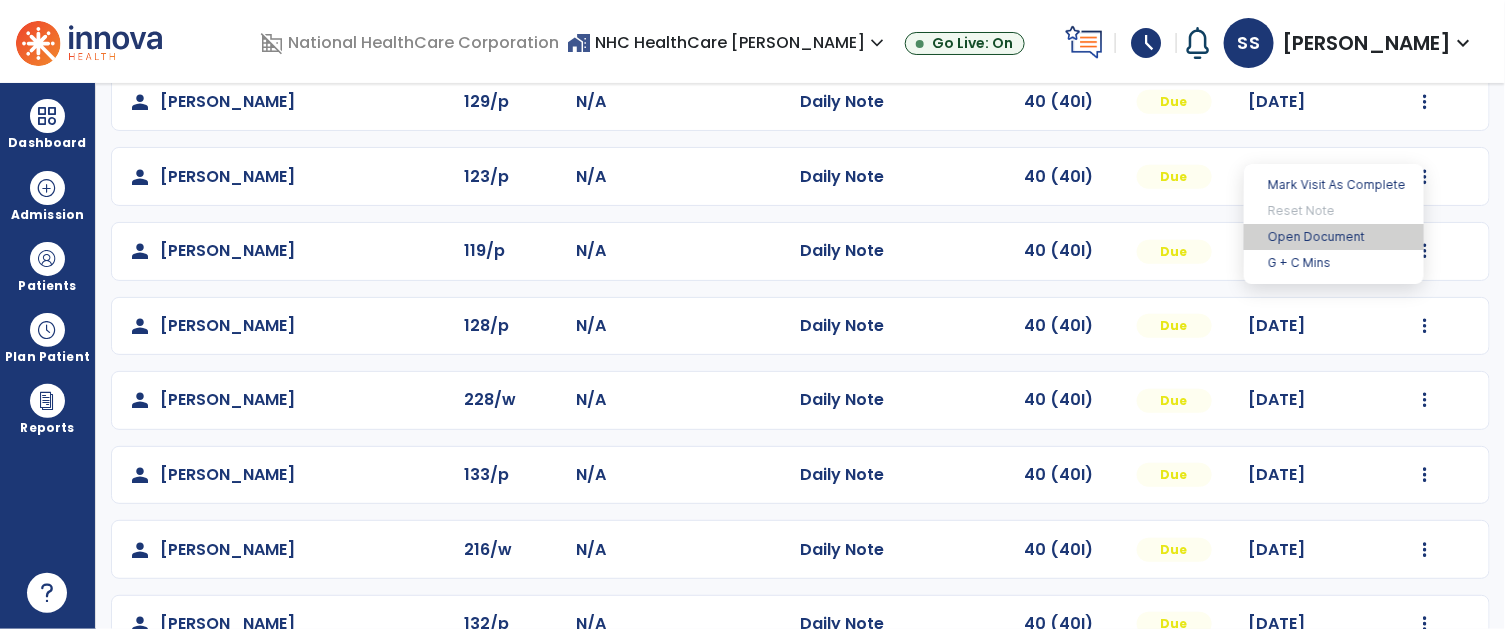 click on "Open Document" at bounding box center [1334, 237] 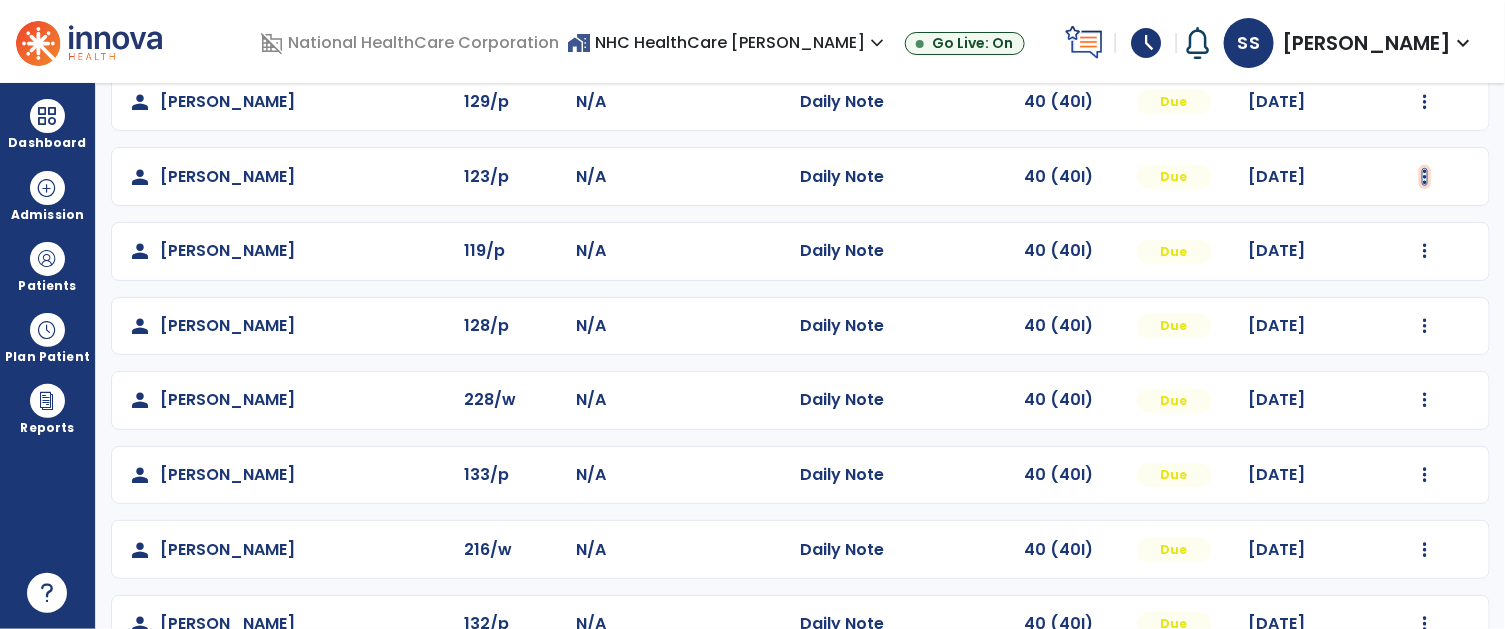 click at bounding box center (1425, -145) 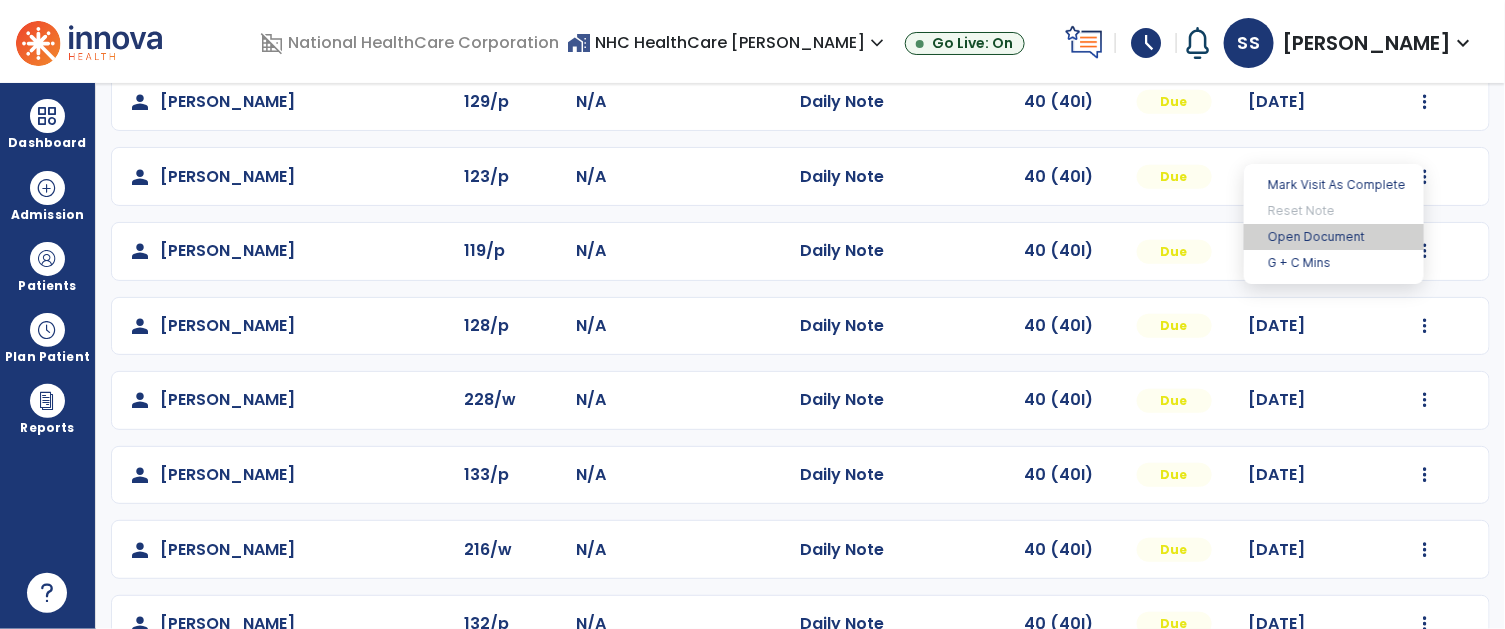 click on "Open Document" at bounding box center (1334, 237) 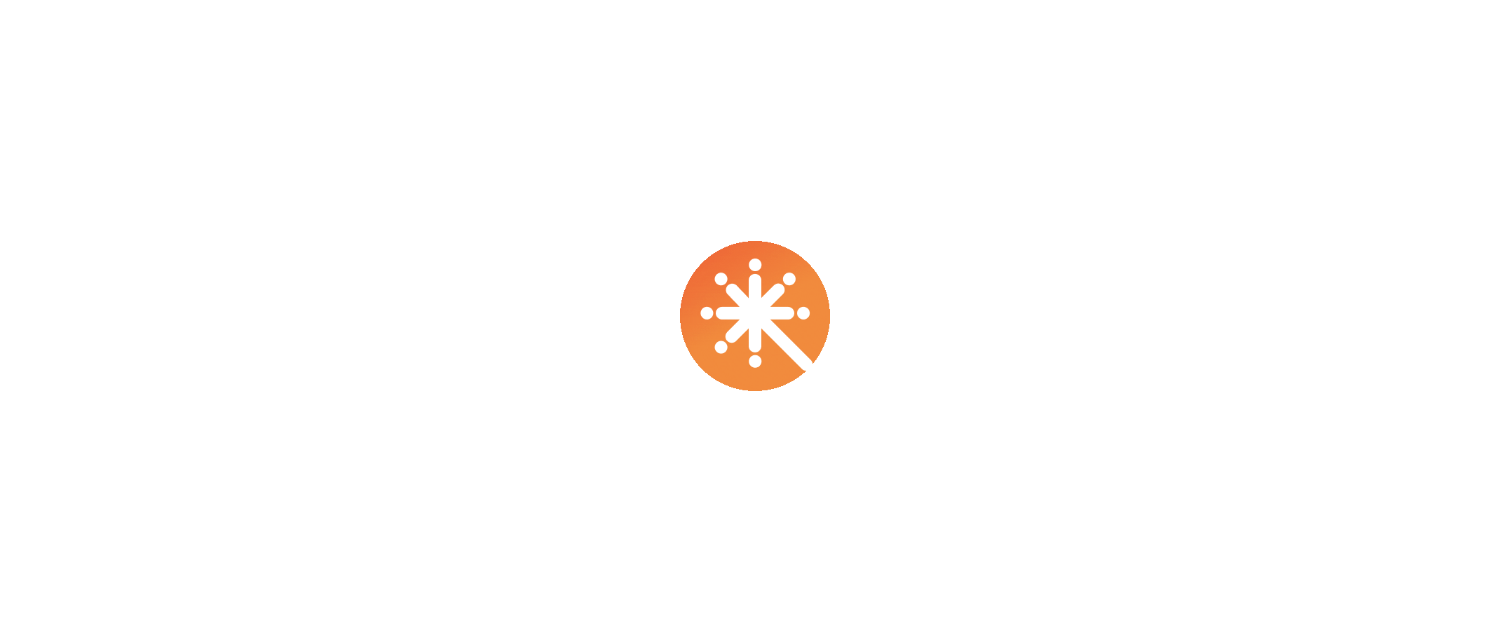 scroll, scrollTop: 0, scrollLeft: 0, axis: both 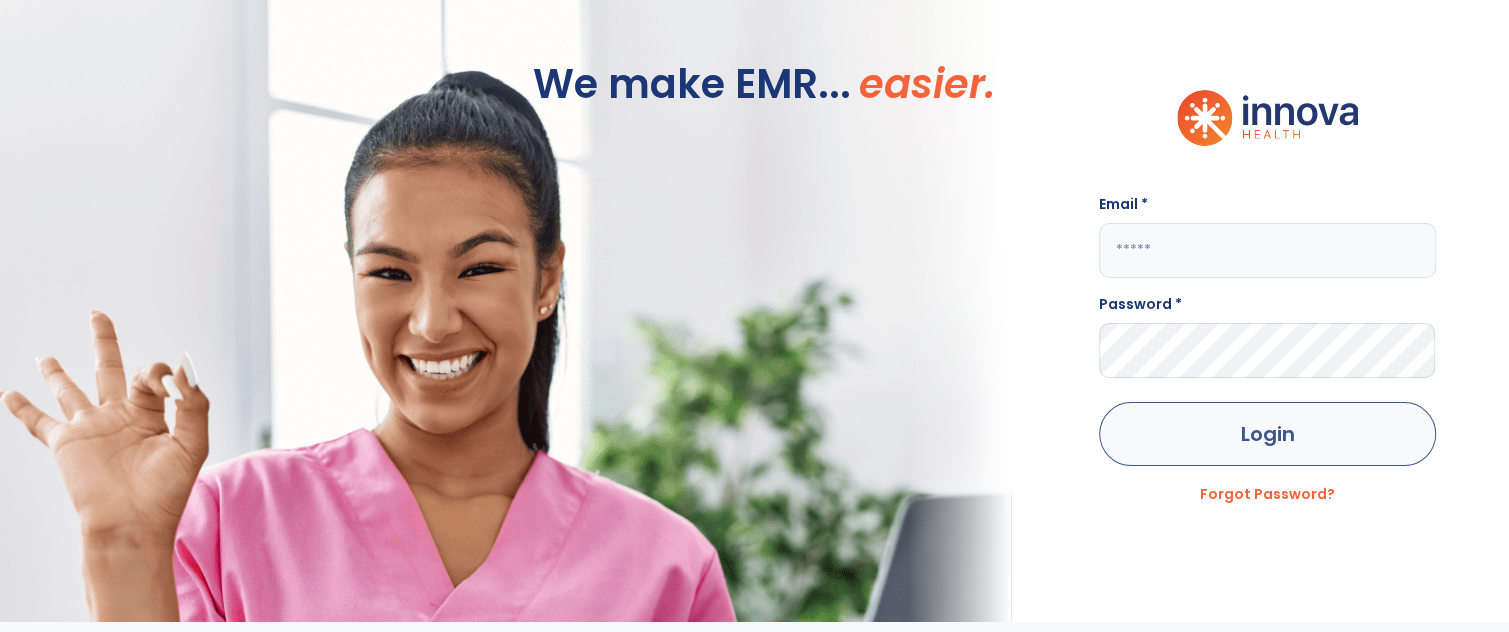 type on "**********" 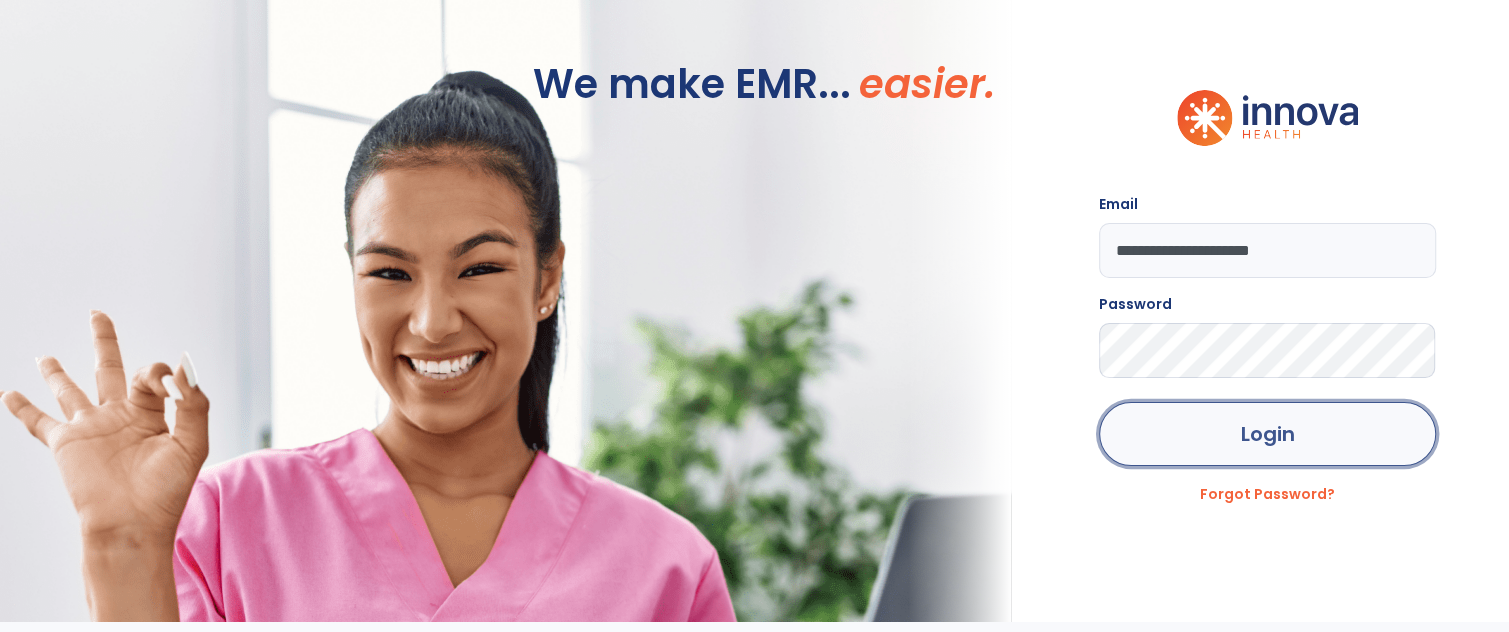 click on "Login" 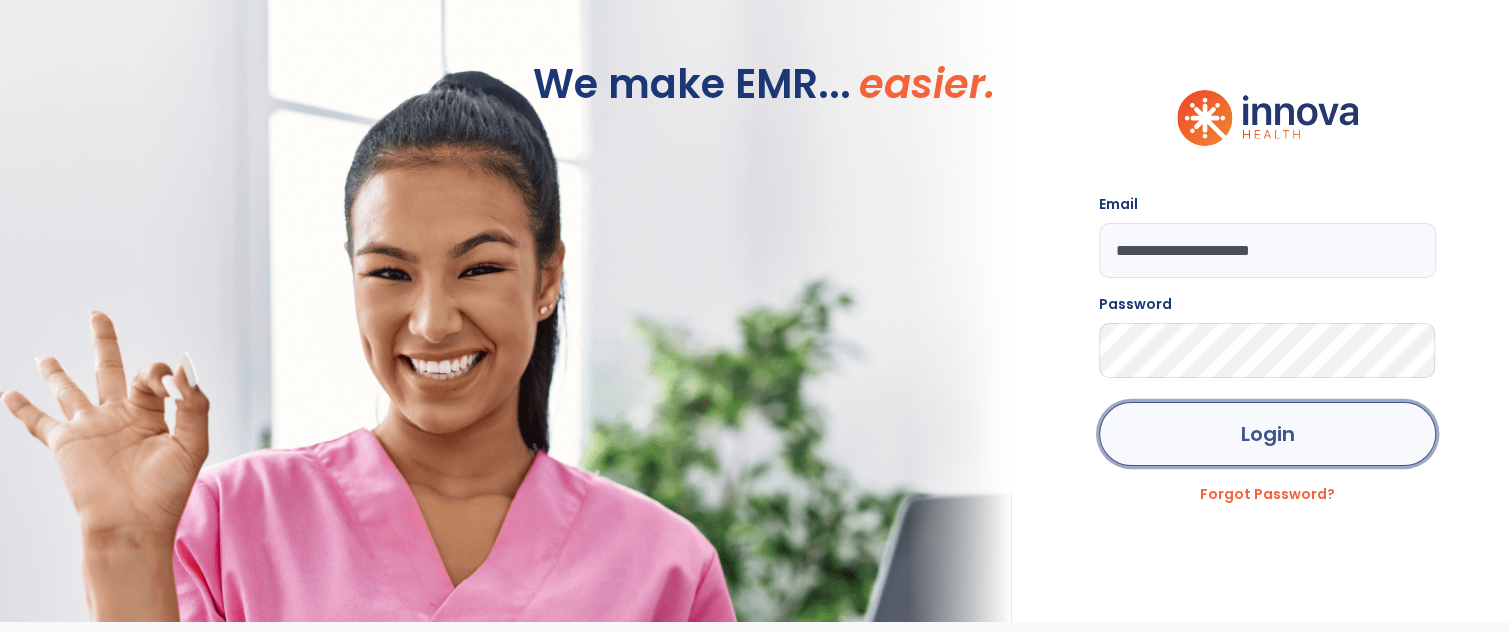 click on "Login" 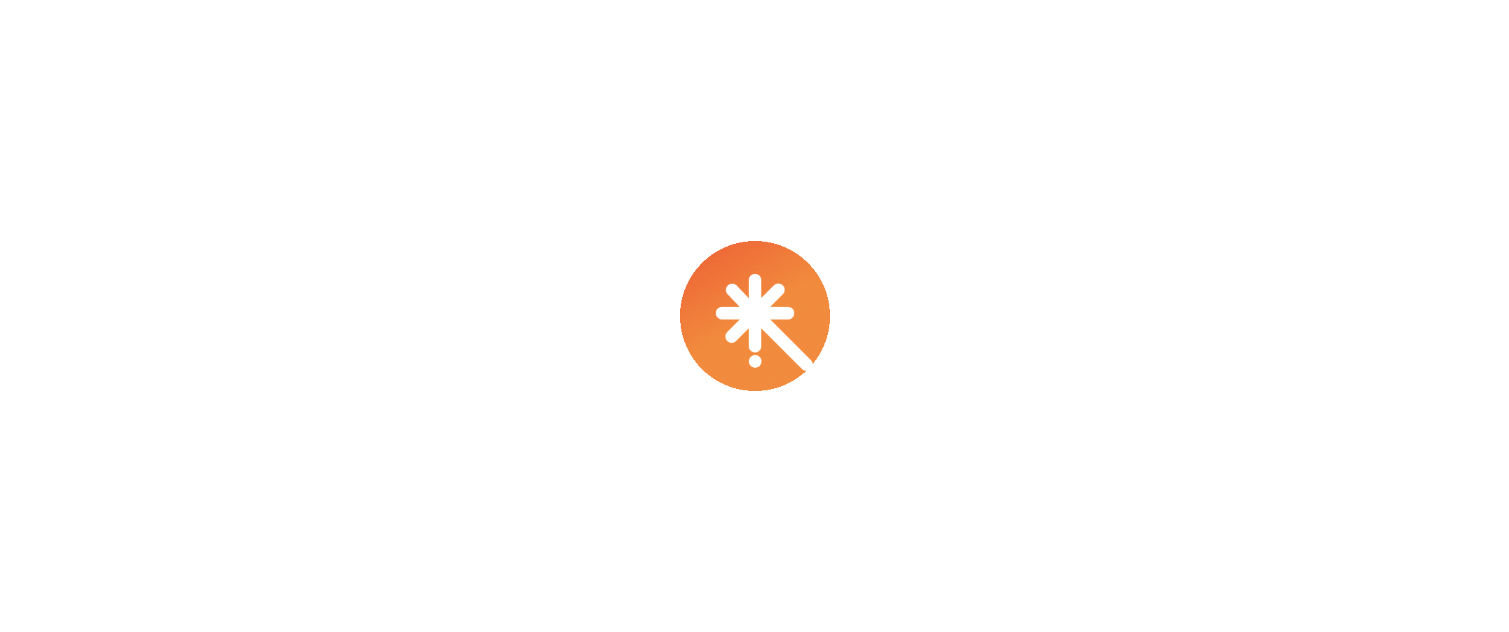 scroll, scrollTop: 0, scrollLeft: 0, axis: both 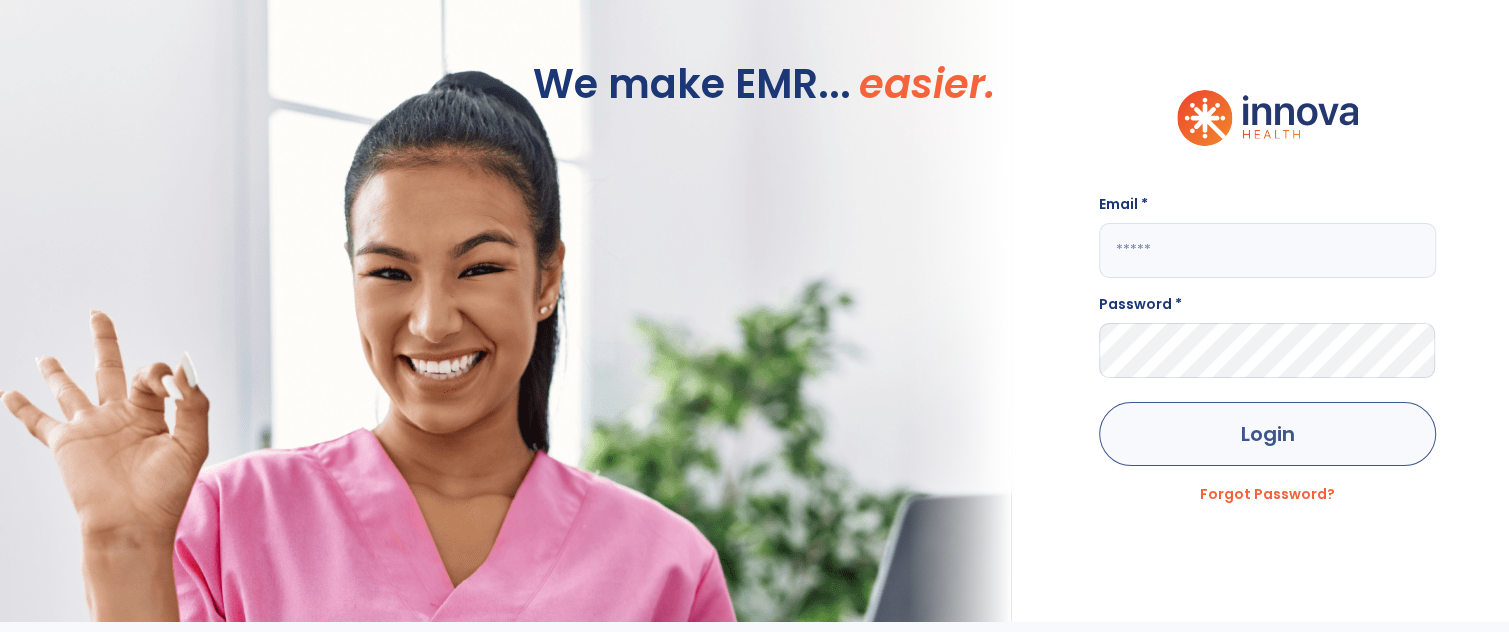 type on "**********" 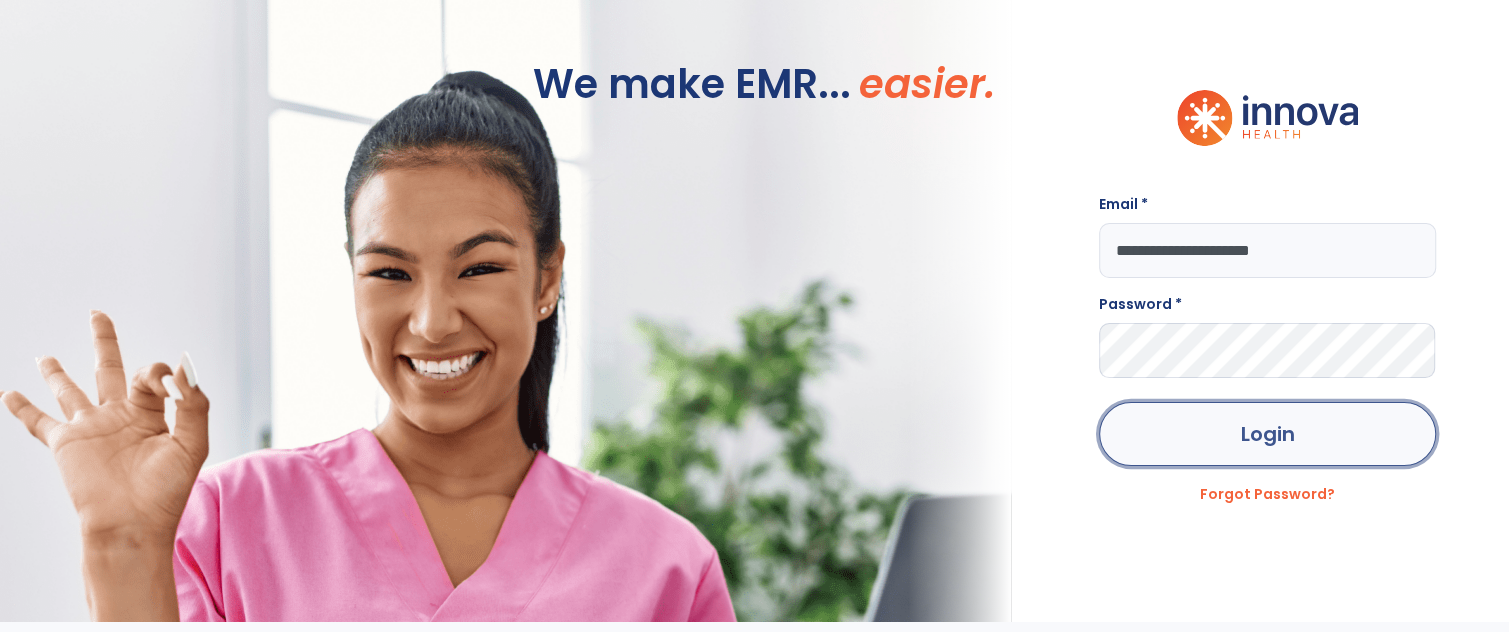 click on "Login" 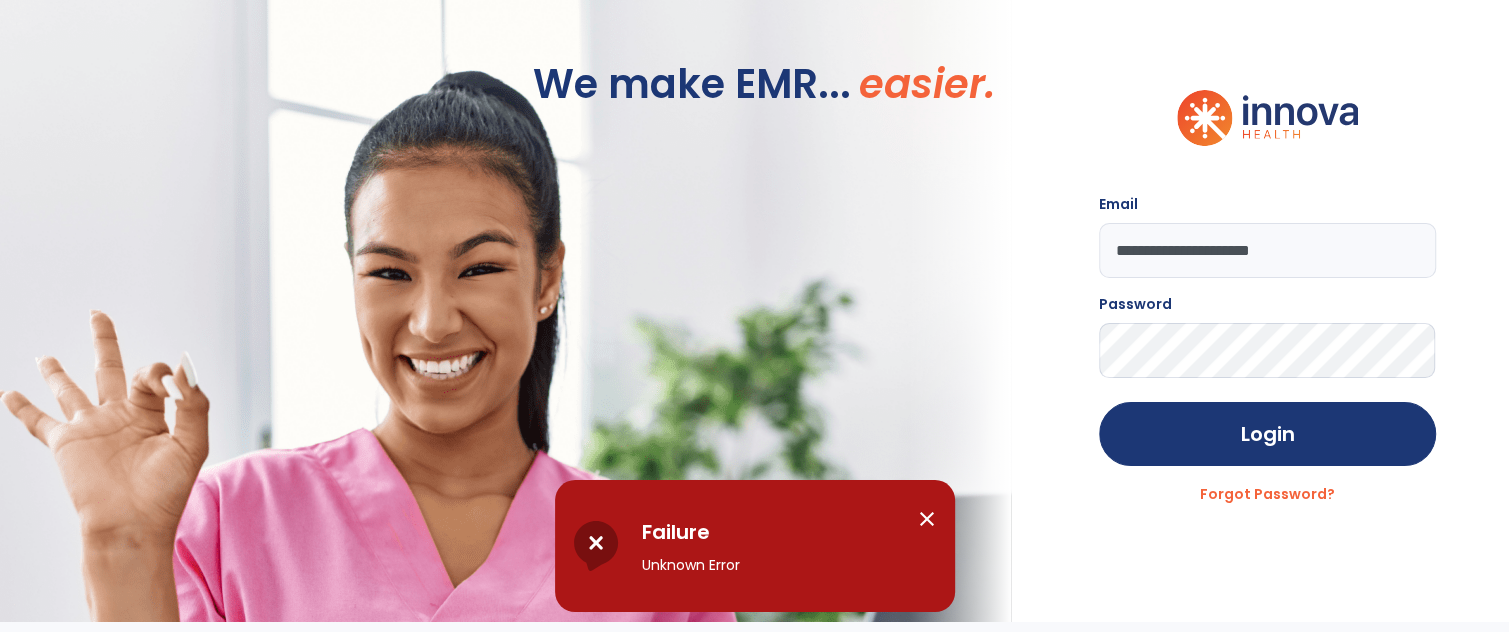 click 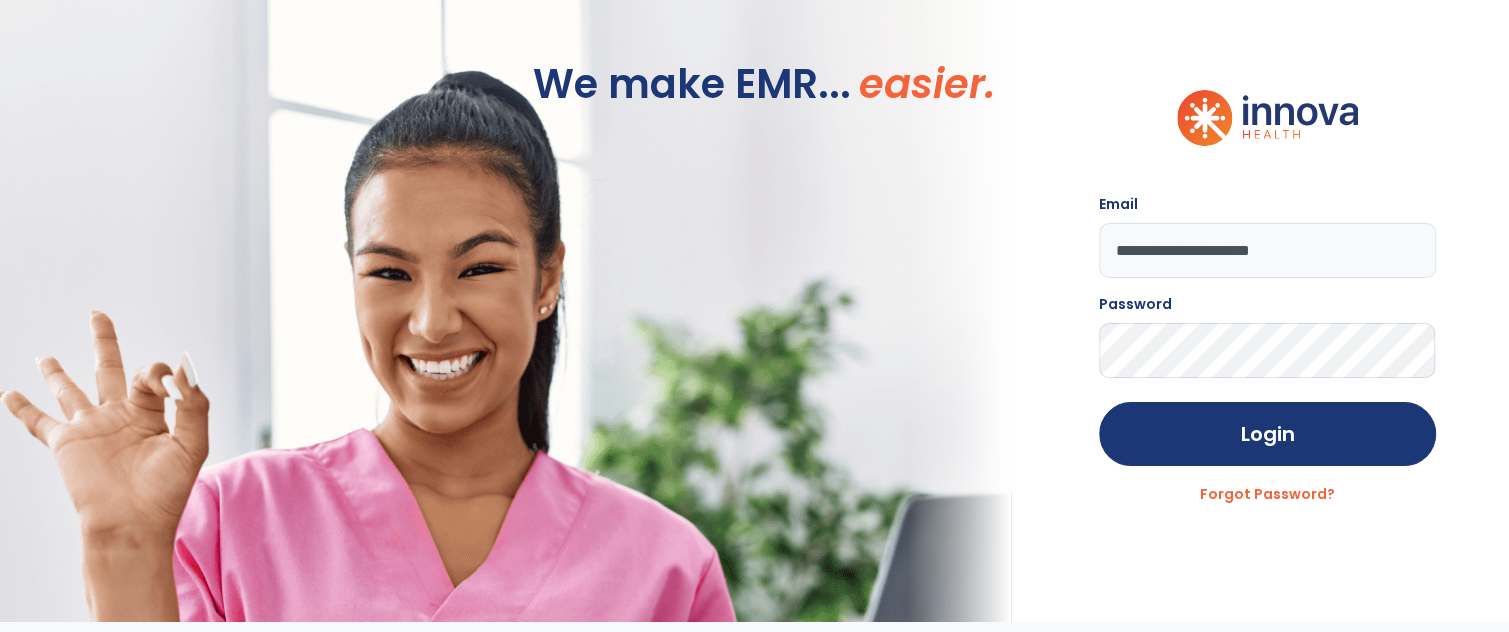 drag, startPoint x: 1443, startPoint y: 2, endPoint x: 275, endPoint y: 105, distance: 1172.5327 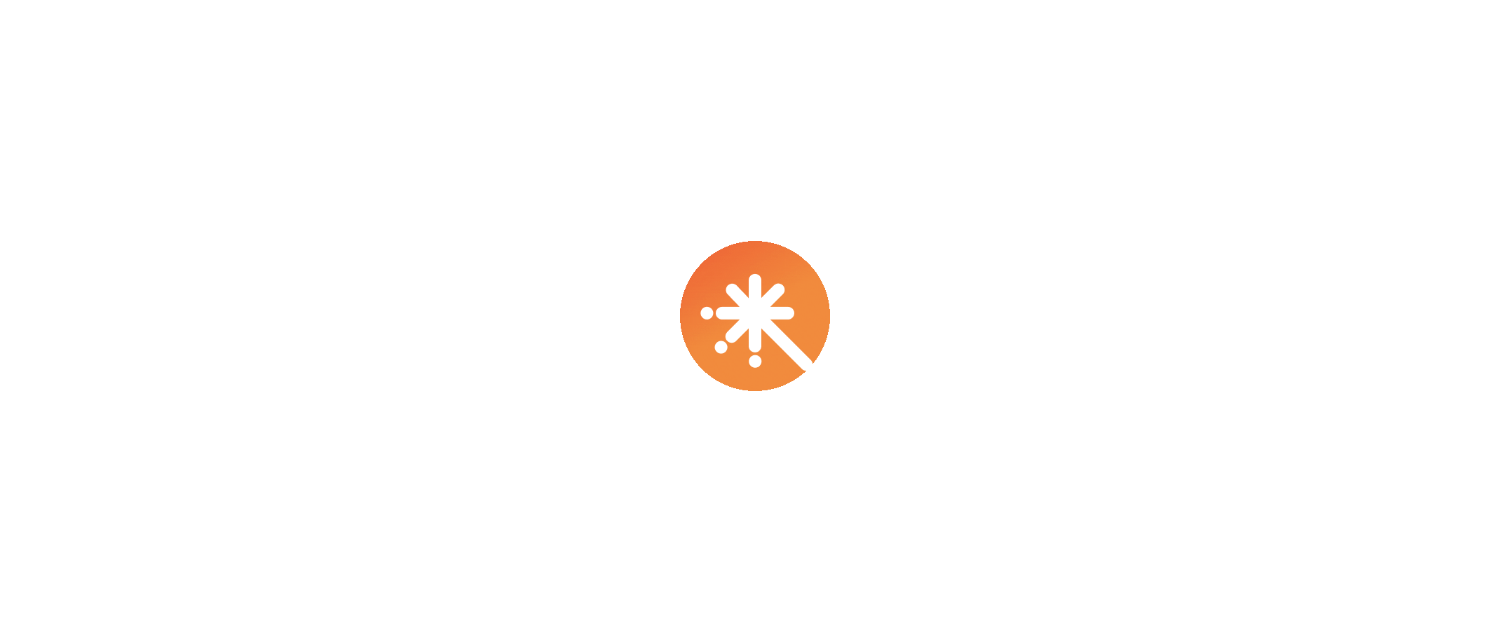 scroll, scrollTop: 0, scrollLeft: 0, axis: both 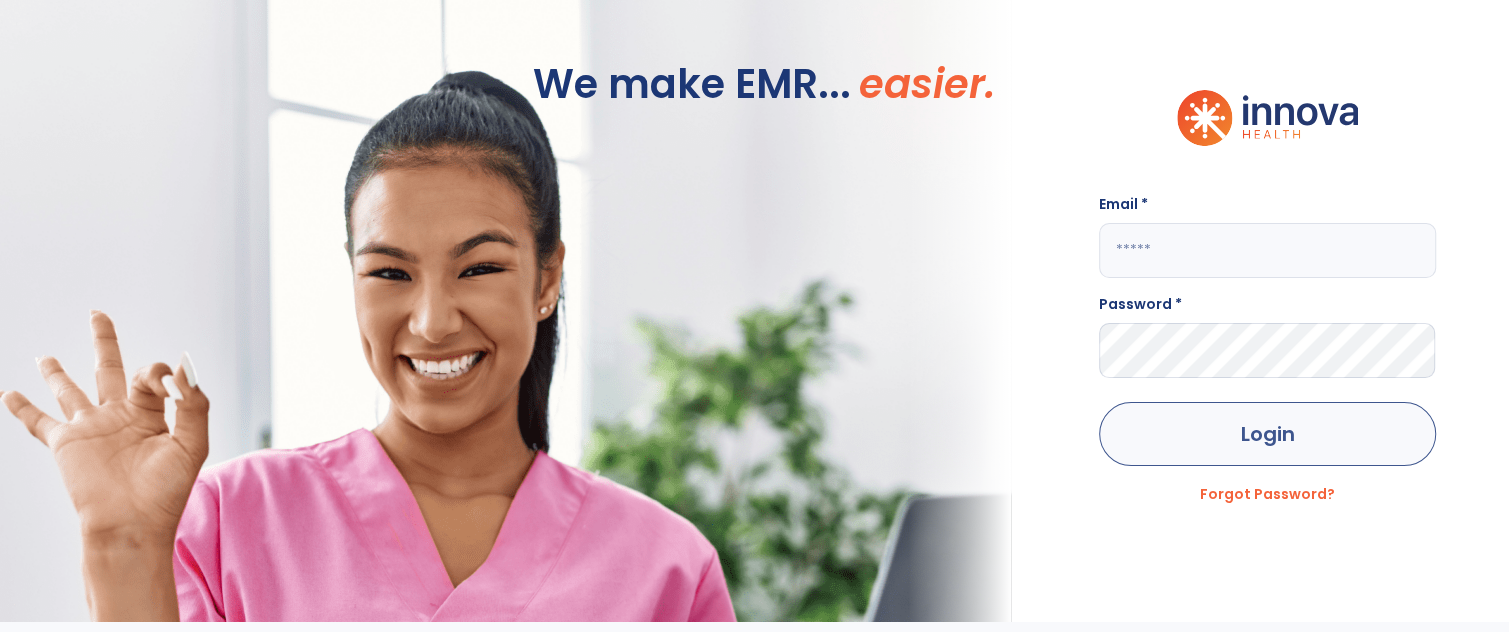 type on "**********" 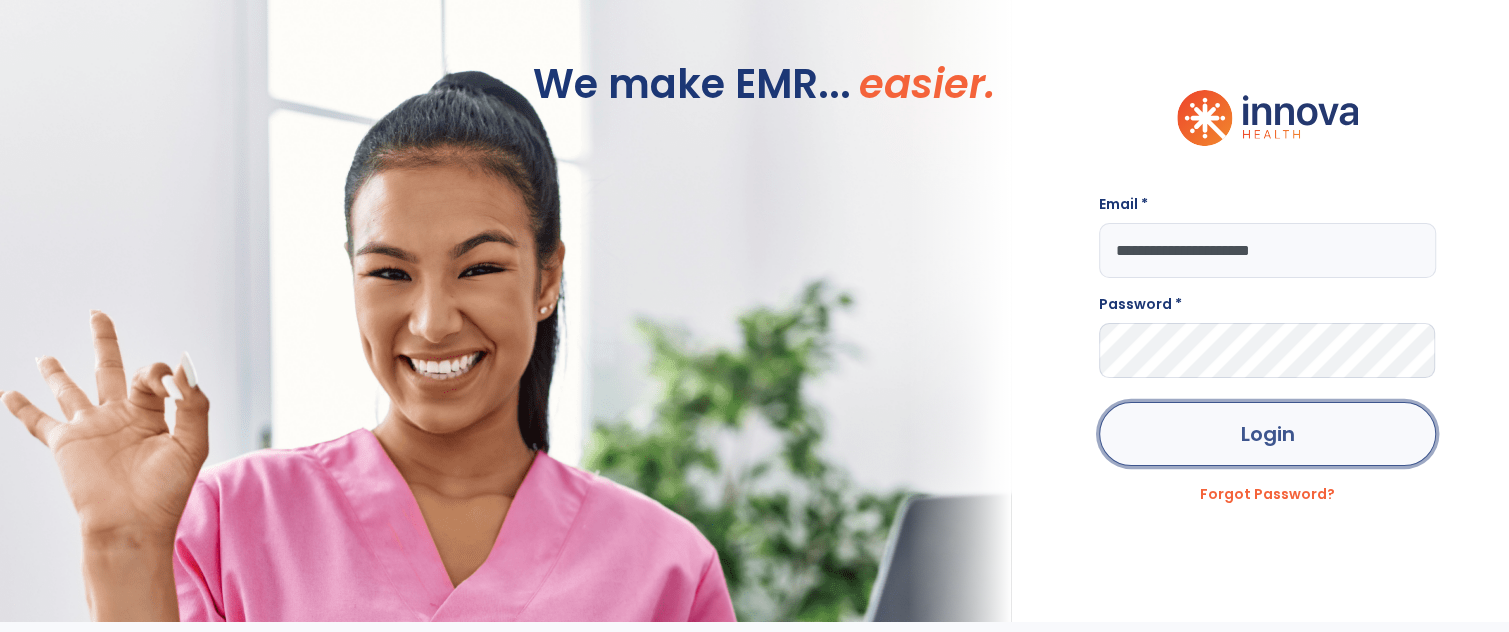 click on "Login" 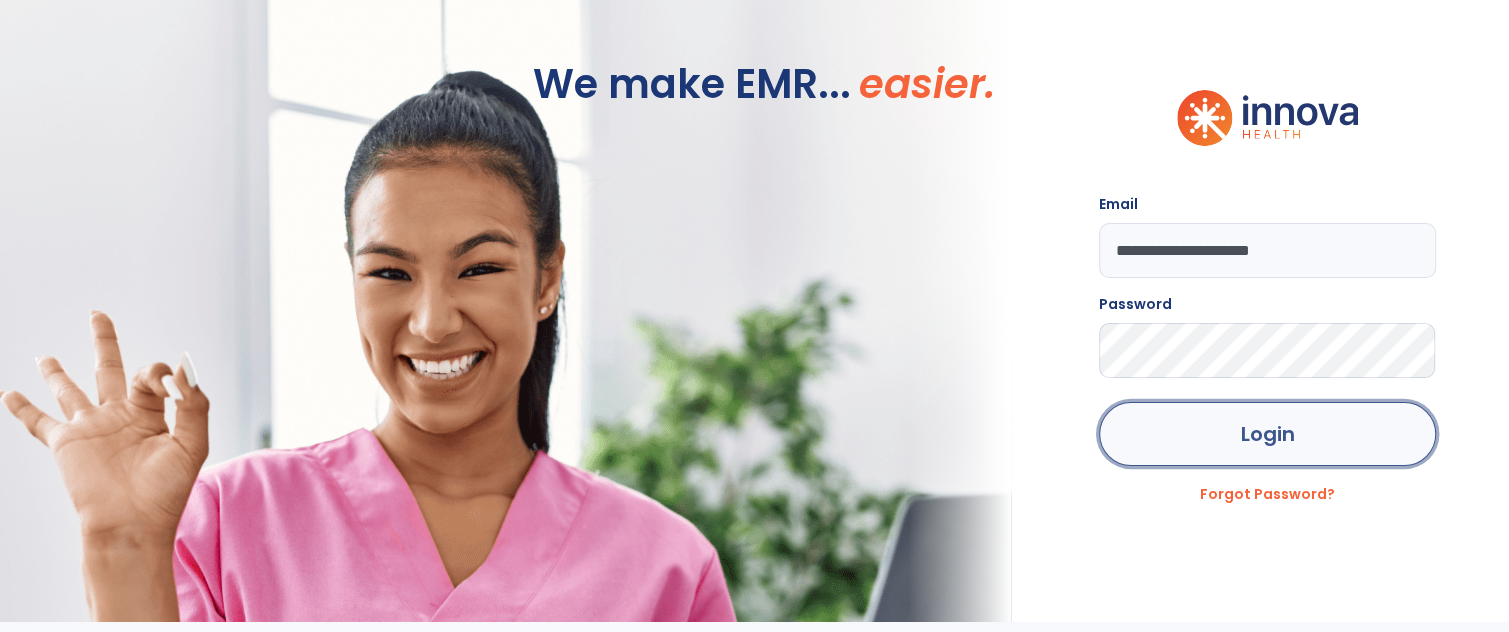 click on "Login" 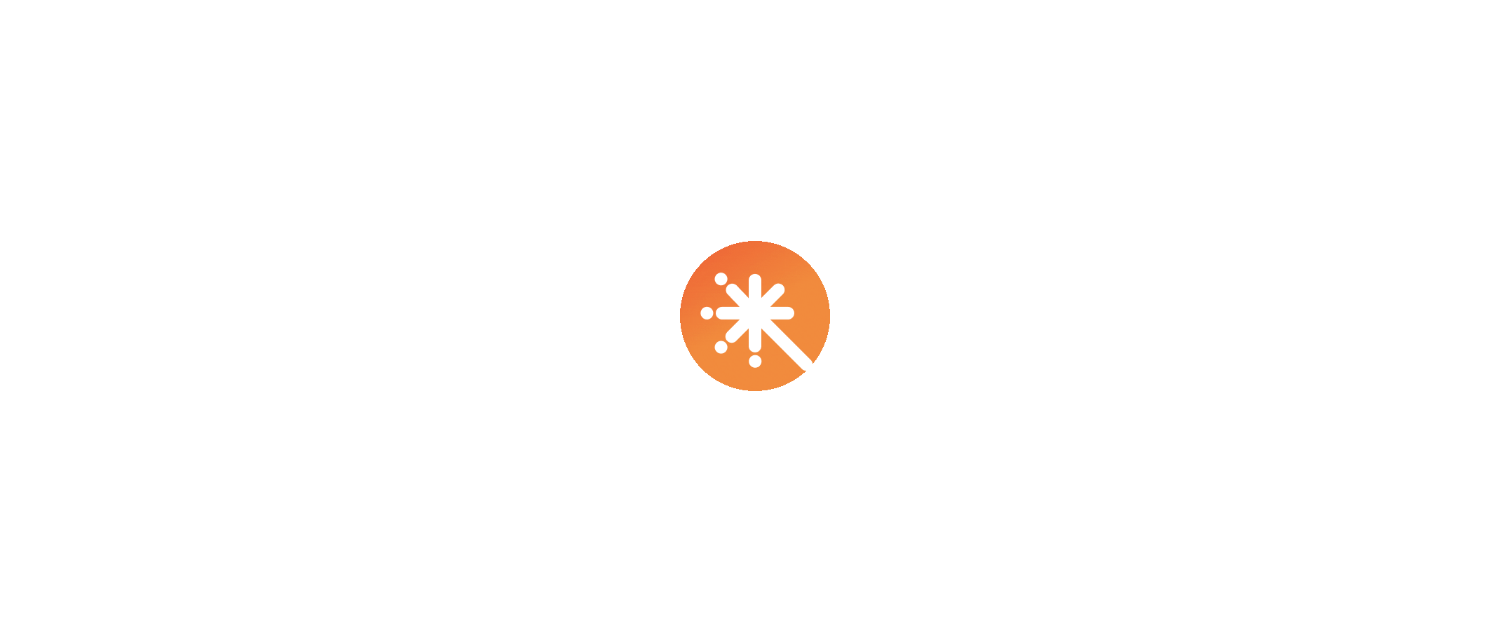 scroll, scrollTop: 0, scrollLeft: 0, axis: both 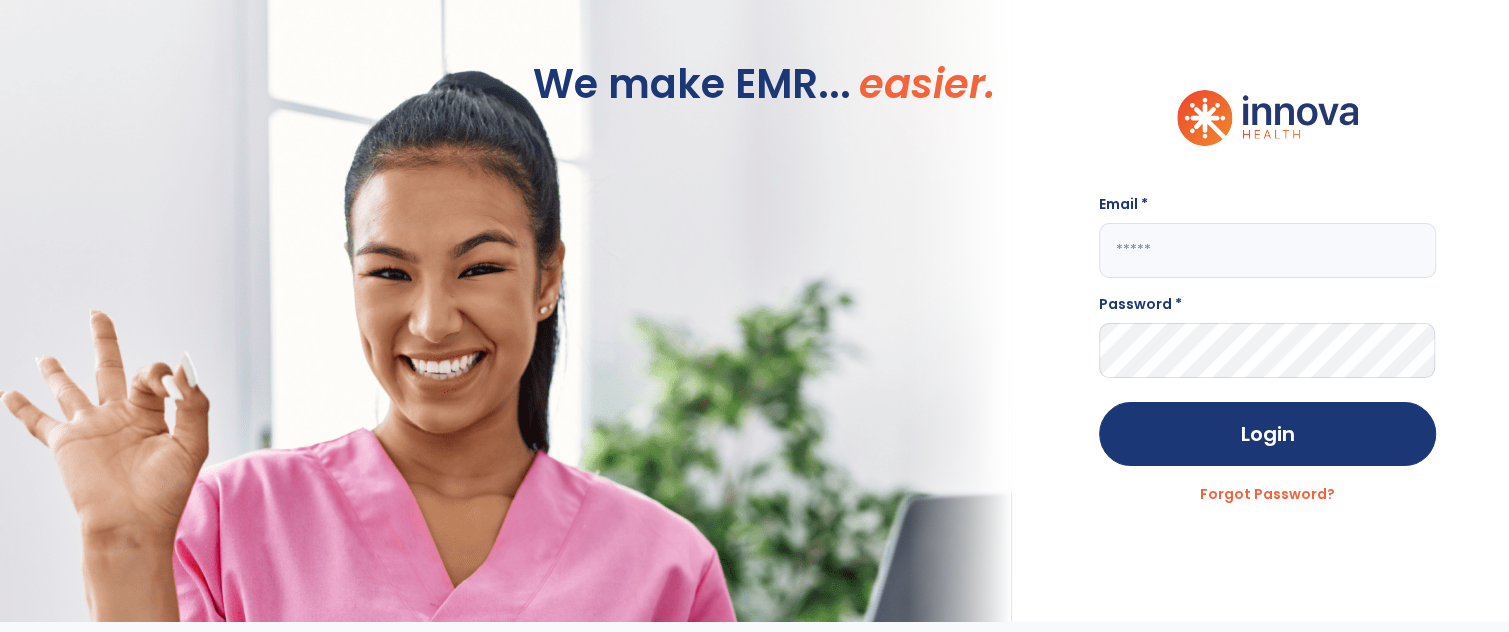 type on "**********" 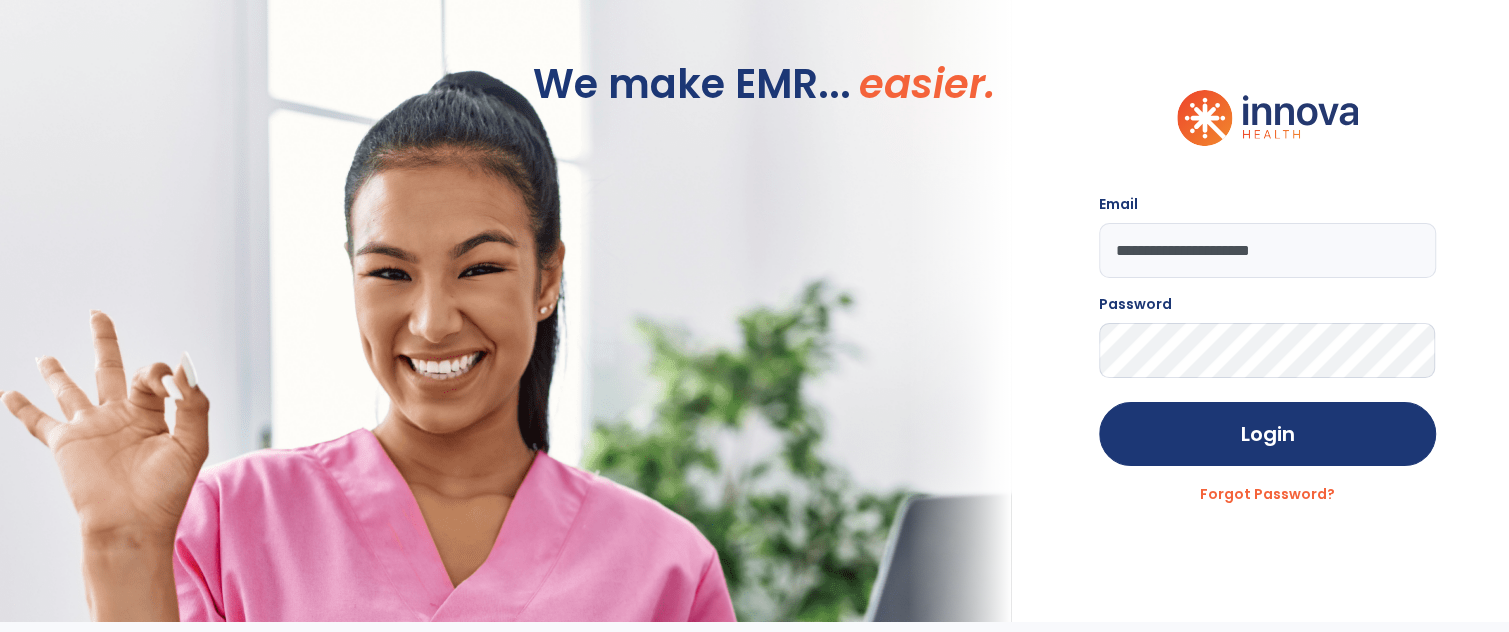 click on "Login" 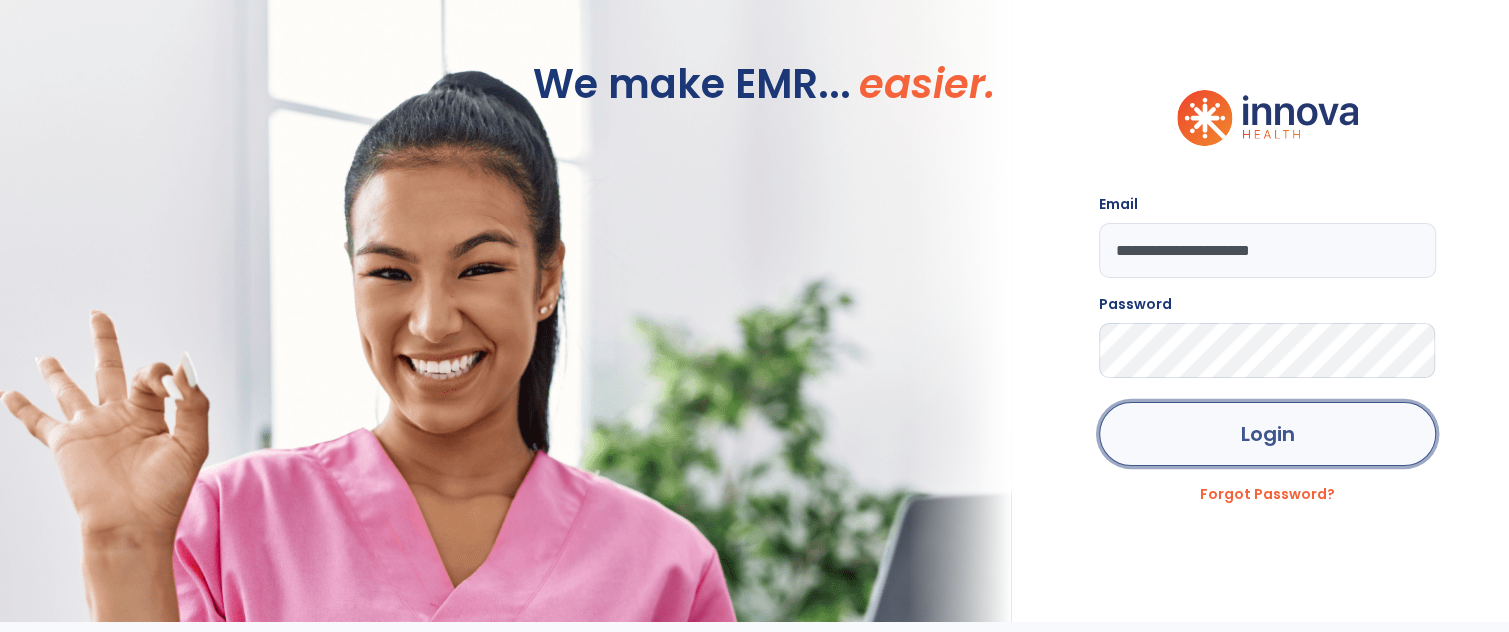 click on "Login" 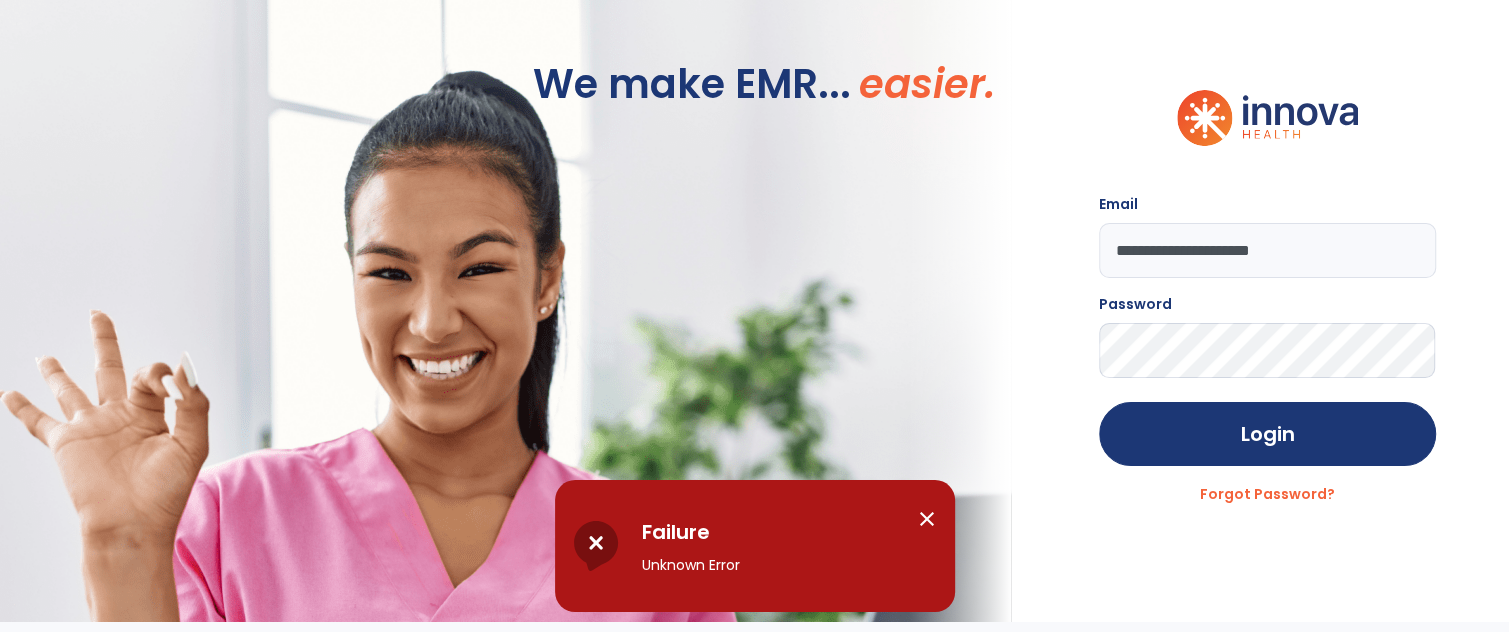 click on "close" at bounding box center (927, 519) 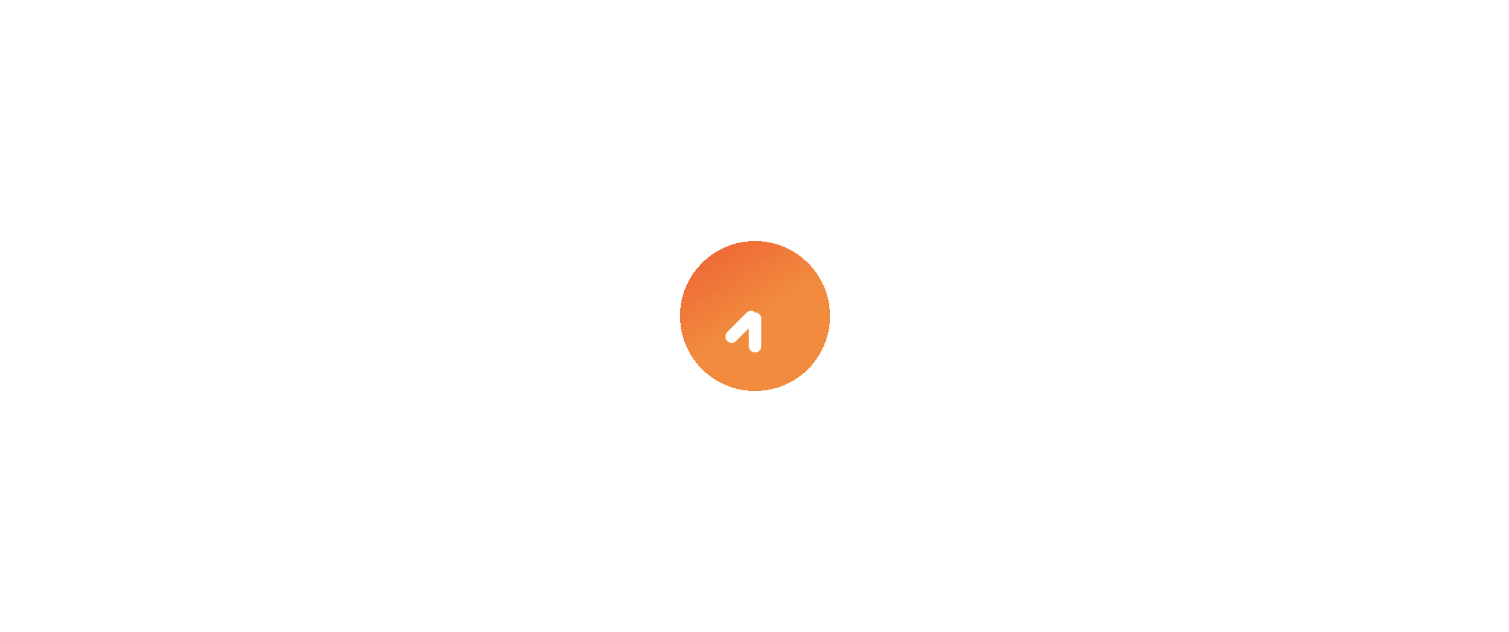 scroll, scrollTop: 0, scrollLeft: 0, axis: both 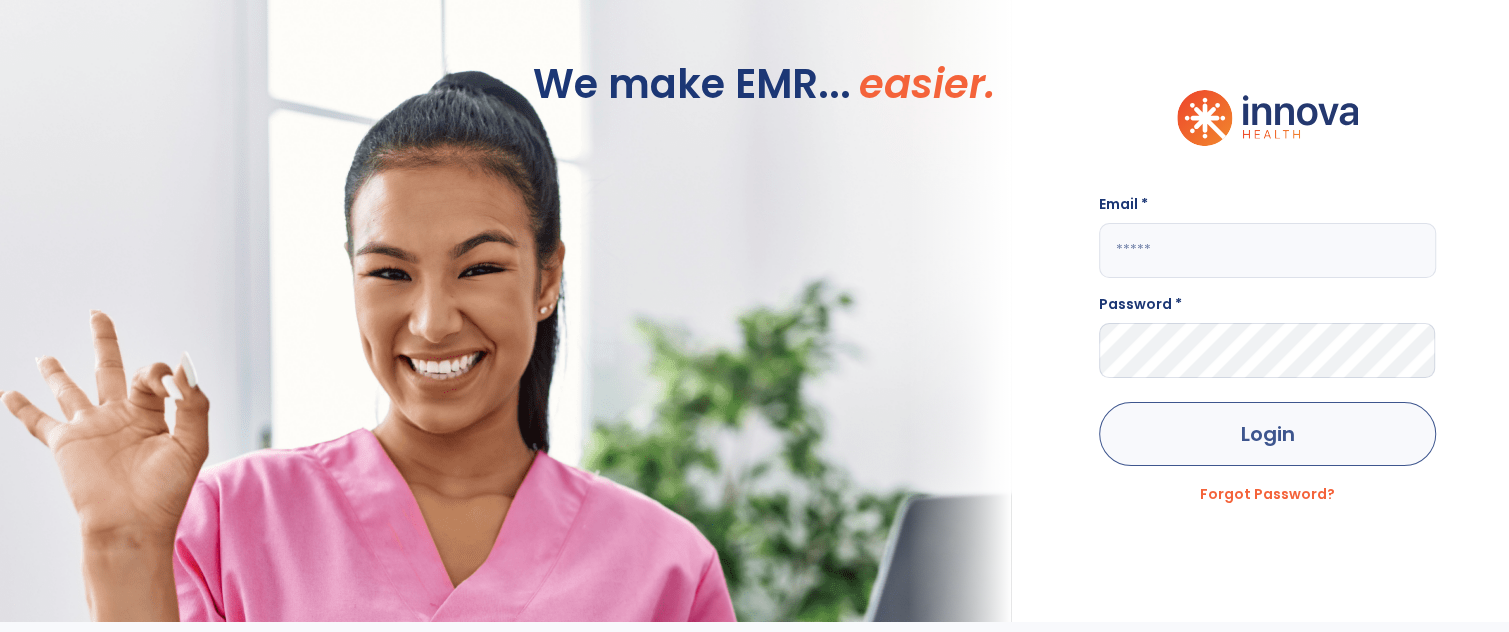 type on "**********" 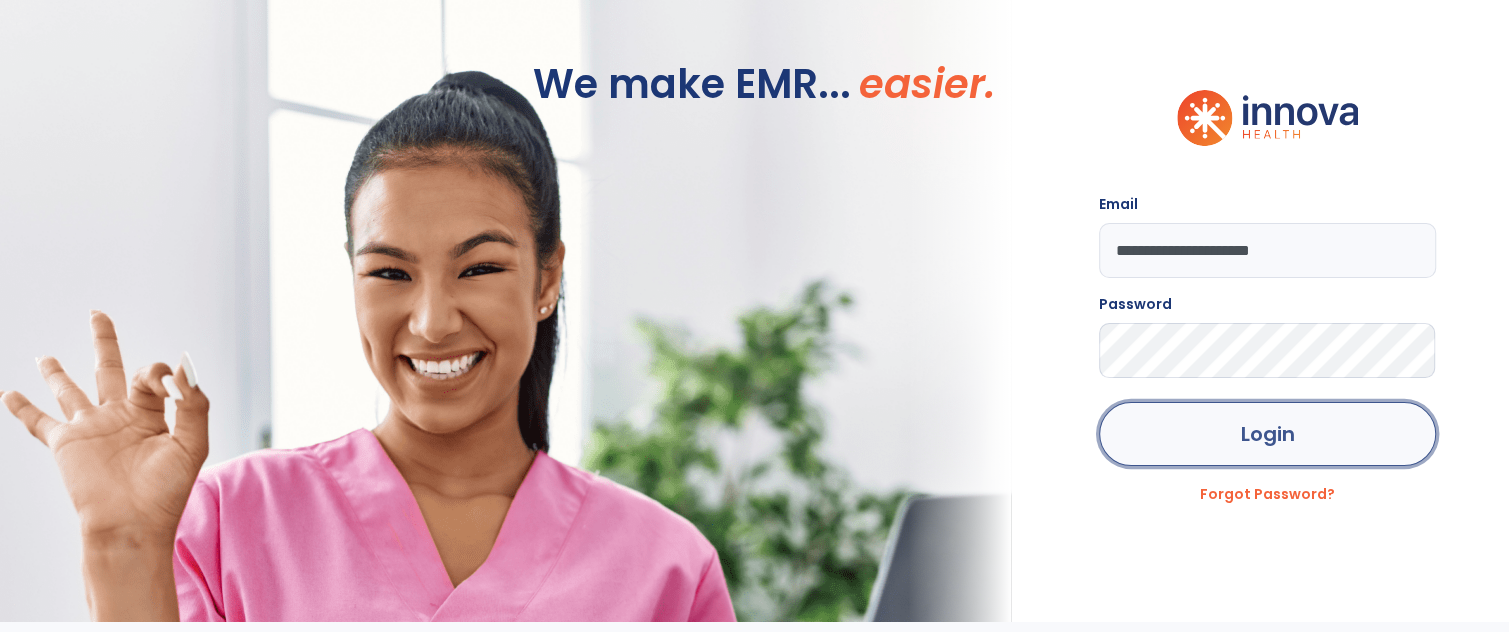 click on "Login" 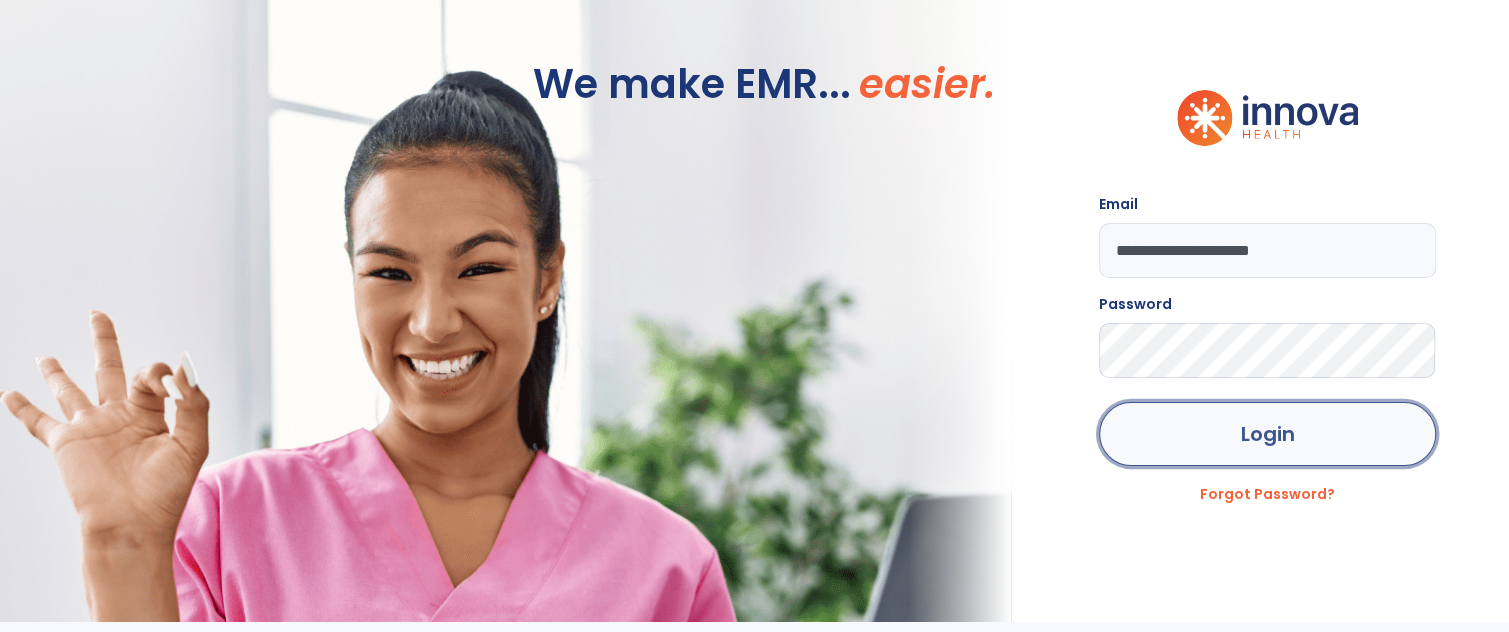 click on "Login" 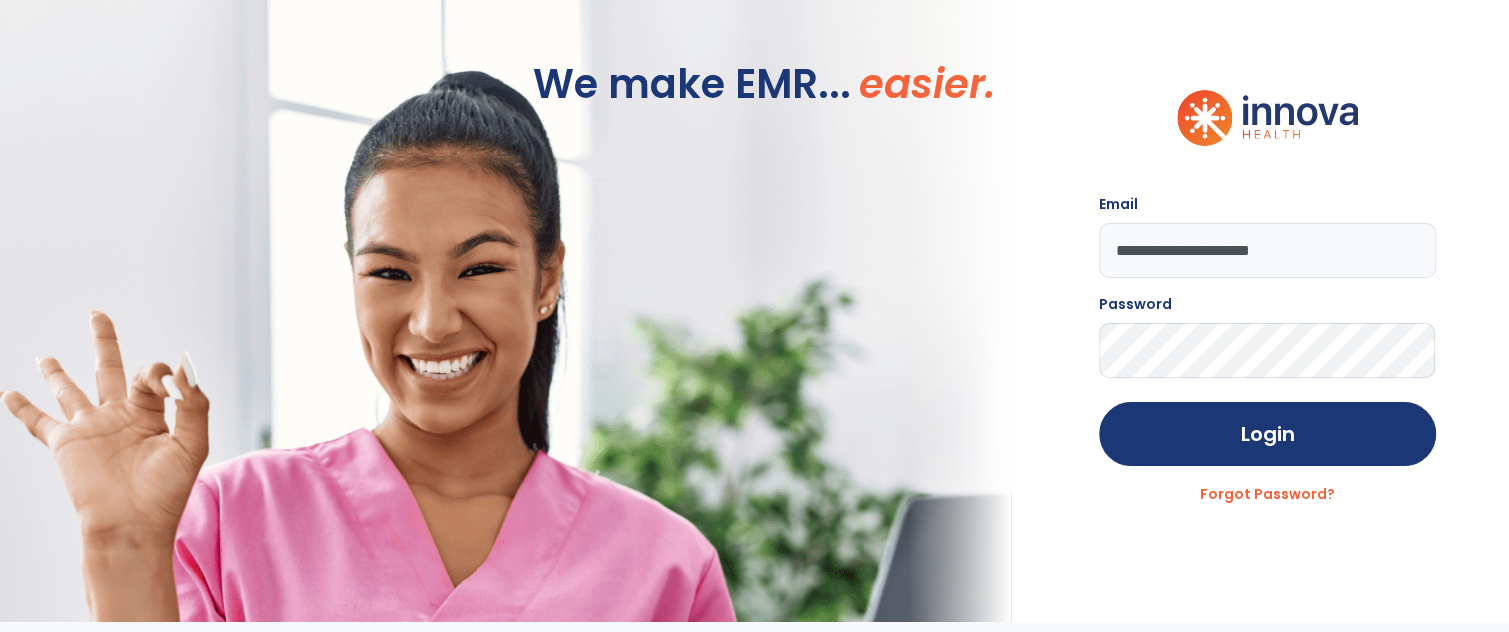 click on "Login" 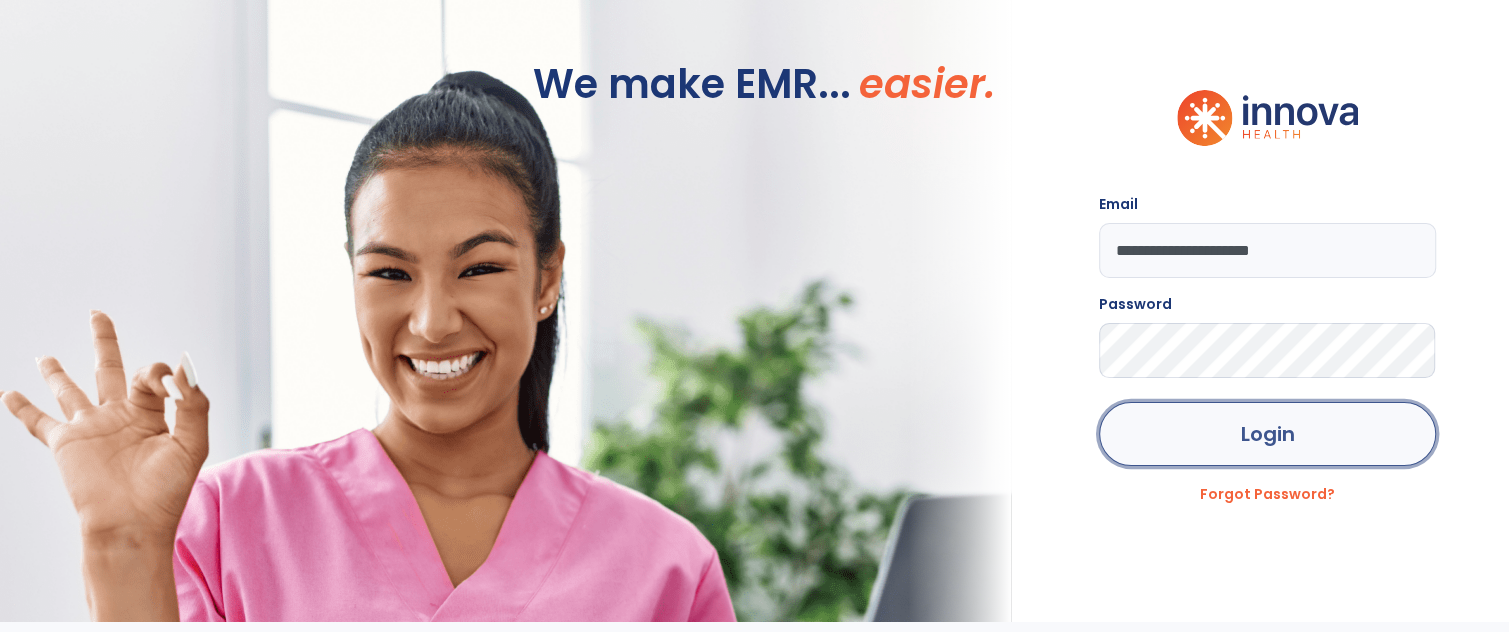 click on "Login" 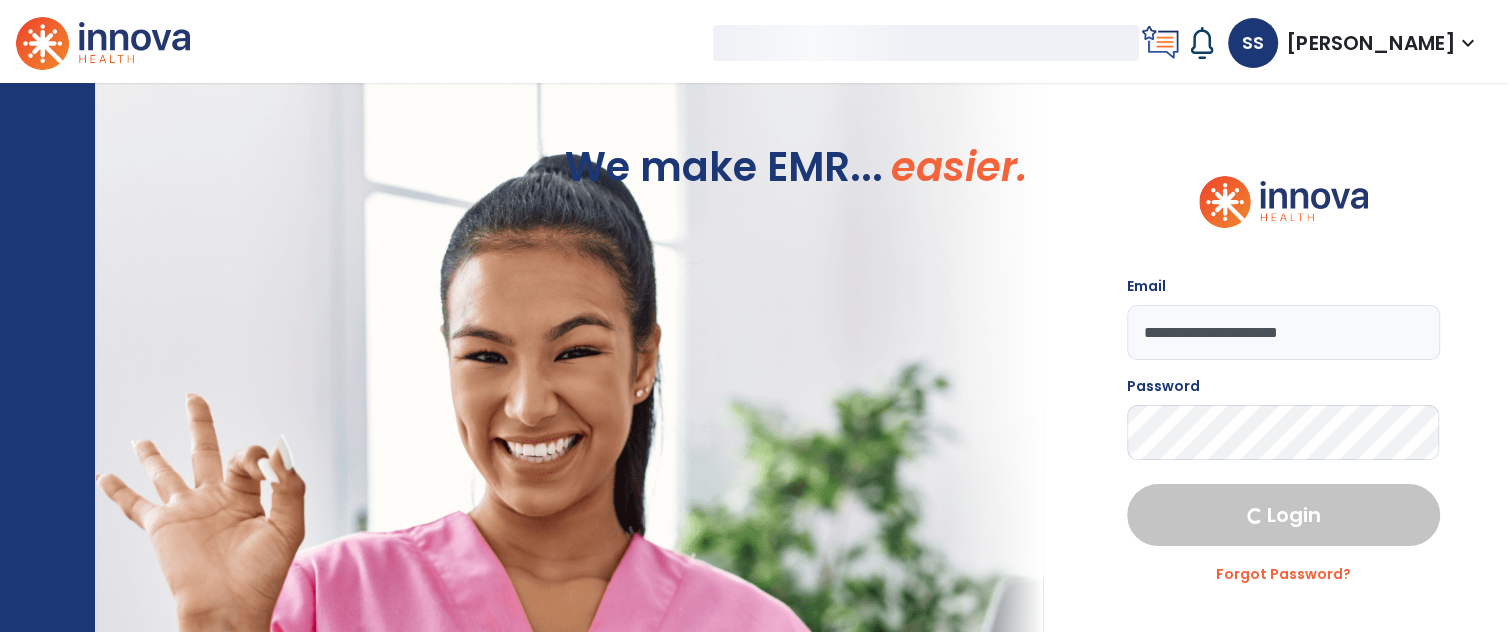 select on "****" 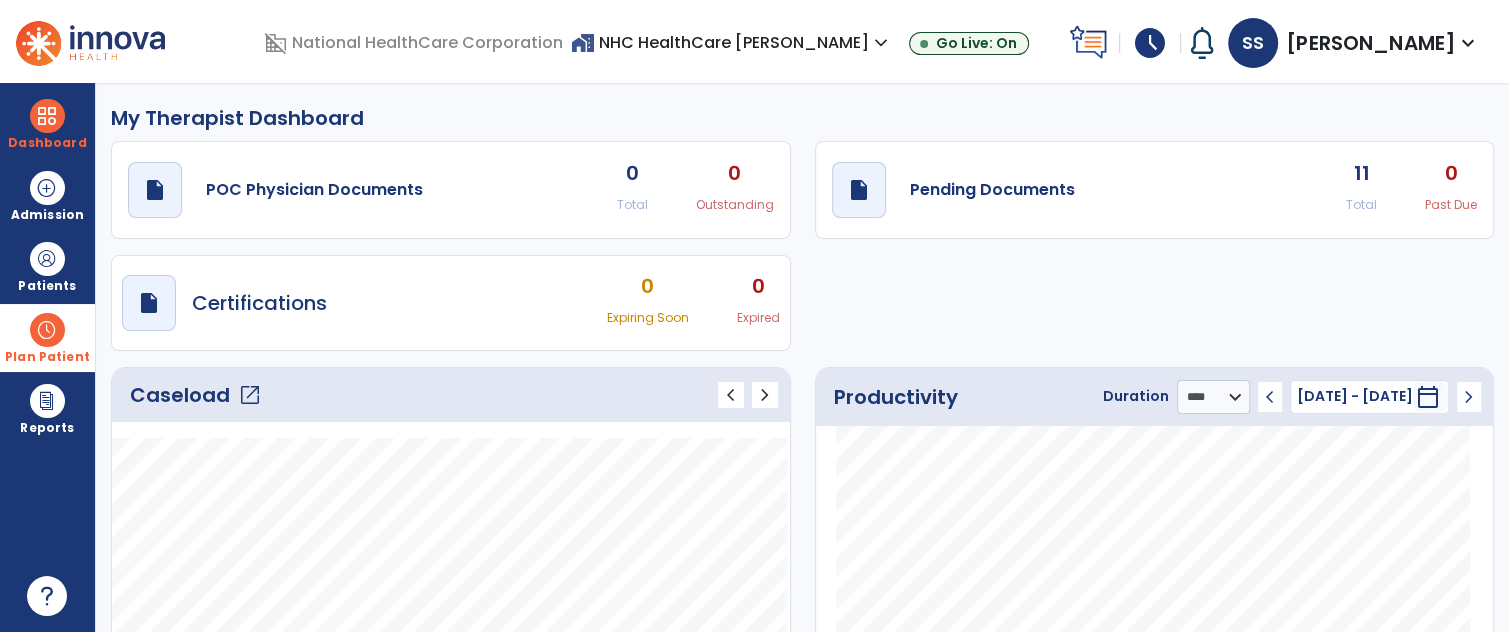 click at bounding box center (47, 330) 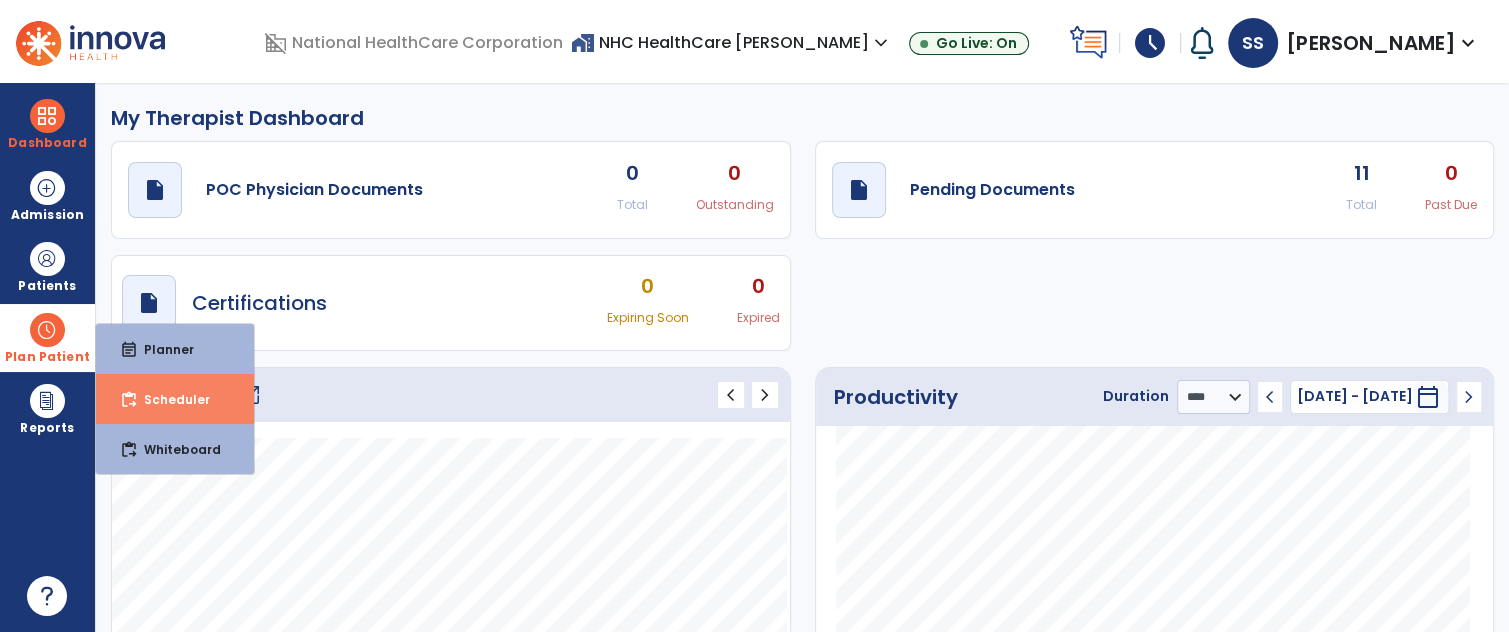 click on "content_paste_go  Scheduler" at bounding box center (175, 399) 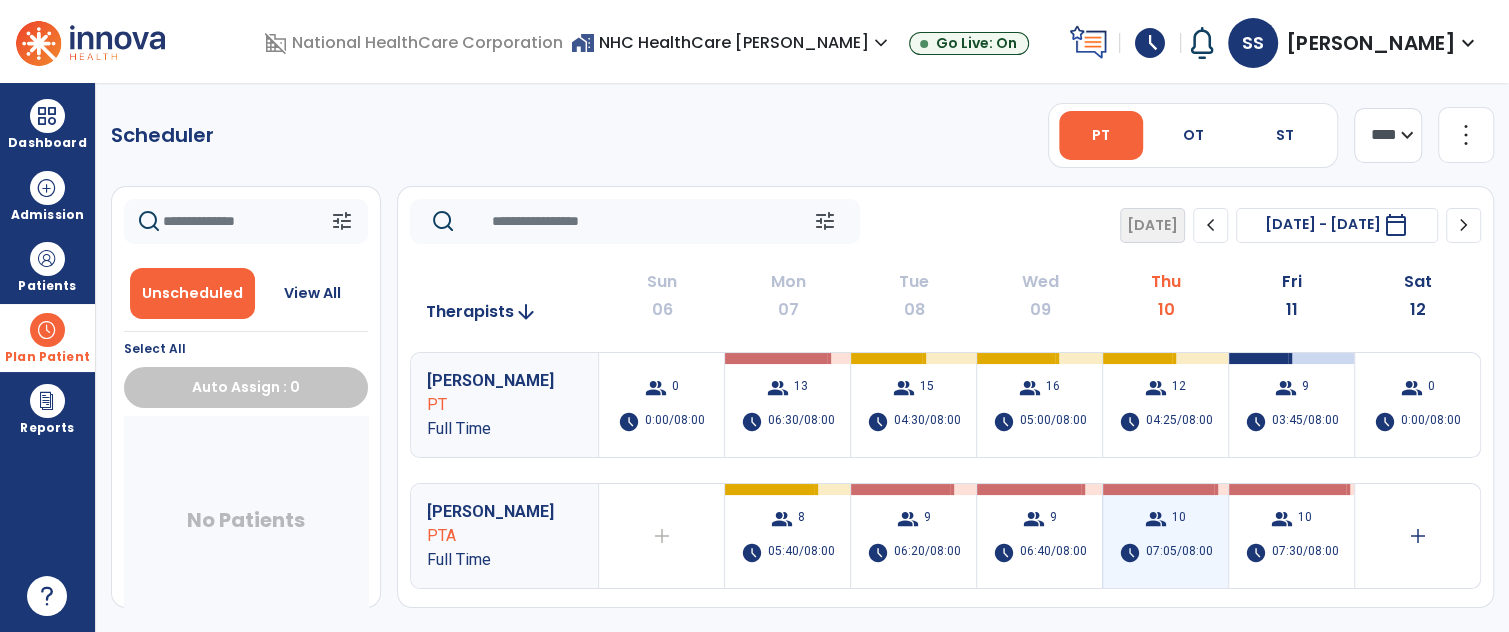 click on "10" at bounding box center (1179, 519) 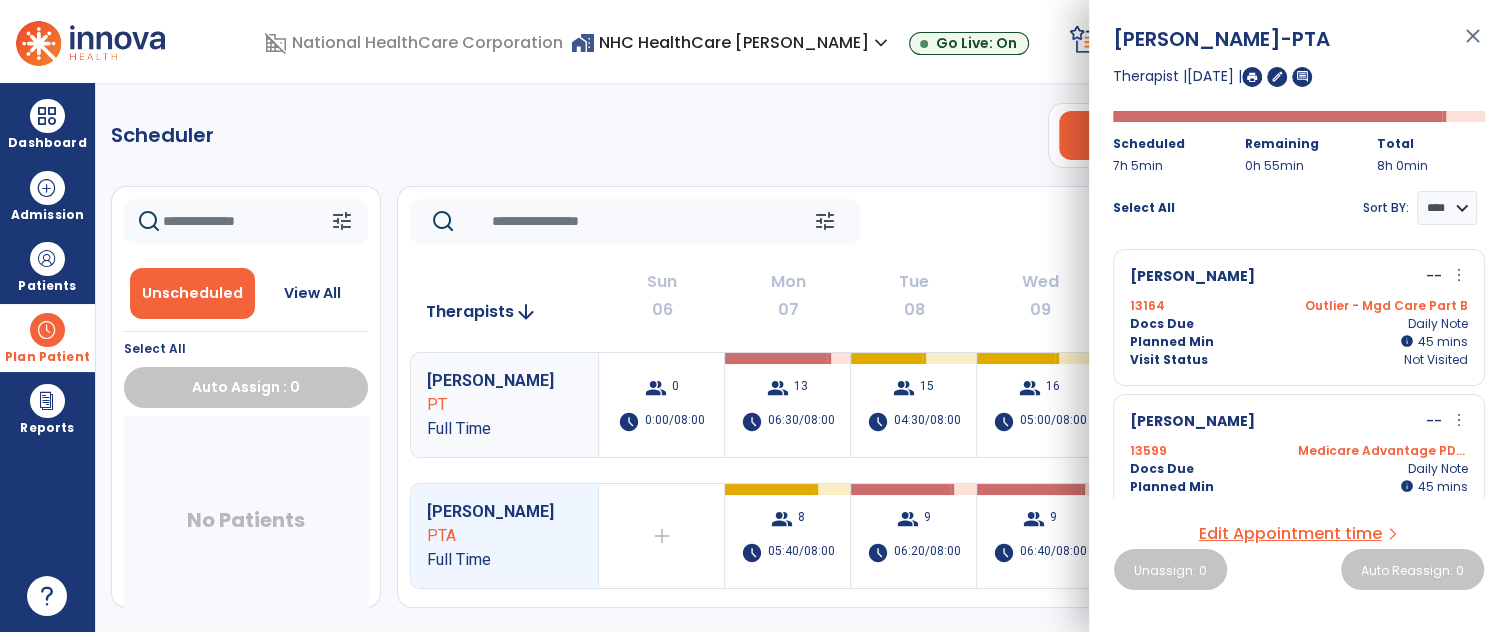 click at bounding box center [1252, 77] 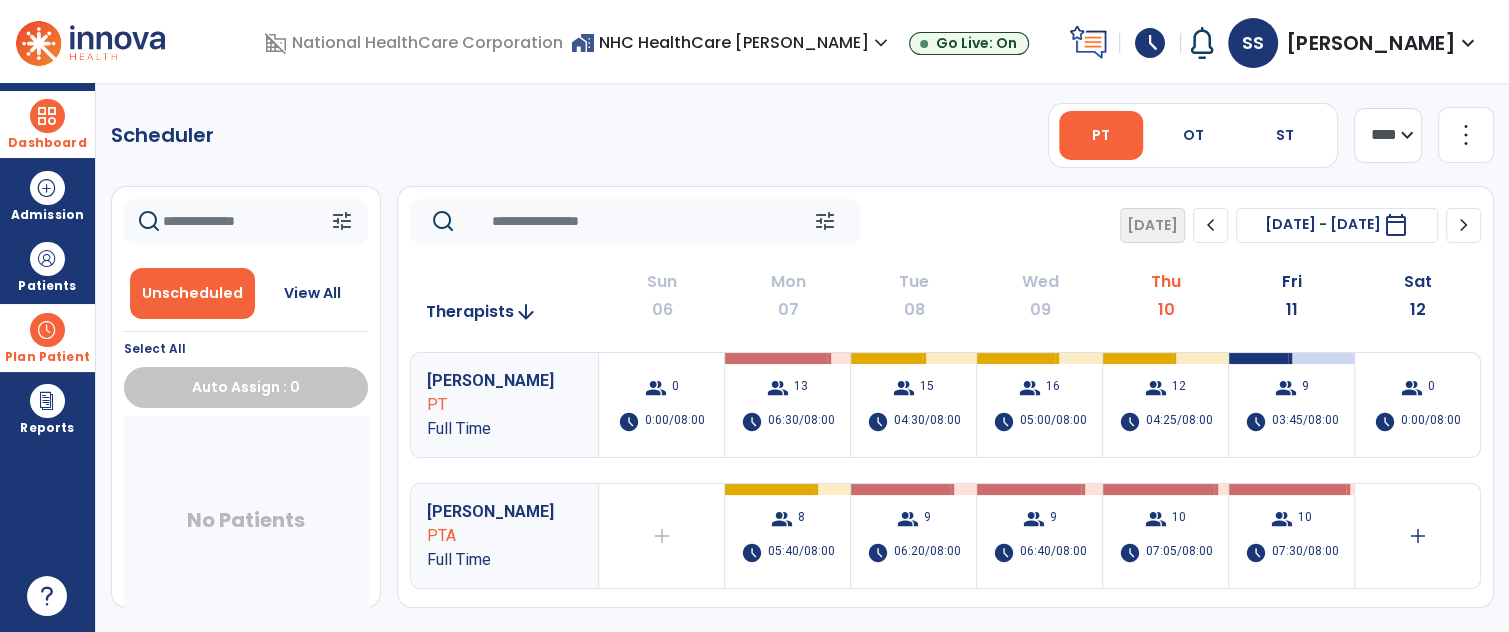 click at bounding box center [47, 116] 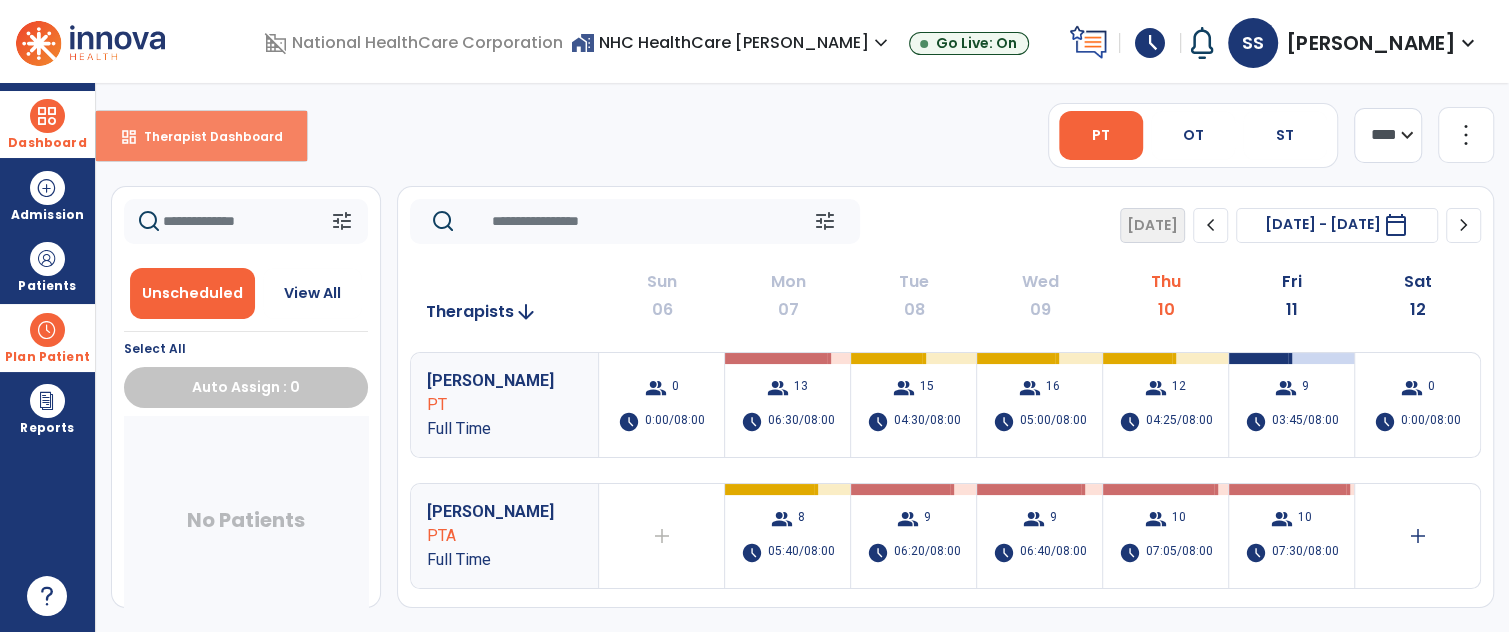 click on "dashboard  Therapist Dashboard" at bounding box center [201, 136] 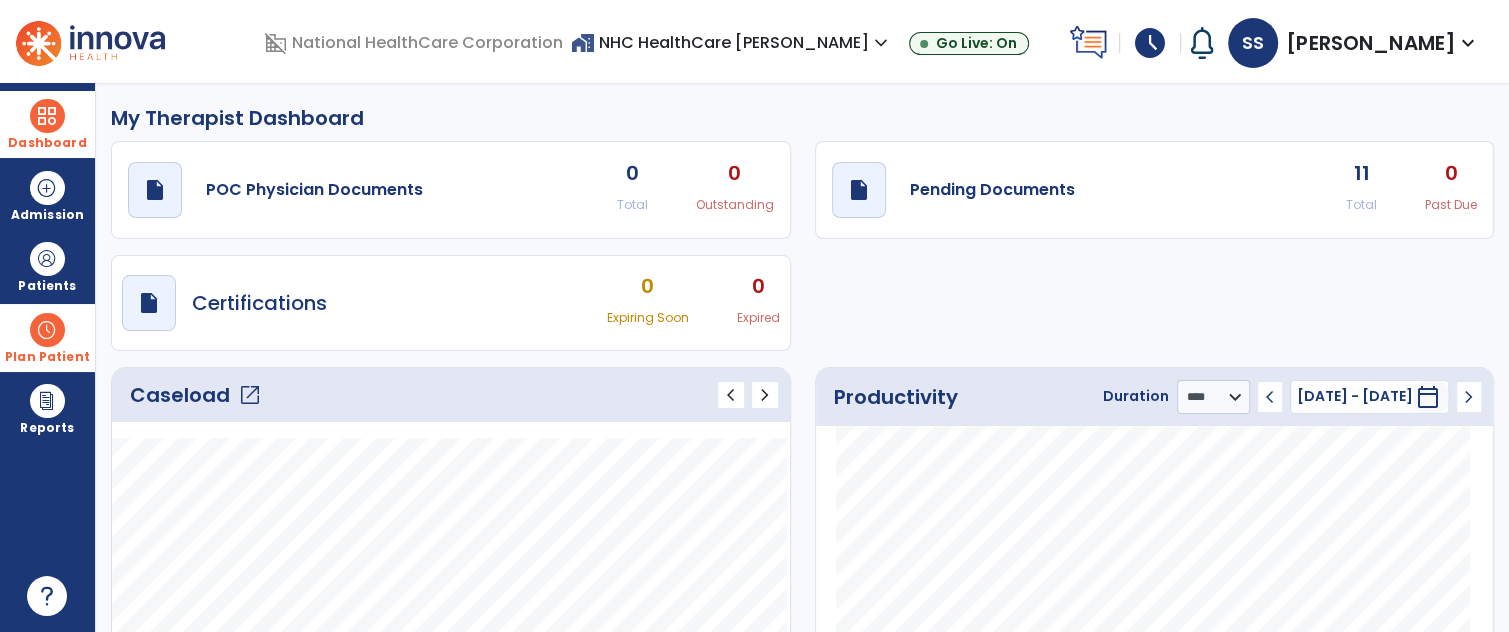 click on "open_in_new" 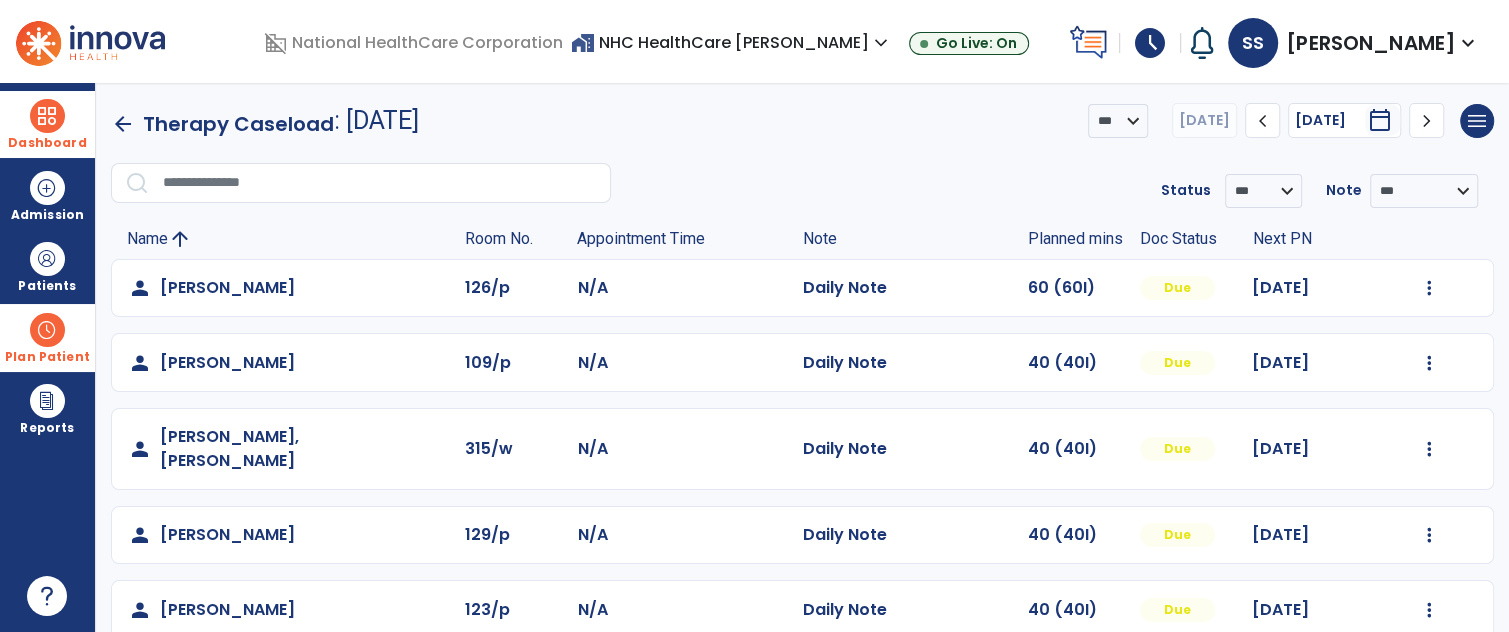 scroll, scrollTop: 206, scrollLeft: 0, axis: vertical 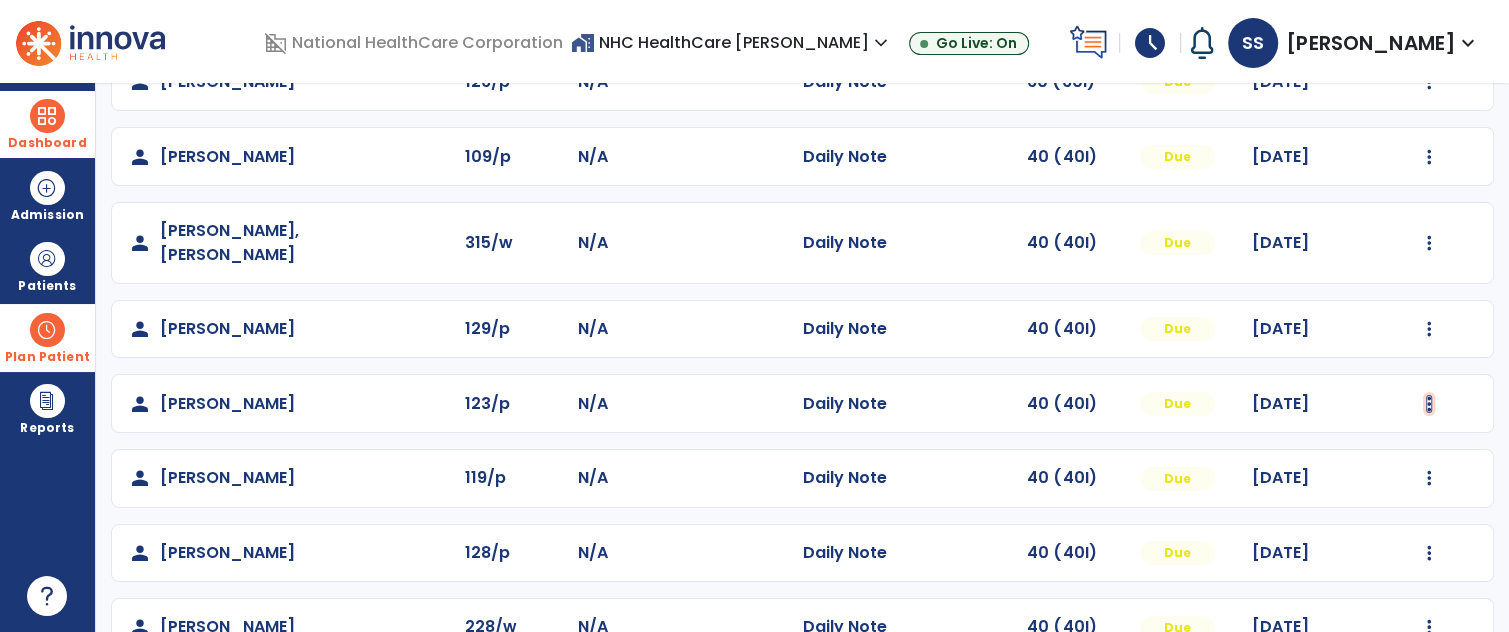 click at bounding box center [1429, 82] 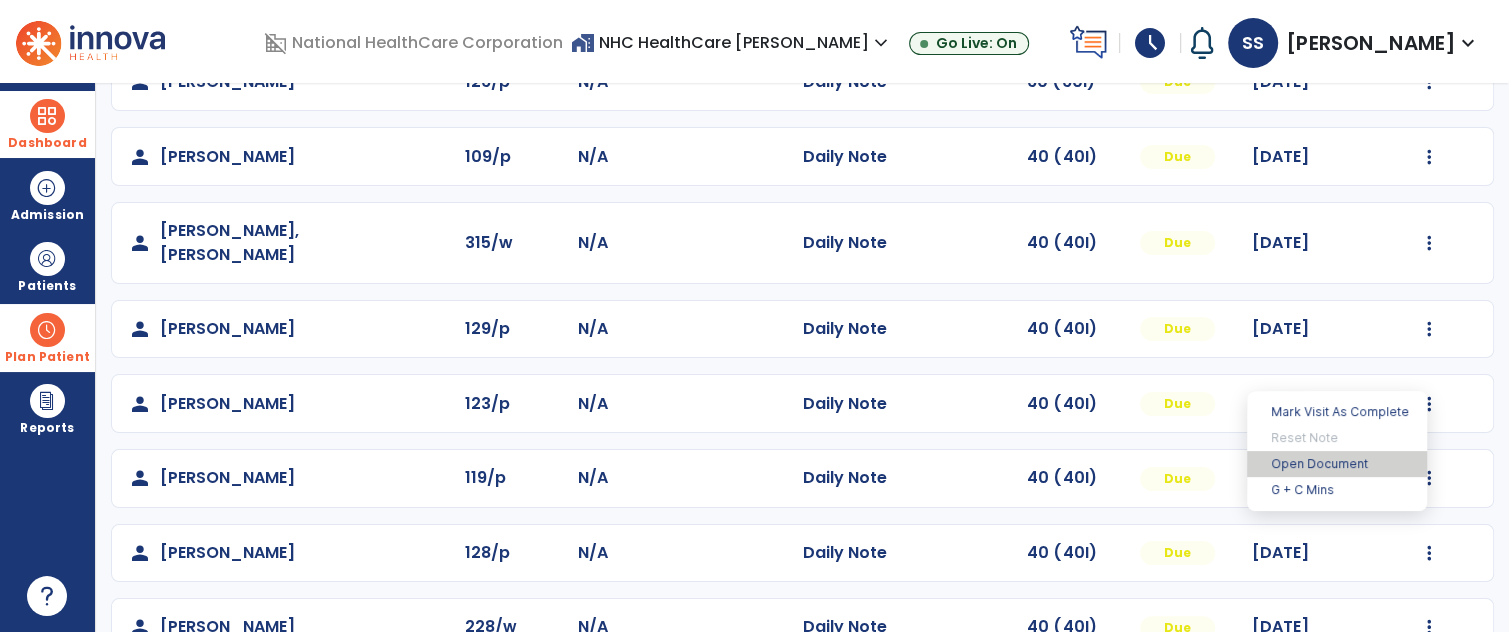 click on "Open Document" at bounding box center [1337, 464] 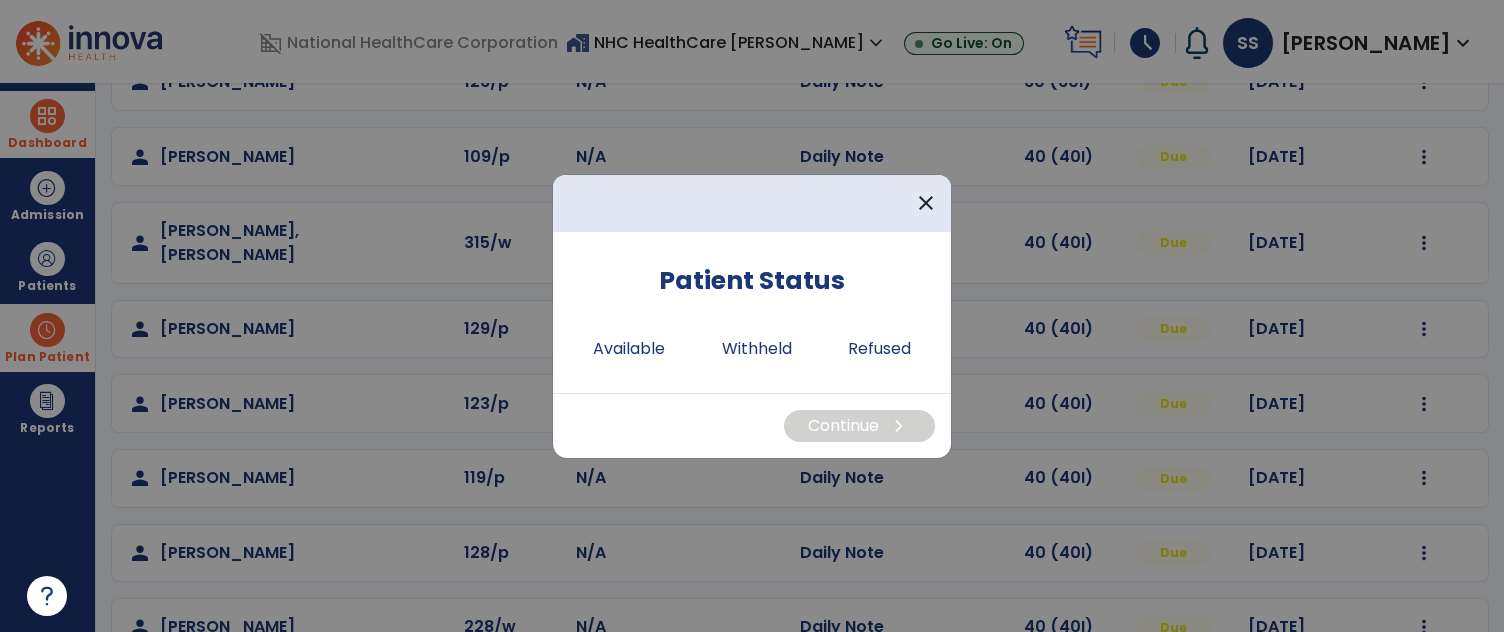 click on "Patient Status  Available   Withheld   Refused" at bounding box center [752, 320] 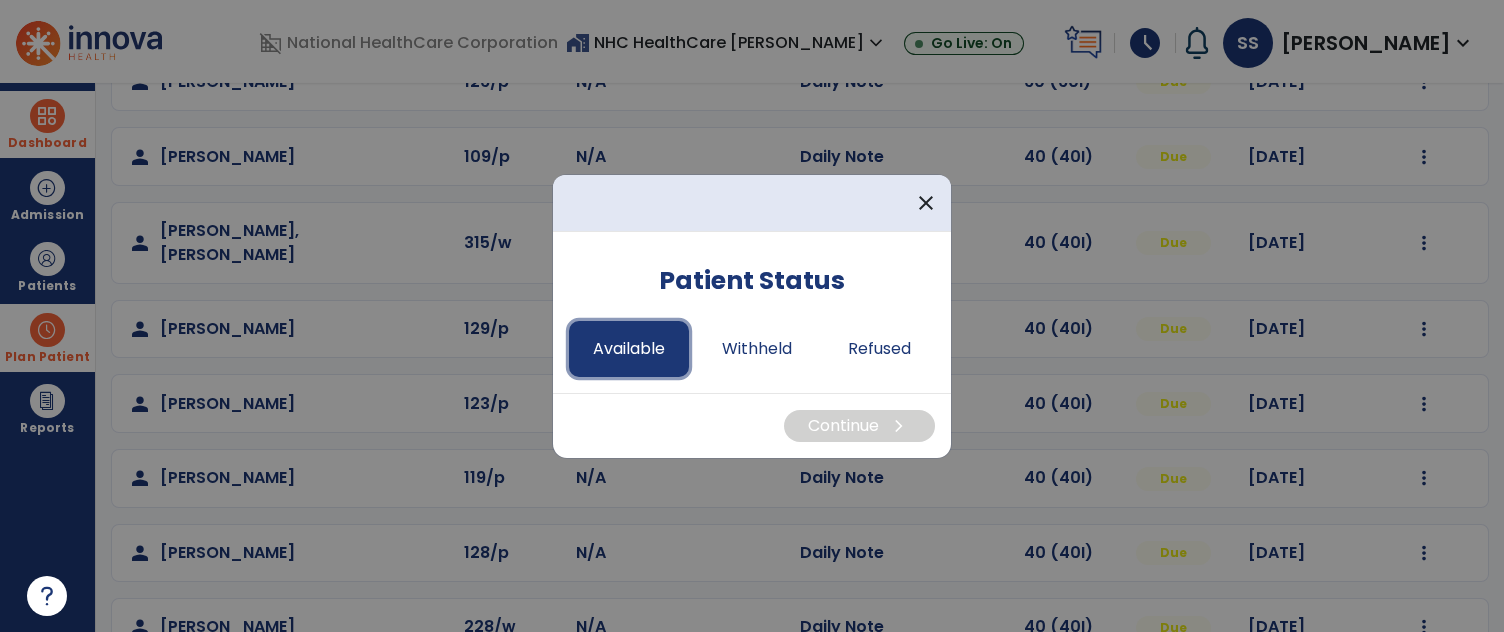 click on "Available" at bounding box center [629, 349] 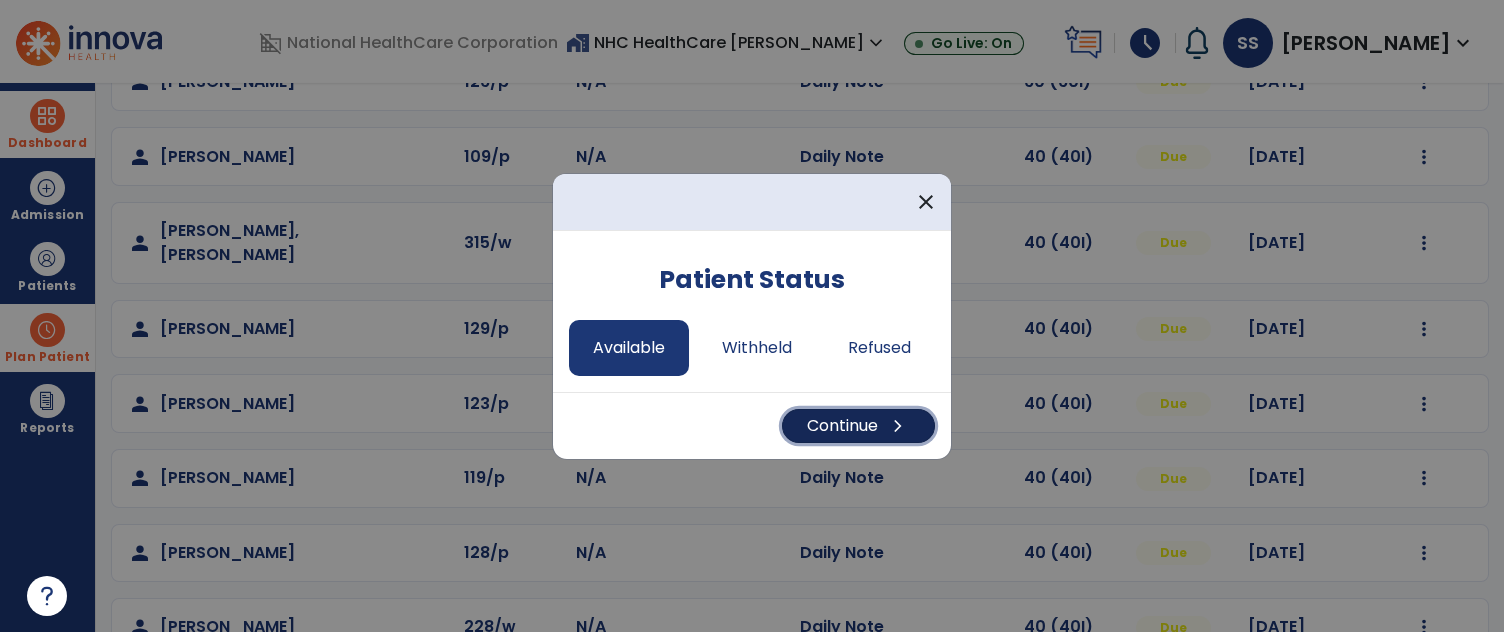 click on "Continue   chevron_right" at bounding box center [858, 426] 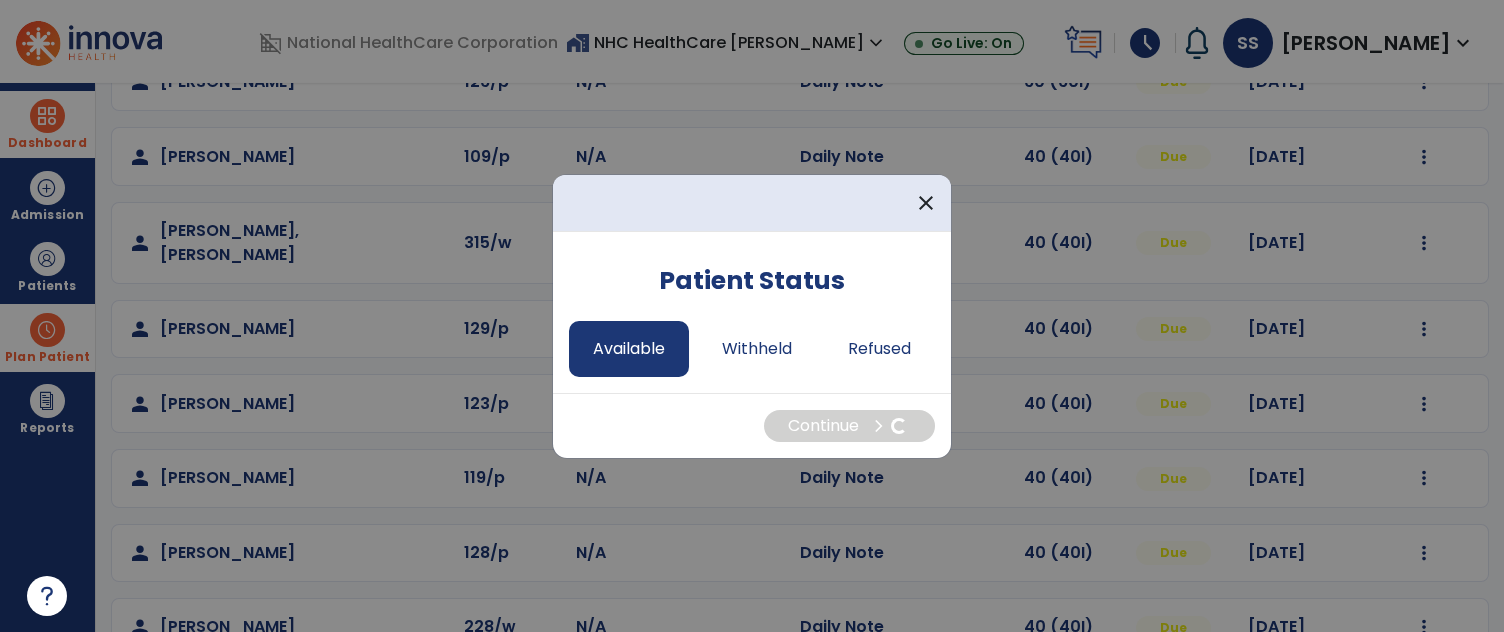 select on "*" 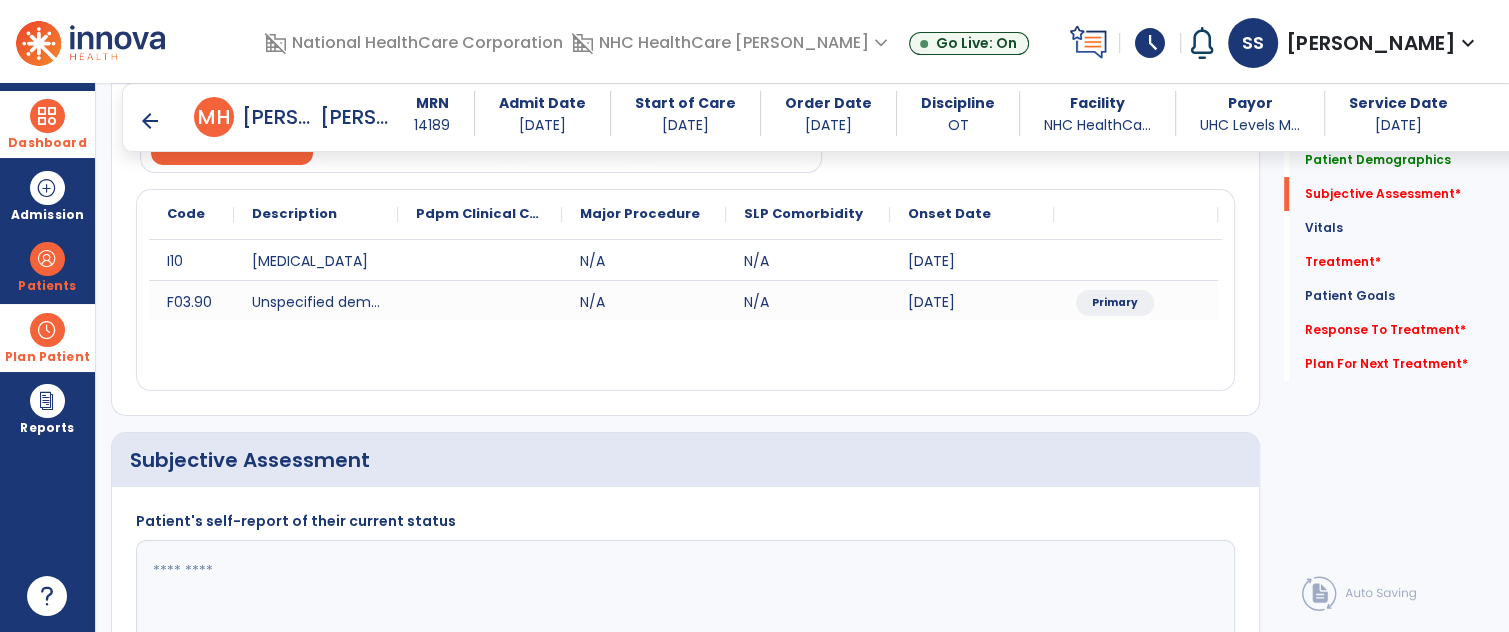 scroll, scrollTop: 376, scrollLeft: 0, axis: vertical 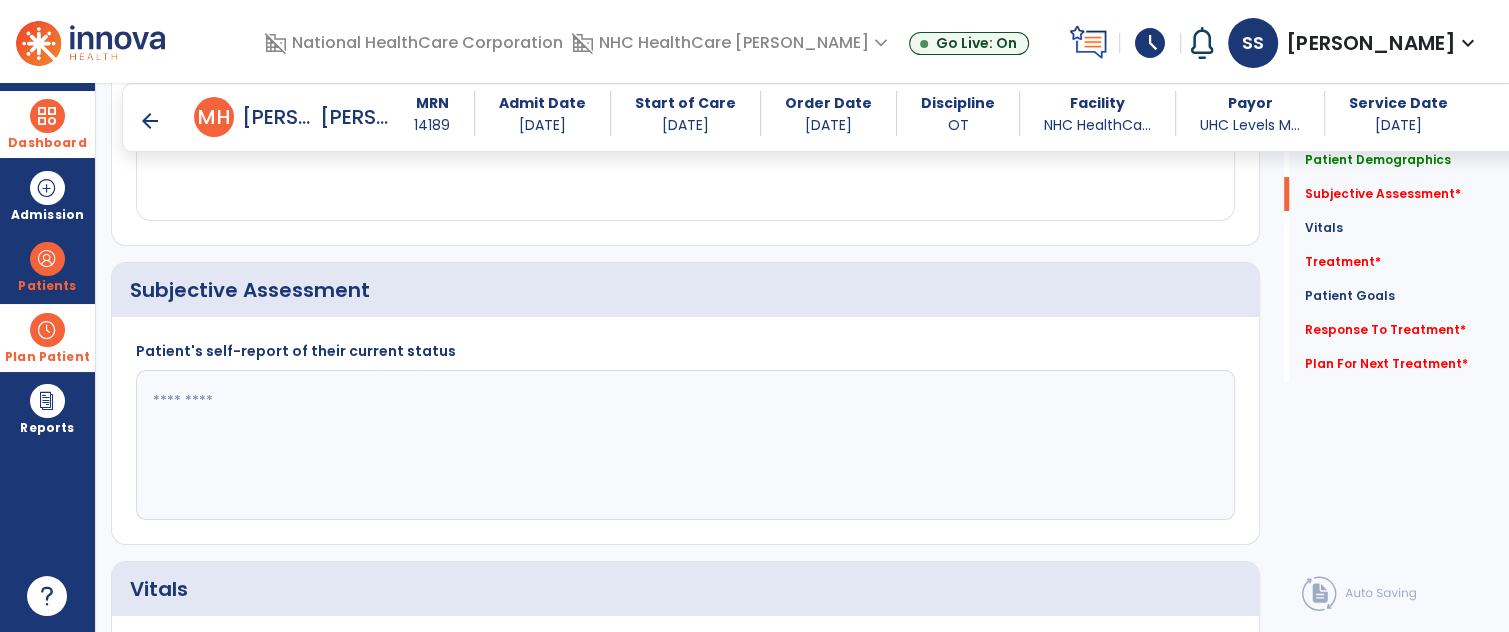 click 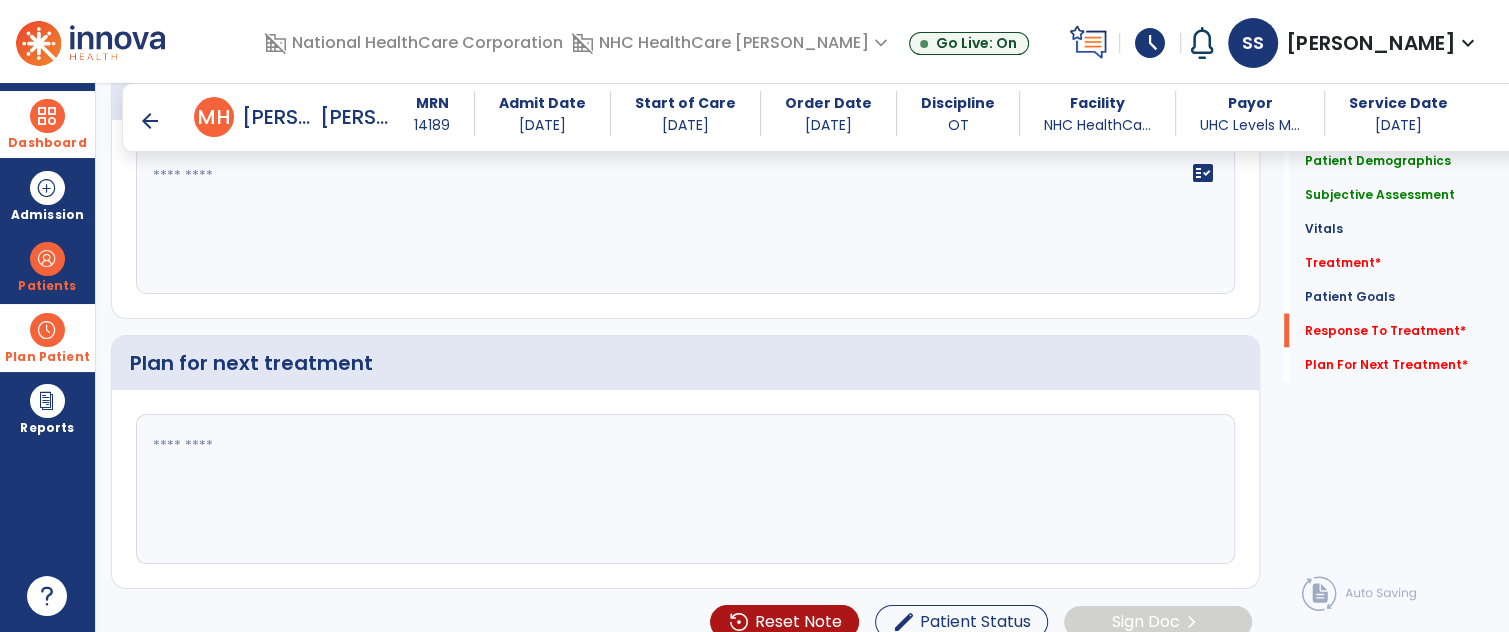 scroll, scrollTop: 2733, scrollLeft: 0, axis: vertical 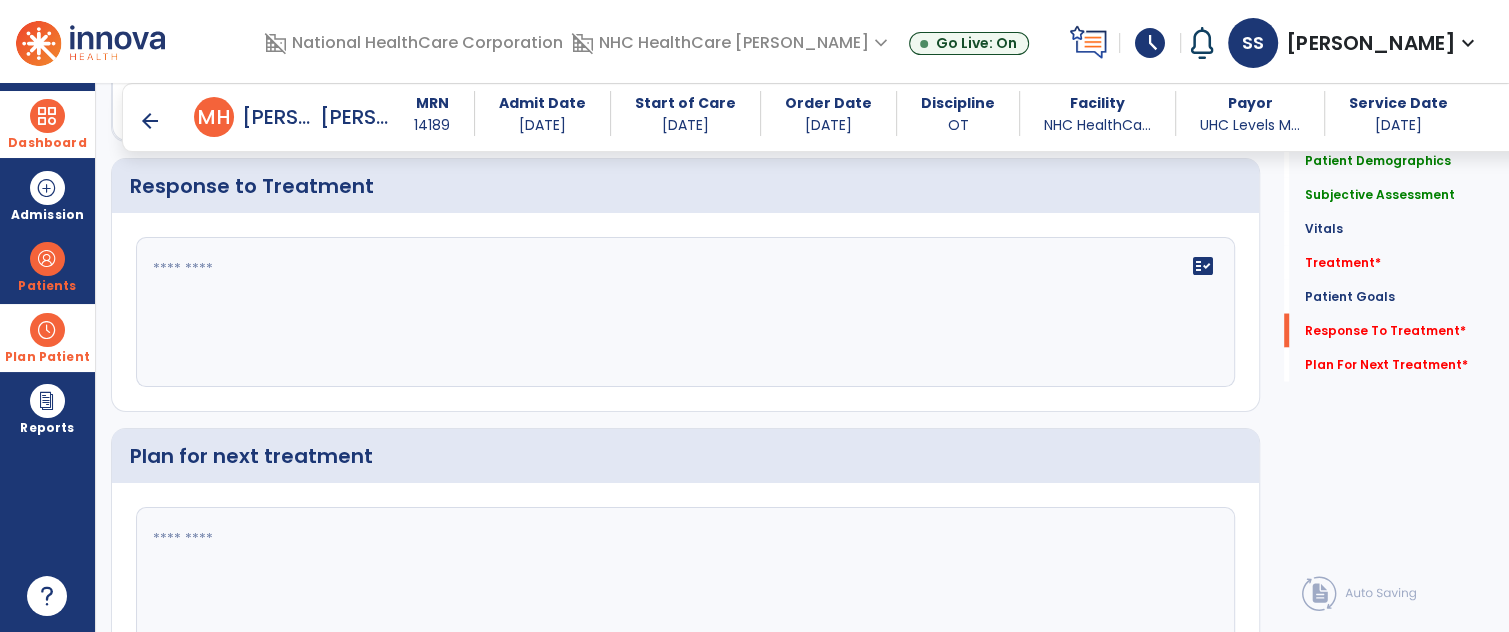 type on "**********" 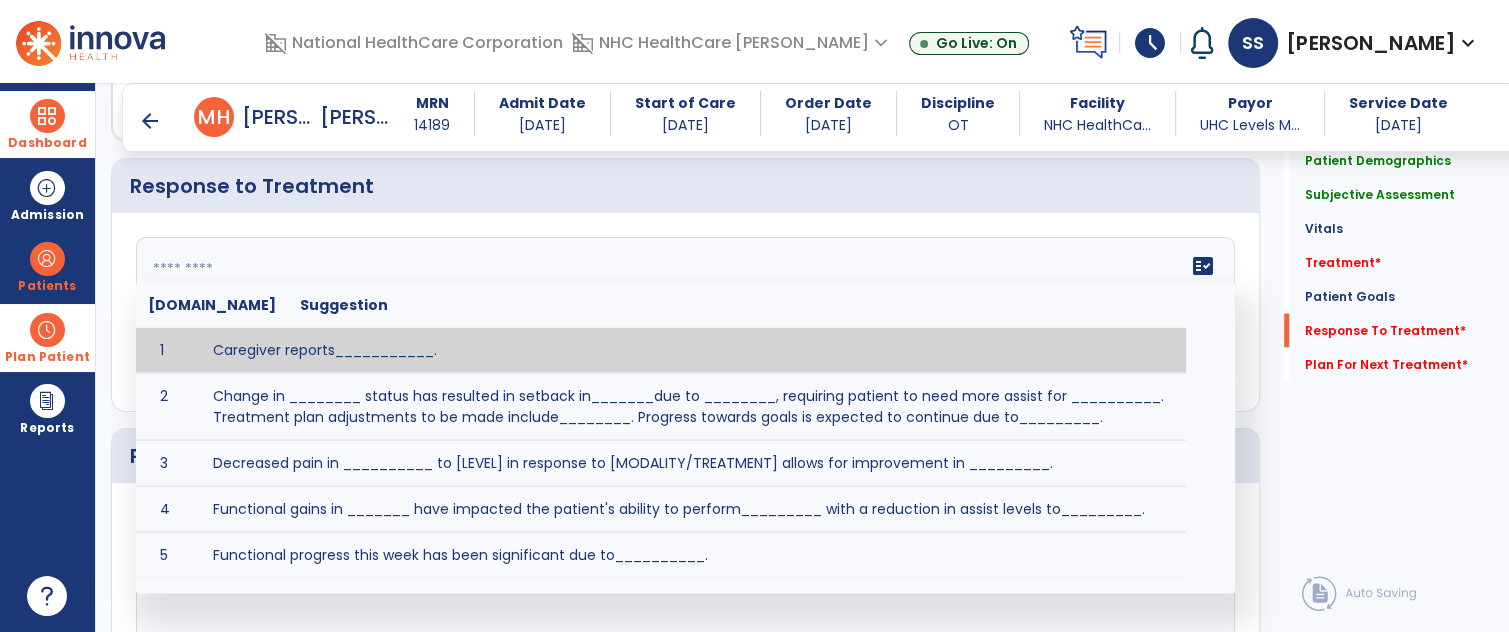 click on "fact_check  [DOMAIN_NAME] Suggestion 1 Caregiver reports___________. 2 Change in ________ status has resulted in setback in_______due to ________, requiring patient to need more assist for __________.   Treatment plan adjustments to be made include________.  Progress towards goals is expected to continue due to_________. 3 Decreased pain in __________ to [LEVEL] in response to [MODALITY/TREATMENT] allows for improvement in _________. 4 Functional gains in _______ have impacted the patient's ability to perform_________ with a reduction in assist levels to_________. 5 Functional progress this week has been significant due to__________. 6 Gains in ________ have improved the patient's ability to perform ______with decreased levels of assist to___________. 7 Improvement in ________allows patient to tolerate higher levels of challenges in_________. 8 Pain in [AREA] has decreased to [LEVEL] in response to [TREATMENT/MODALITY], allowing fore ease in completing__________. 9 10 11 12 13 14 15 16 17 18 19 20 21" 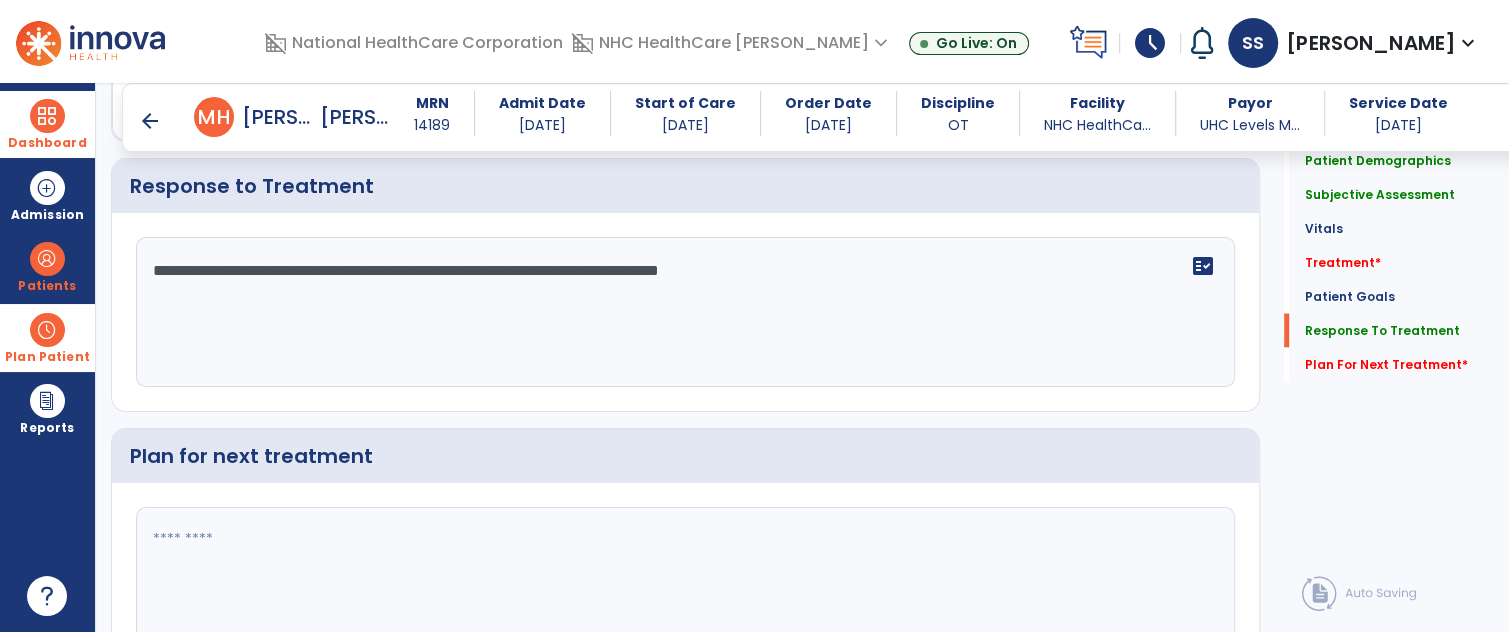 type on "**********" 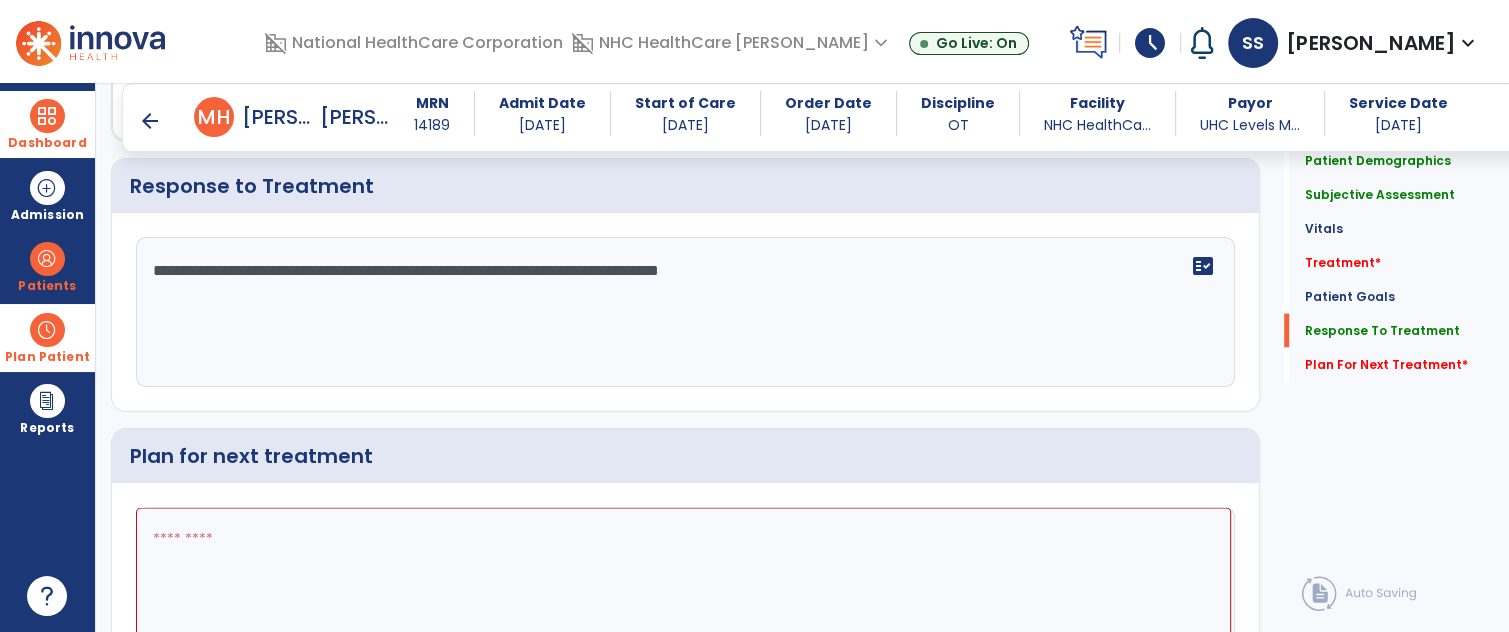 click 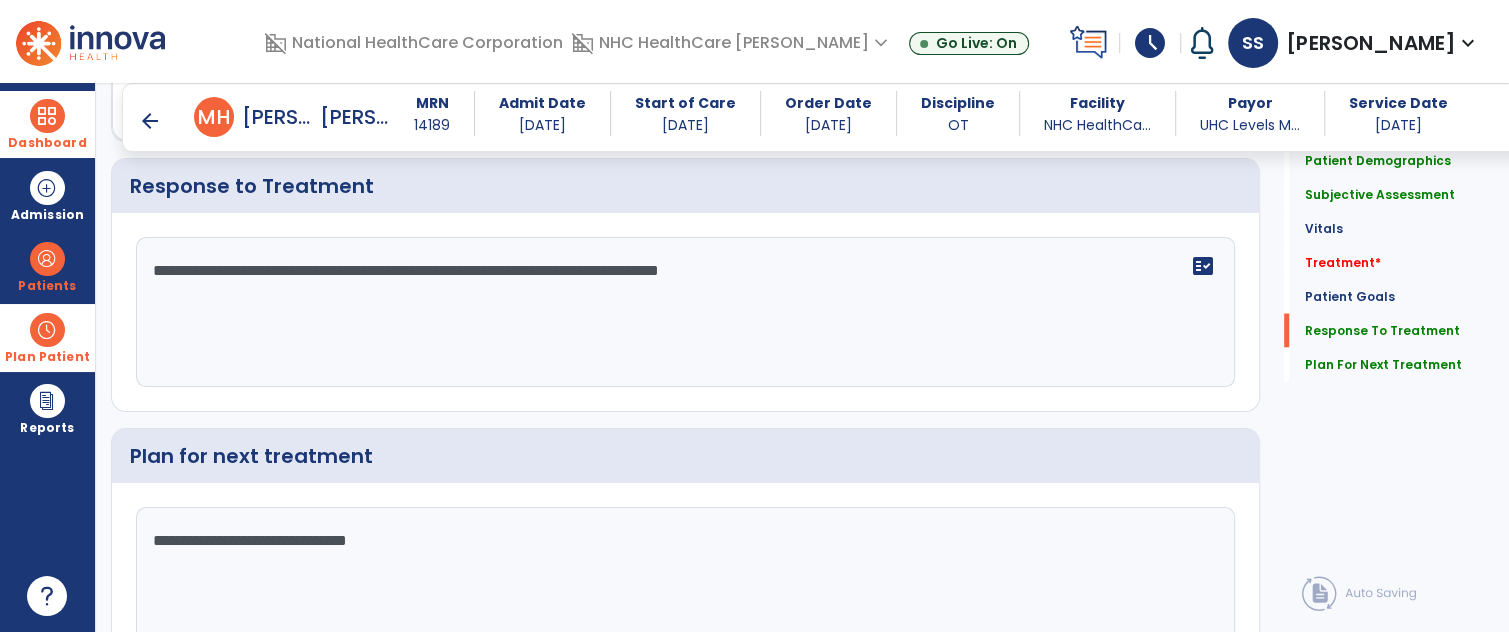 click on "**********" 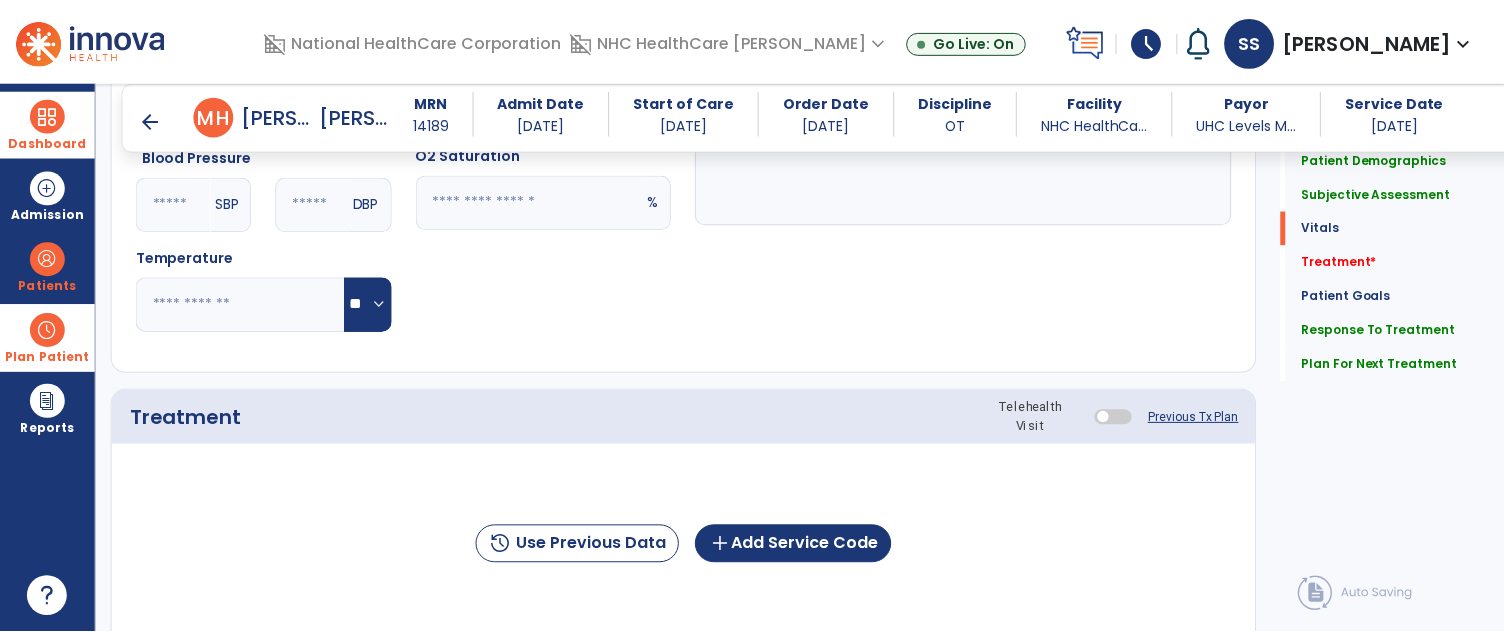 scroll, scrollTop: 993, scrollLeft: 0, axis: vertical 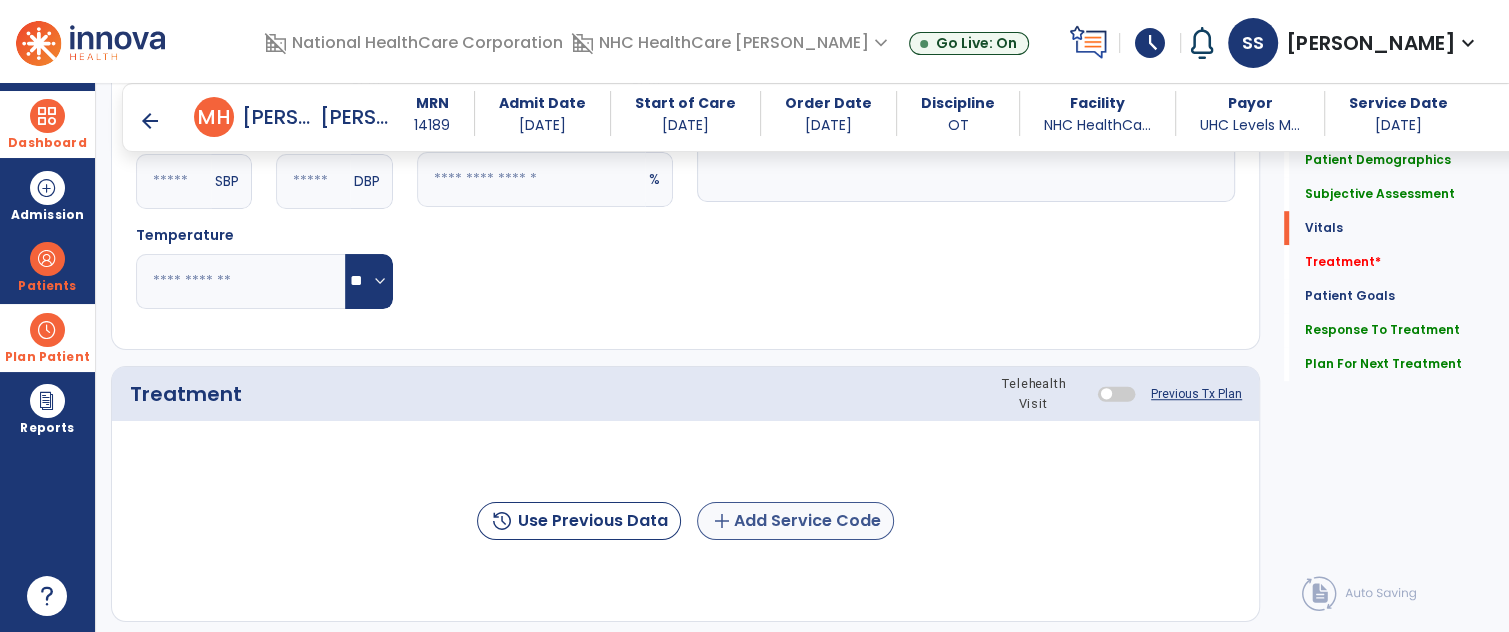 type on "**********" 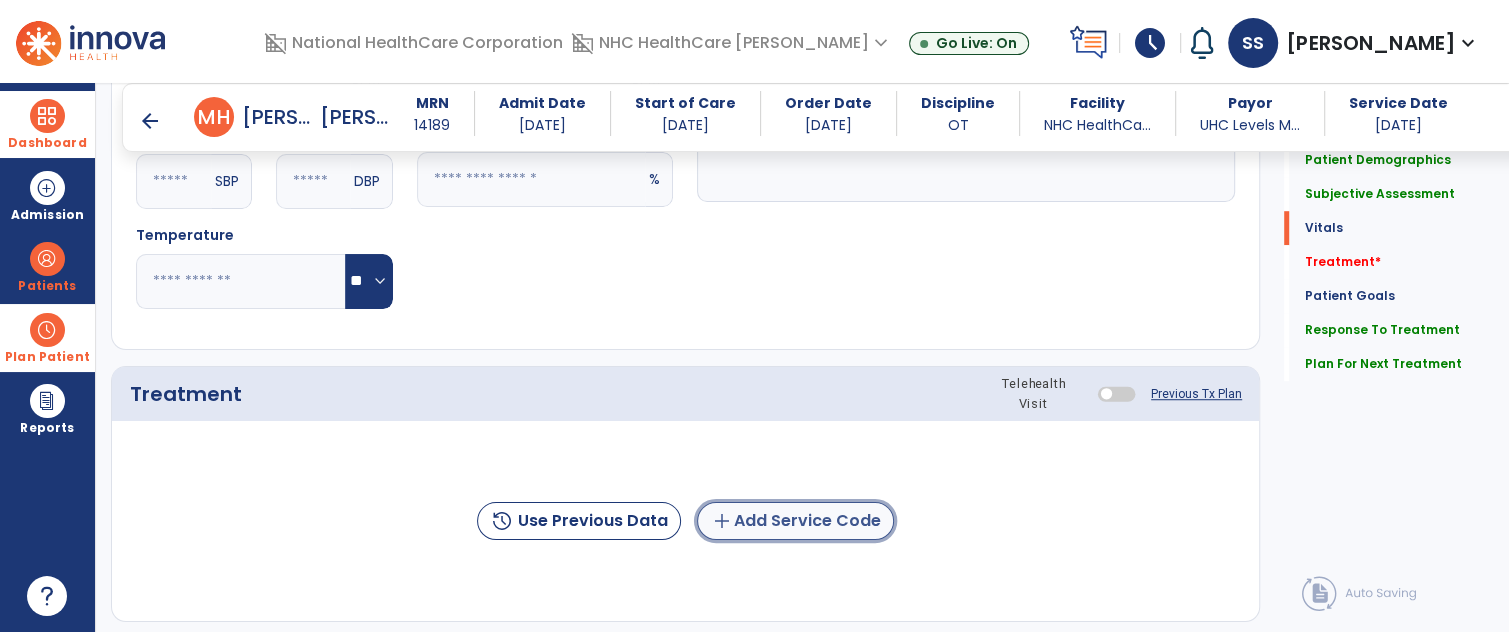 click on "add  Add Service Code" 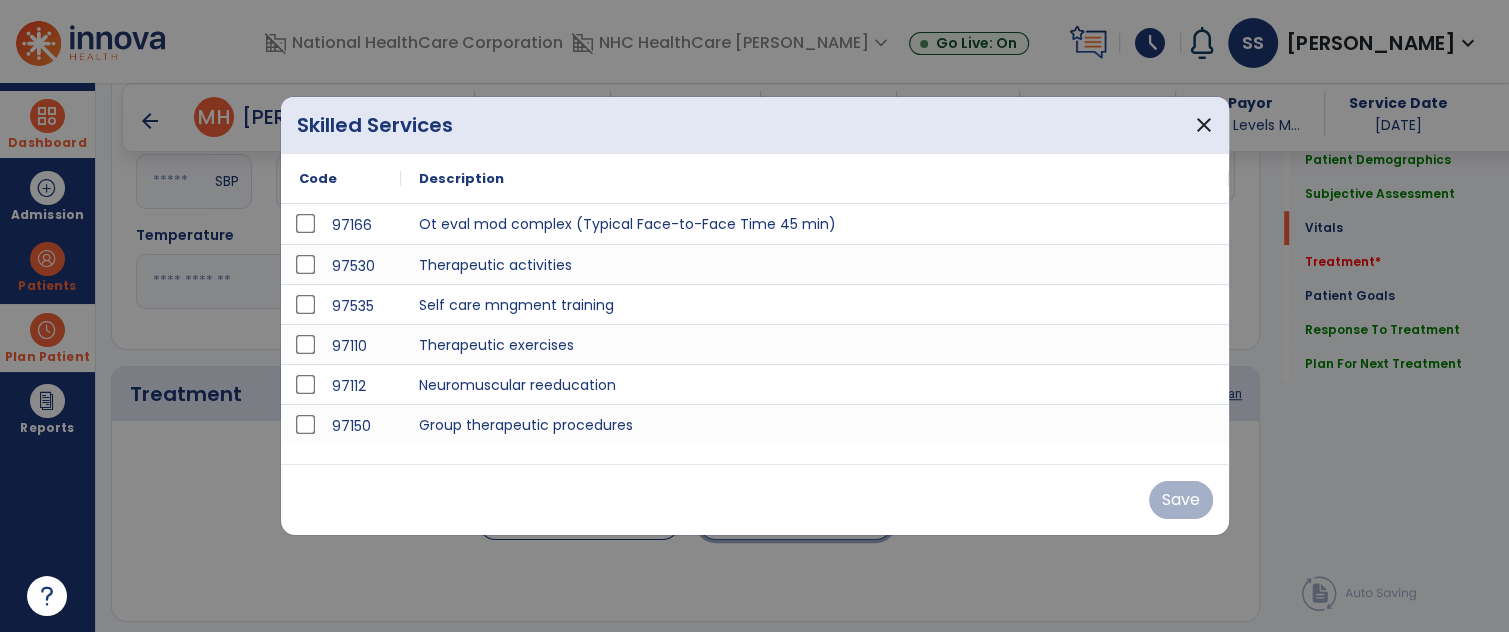 scroll, scrollTop: 993, scrollLeft: 0, axis: vertical 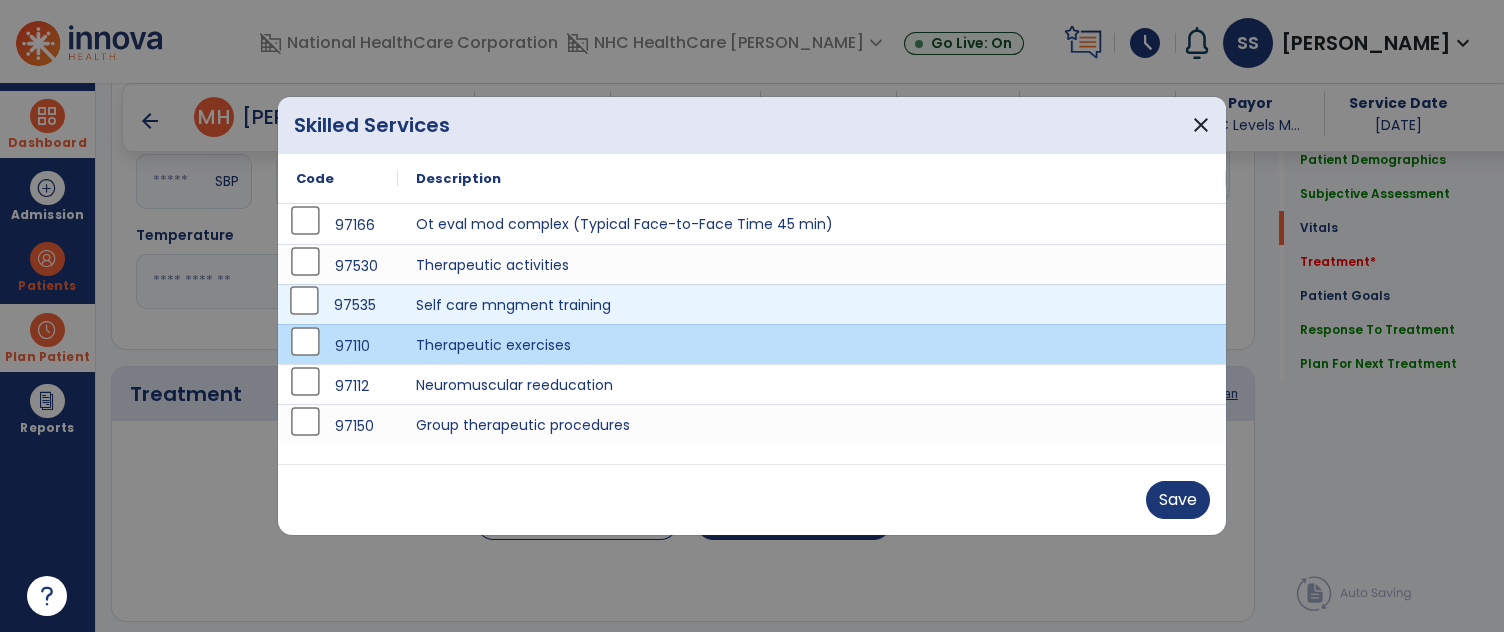 click on "97535" at bounding box center [338, 305] 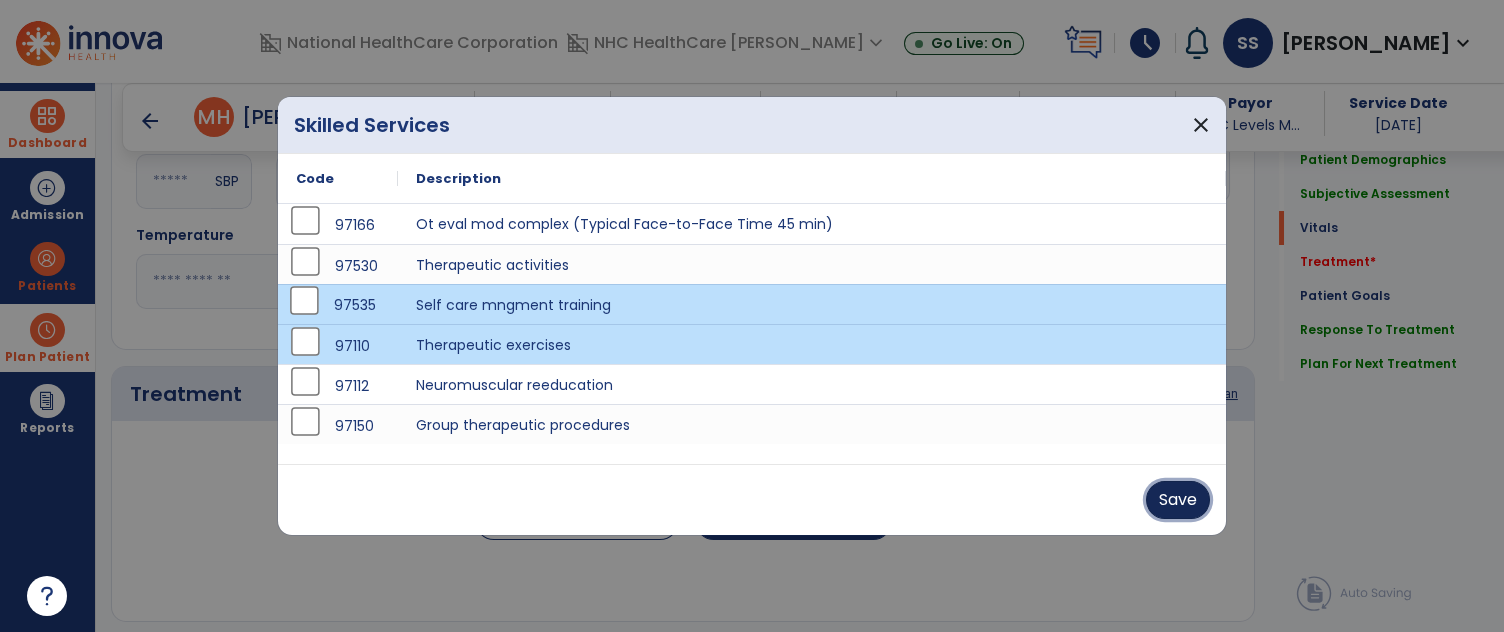 click on "Save" at bounding box center [1178, 500] 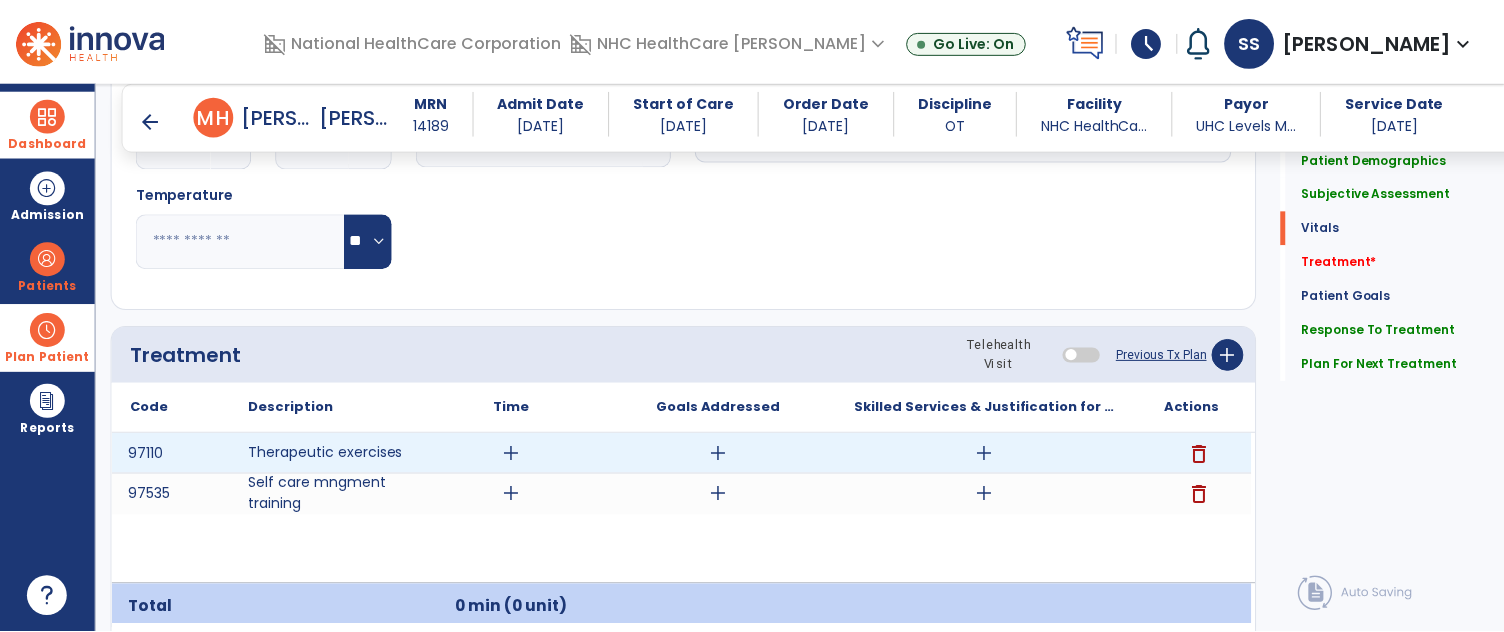 scroll, scrollTop: 1035, scrollLeft: 0, axis: vertical 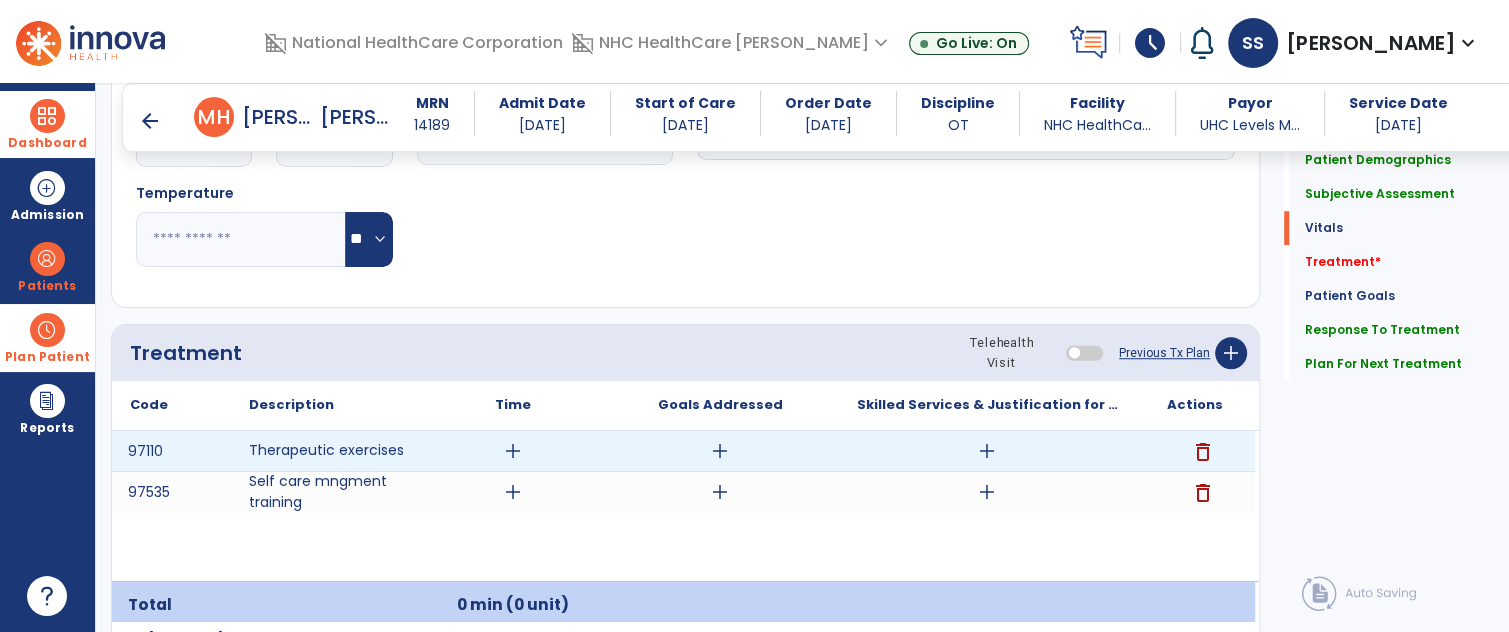 click on "add" at bounding box center (513, 451) 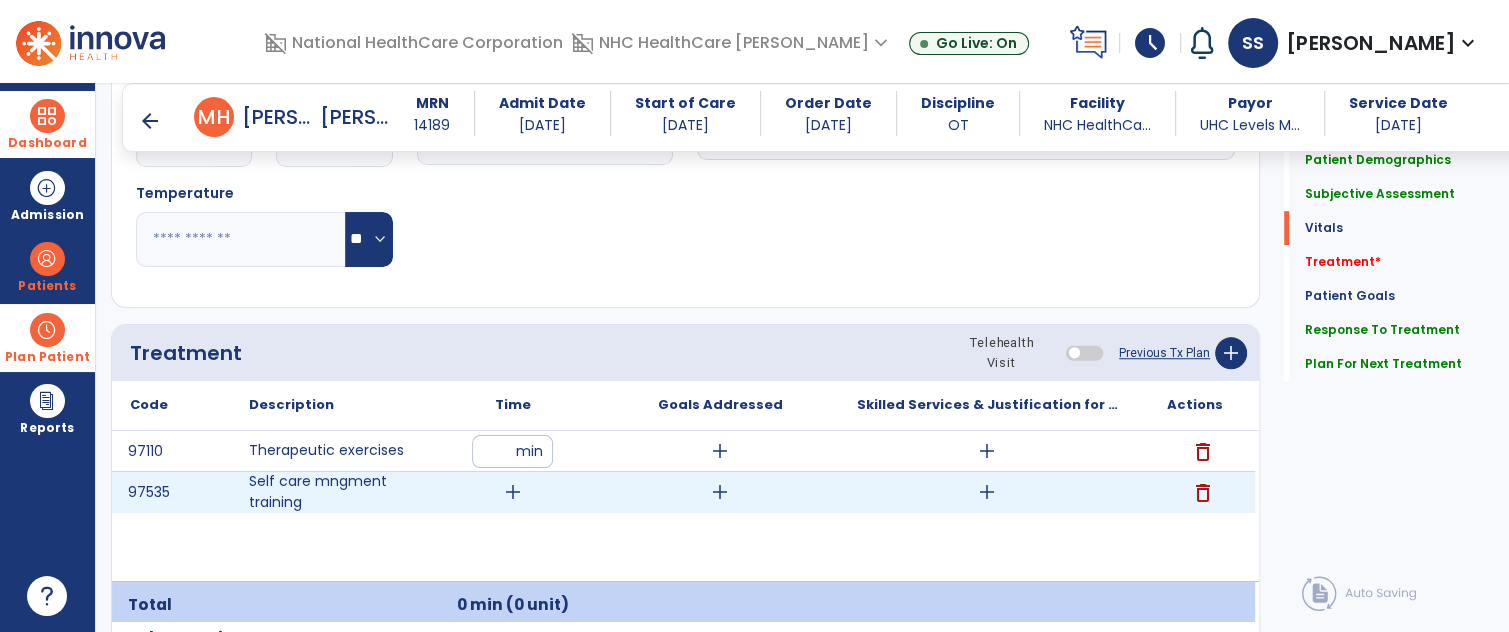 type on "**" 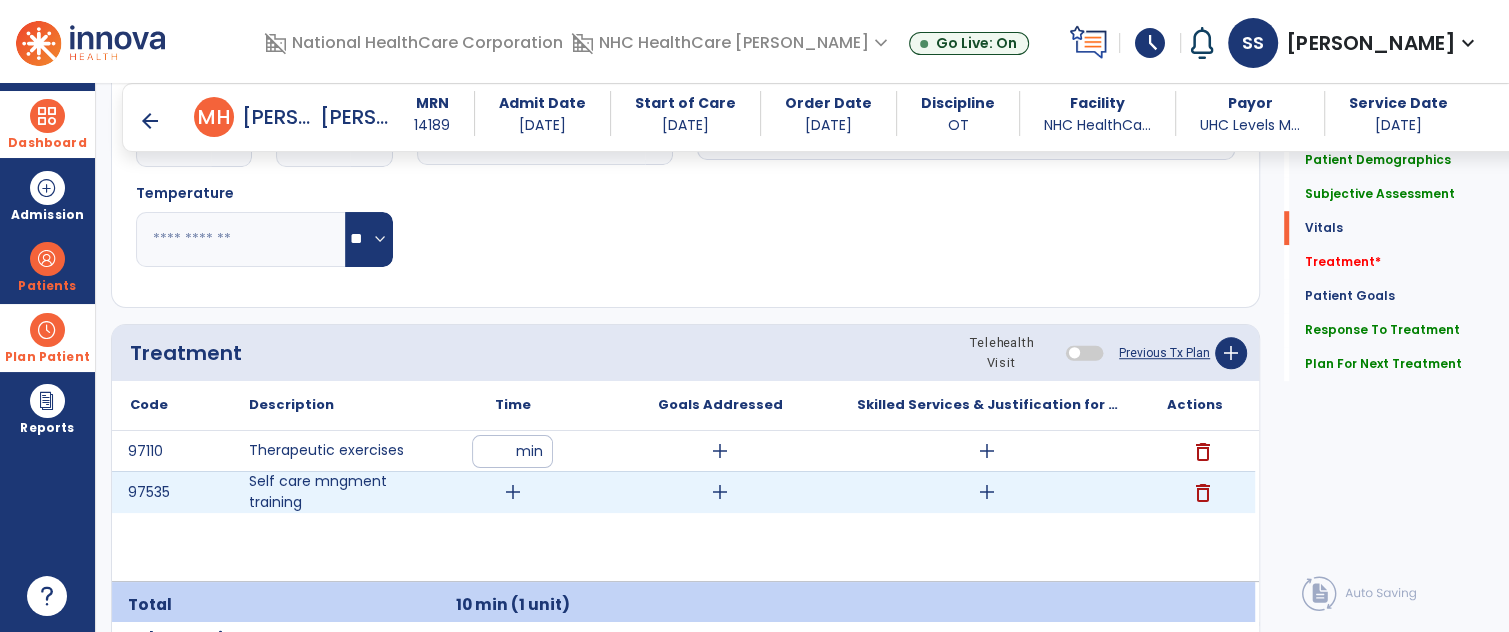 click on "add" at bounding box center [513, 492] 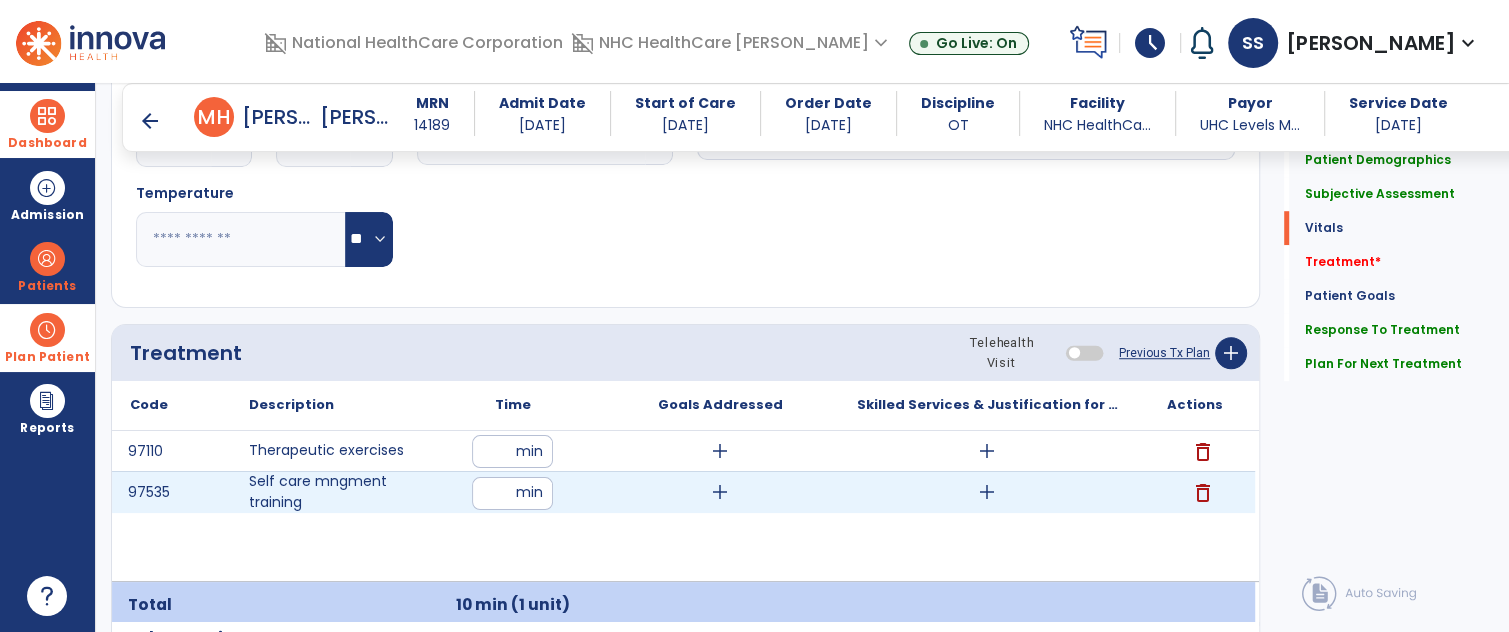 click at bounding box center [512, 493] 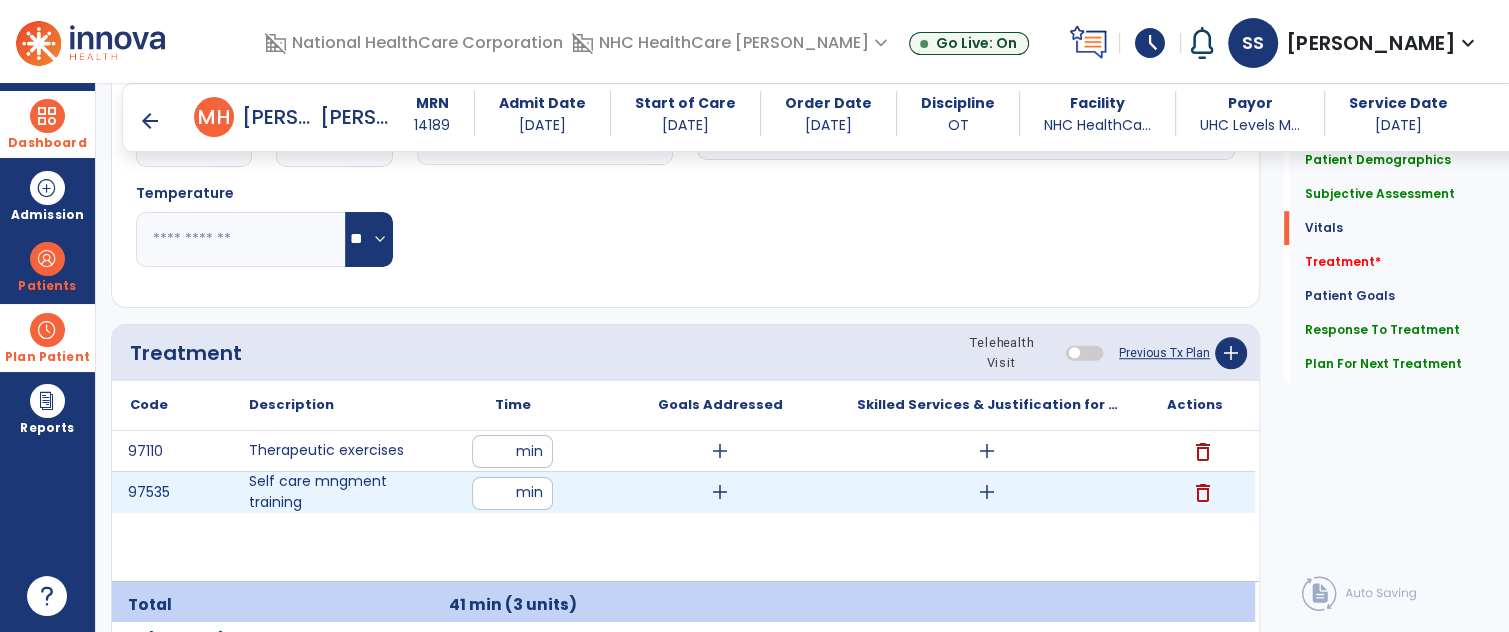 click on "add" at bounding box center [987, 492] 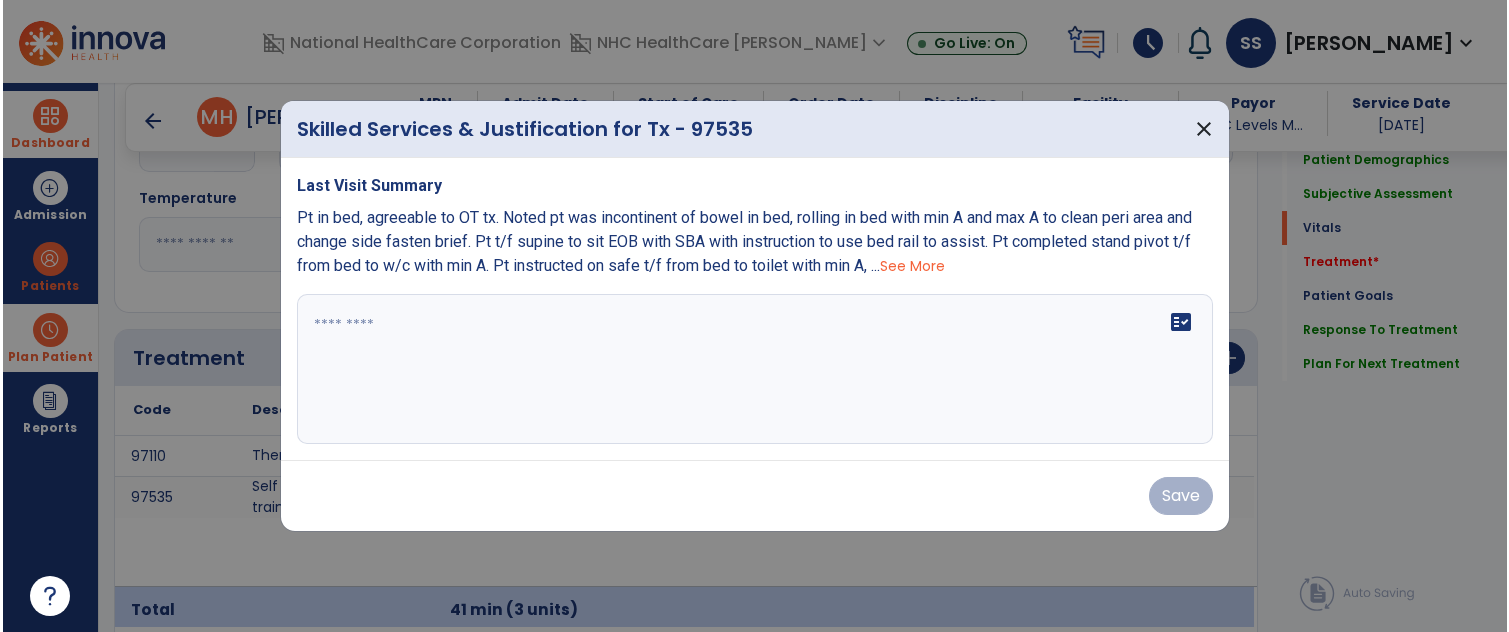 scroll, scrollTop: 1035, scrollLeft: 0, axis: vertical 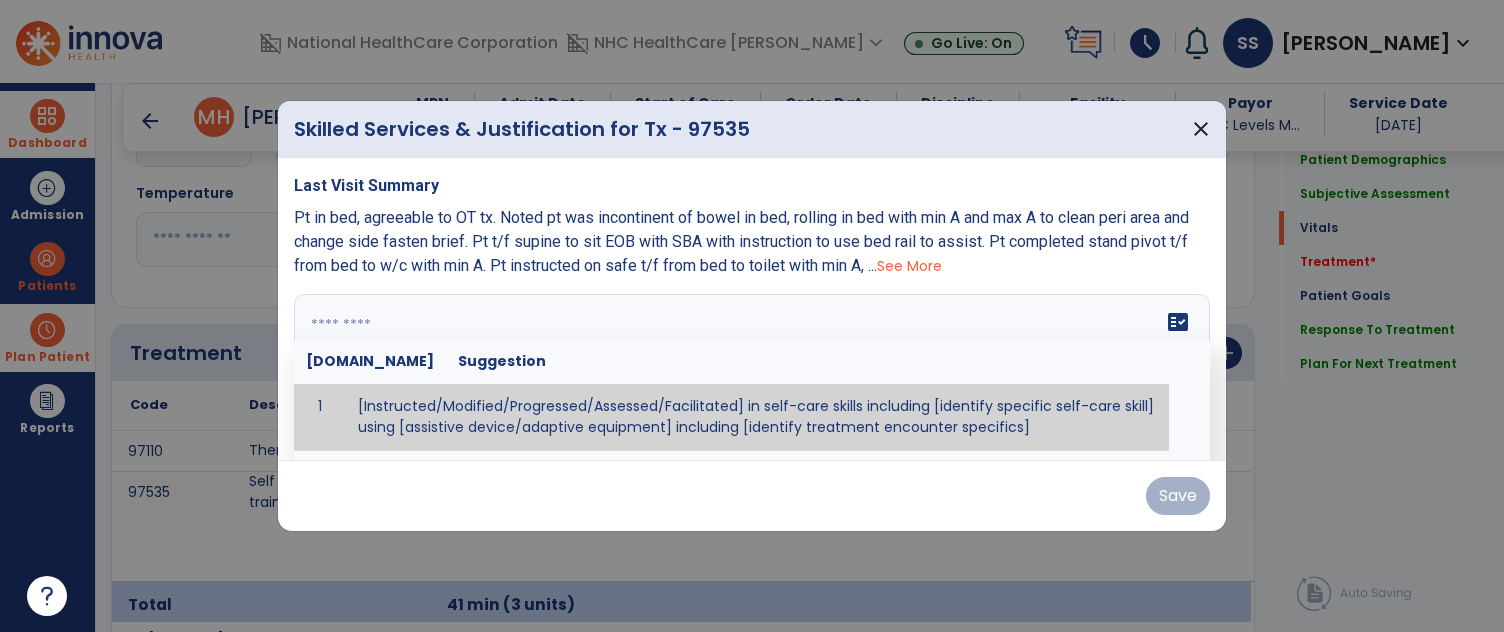 click on "fact_check  [DOMAIN_NAME] Suggestion 1 [Instructed/Modified/Progressed/Assessed/Facilitated] in self-care skills including [identify specific self-care skill] using [assistive device/adaptive equipment] including [identify treatment encounter specifics]" at bounding box center (752, 369) 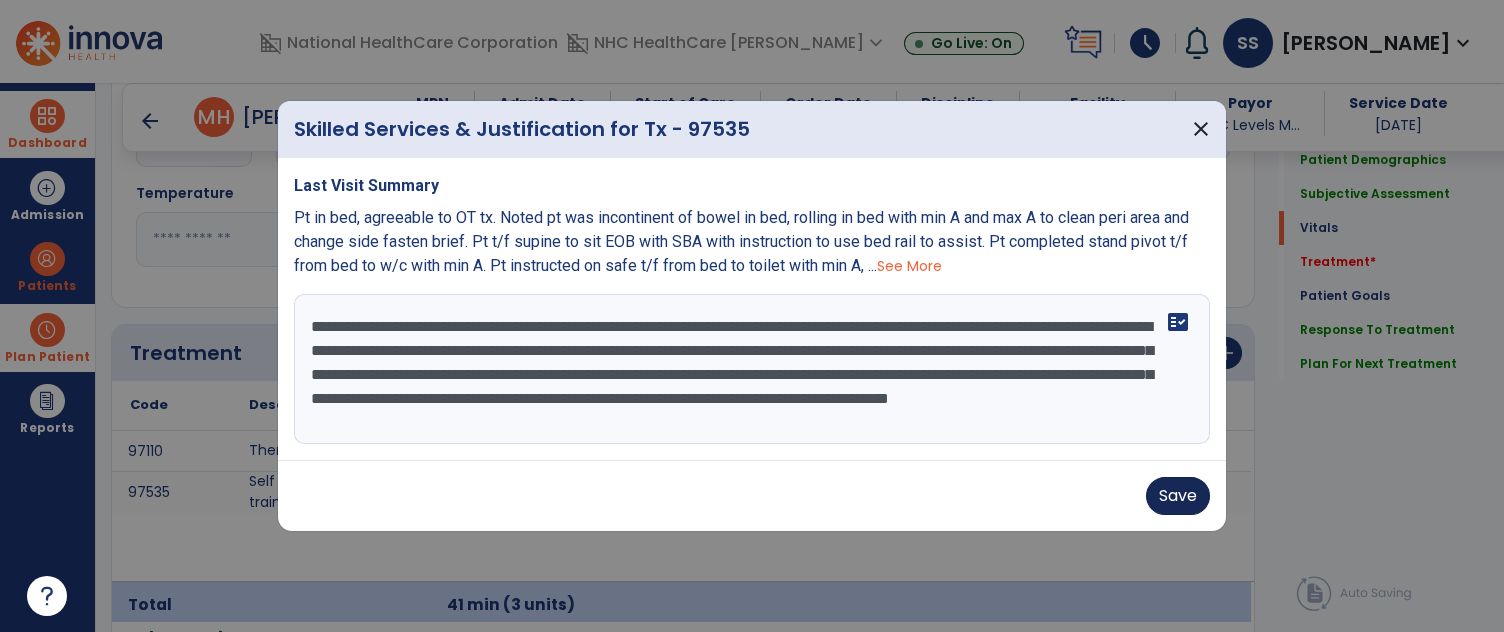 type on "**********" 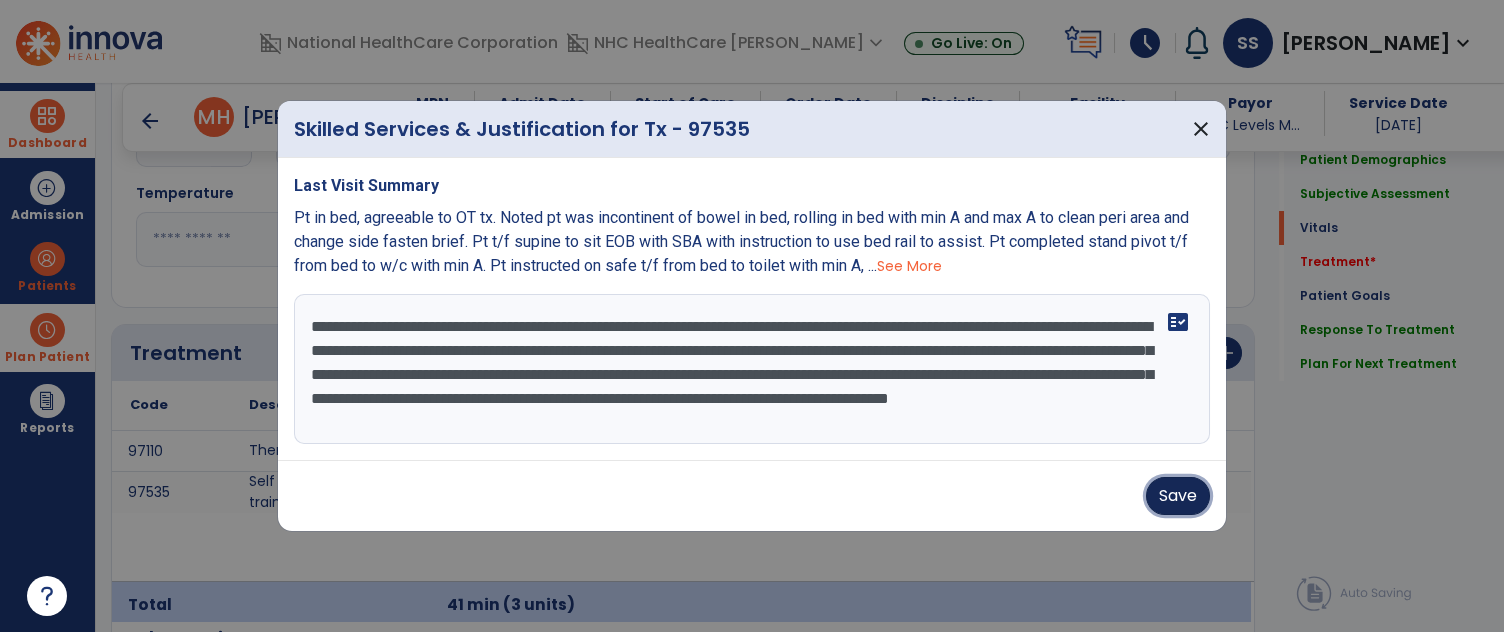 click on "Save" at bounding box center (1178, 496) 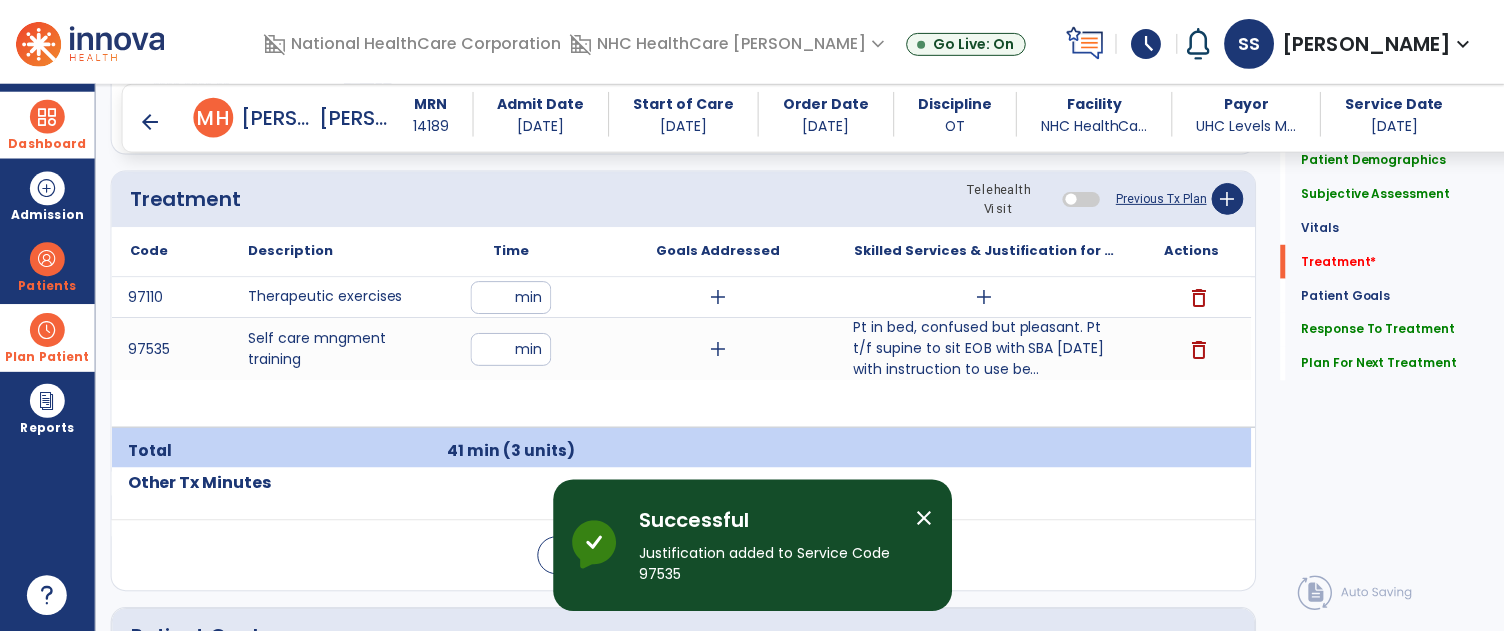 scroll, scrollTop: 1188, scrollLeft: 0, axis: vertical 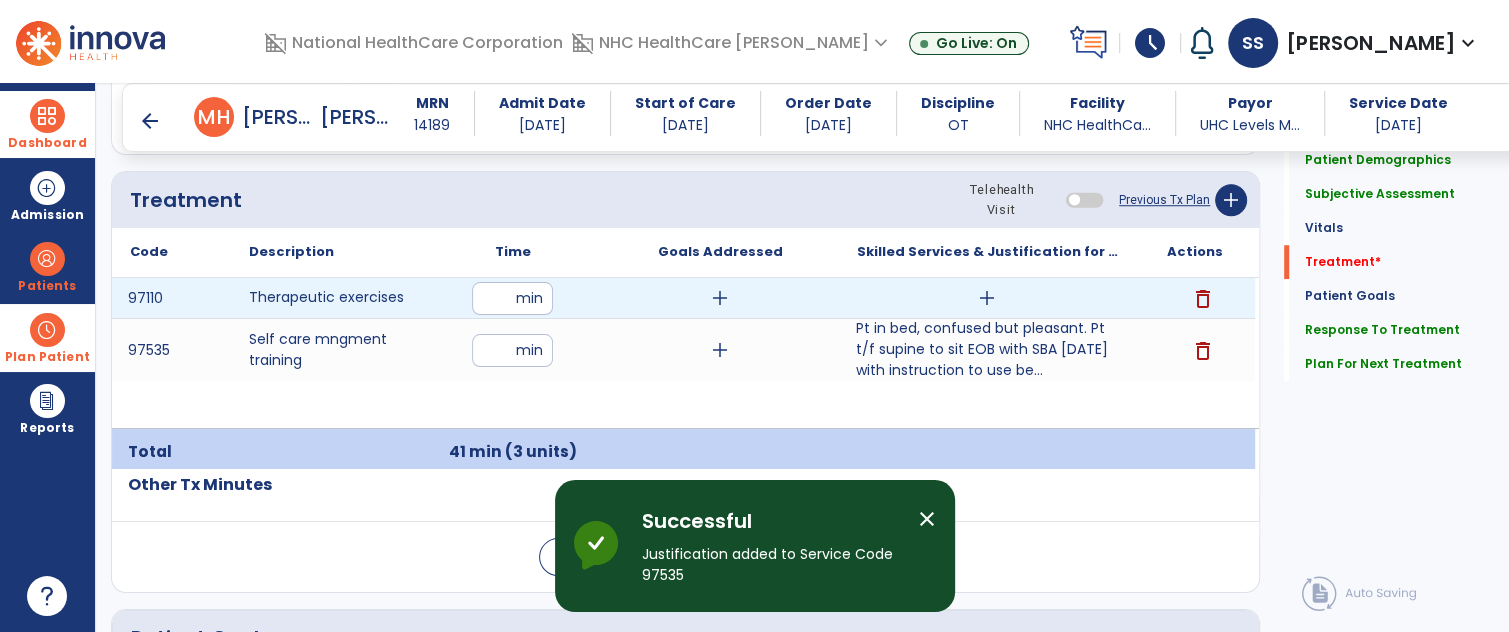 click on "add" at bounding box center (987, 298) 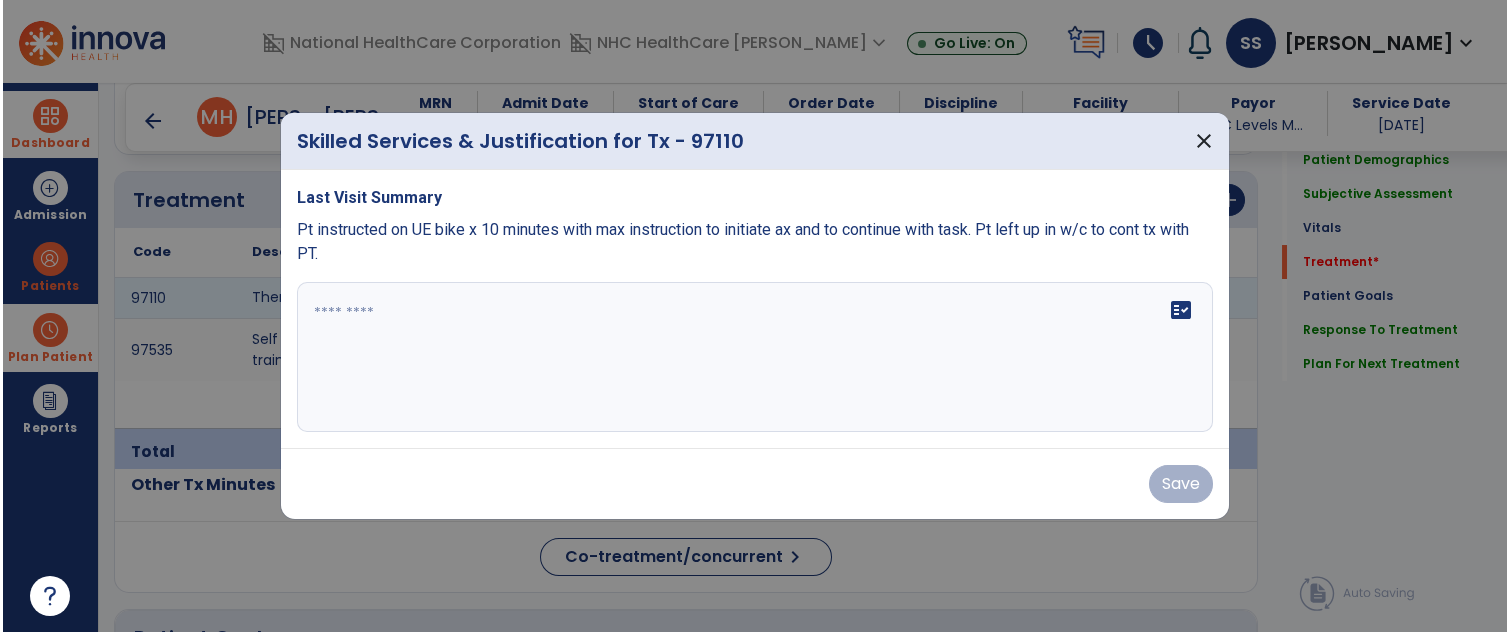 scroll, scrollTop: 1188, scrollLeft: 0, axis: vertical 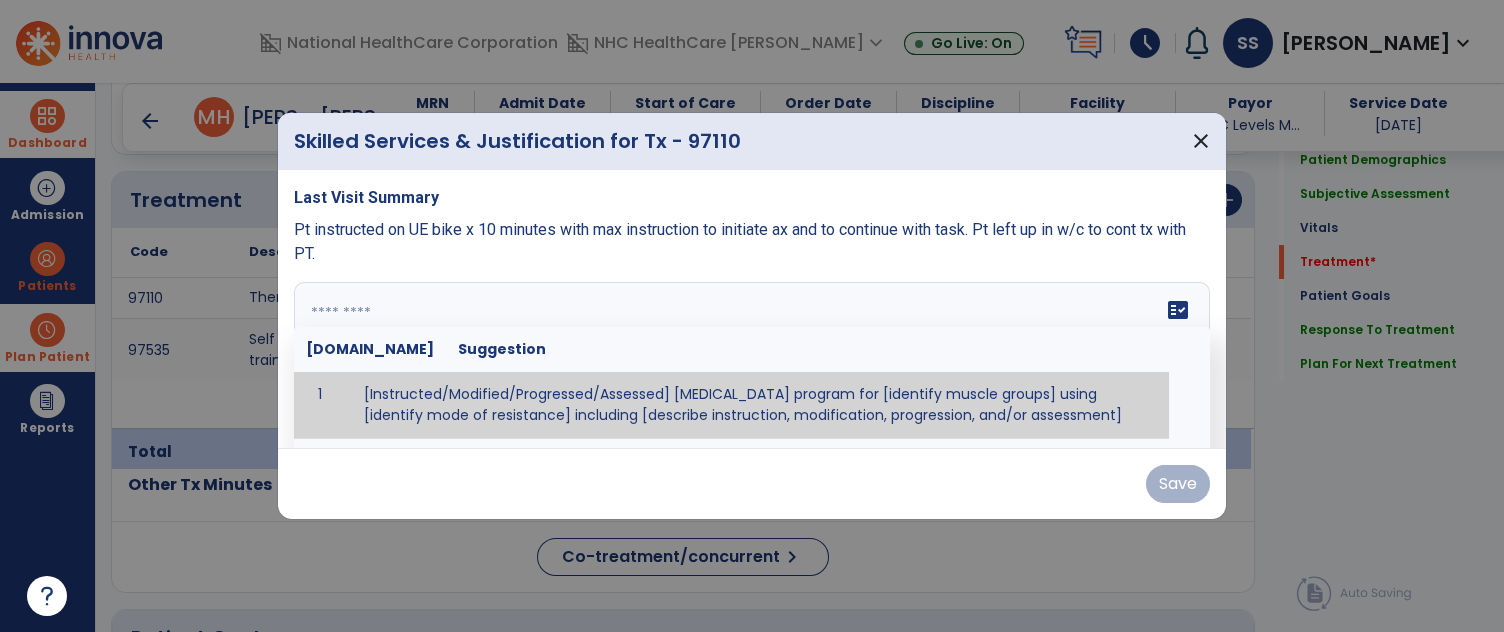 click on "fact_check  [DOMAIN_NAME] Suggestion 1 [Instructed/Modified/Progressed/Assessed] [MEDICAL_DATA] program for [identify muscle groups] using [identify mode of resistance] including [describe instruction, modification, progression, and/or assessment] 2 [Instructed/Modified/Progressed/Assessed] aerobic exercise program using [identify equipment/mode] including [describe instruction, modification,progression, and/or assessment] 3 [Instructed/Modified/Progressed/Assessed] [PROM/A/AROM/AROM] program for [identify joint movements] using [contract-relax, over-pressure, inhibitory techniques, other] 4 [Assessed/Tested] aerobic capacity with administration of [aerobic capacity test]" at bounding box center (752, 357) 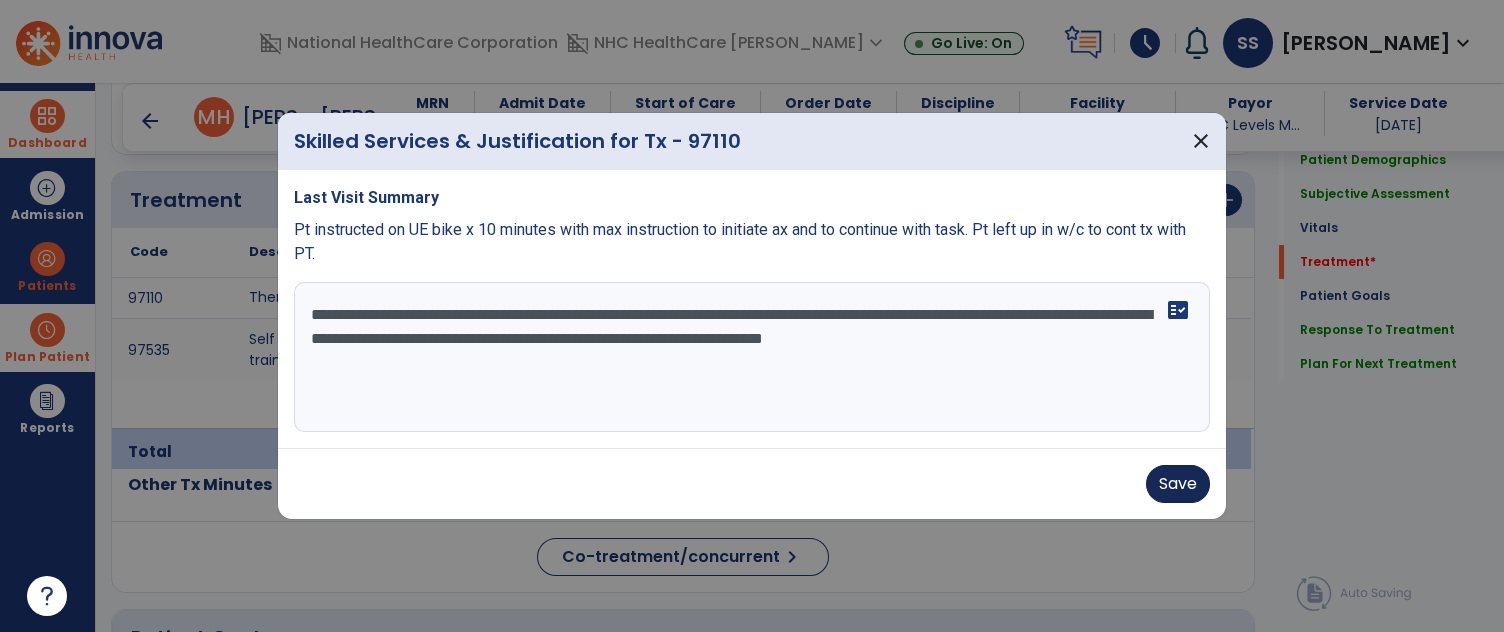 type on "**********" 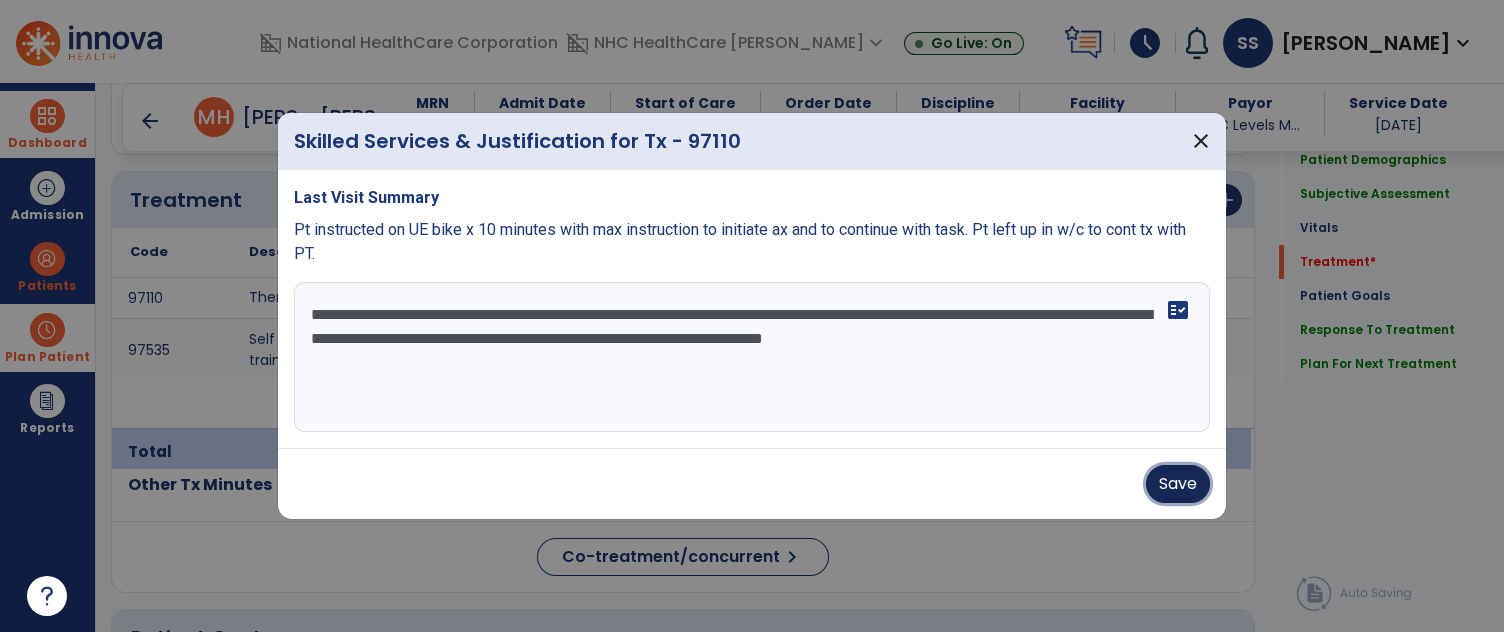 click on "Save" at bounding box center [1178, 484] 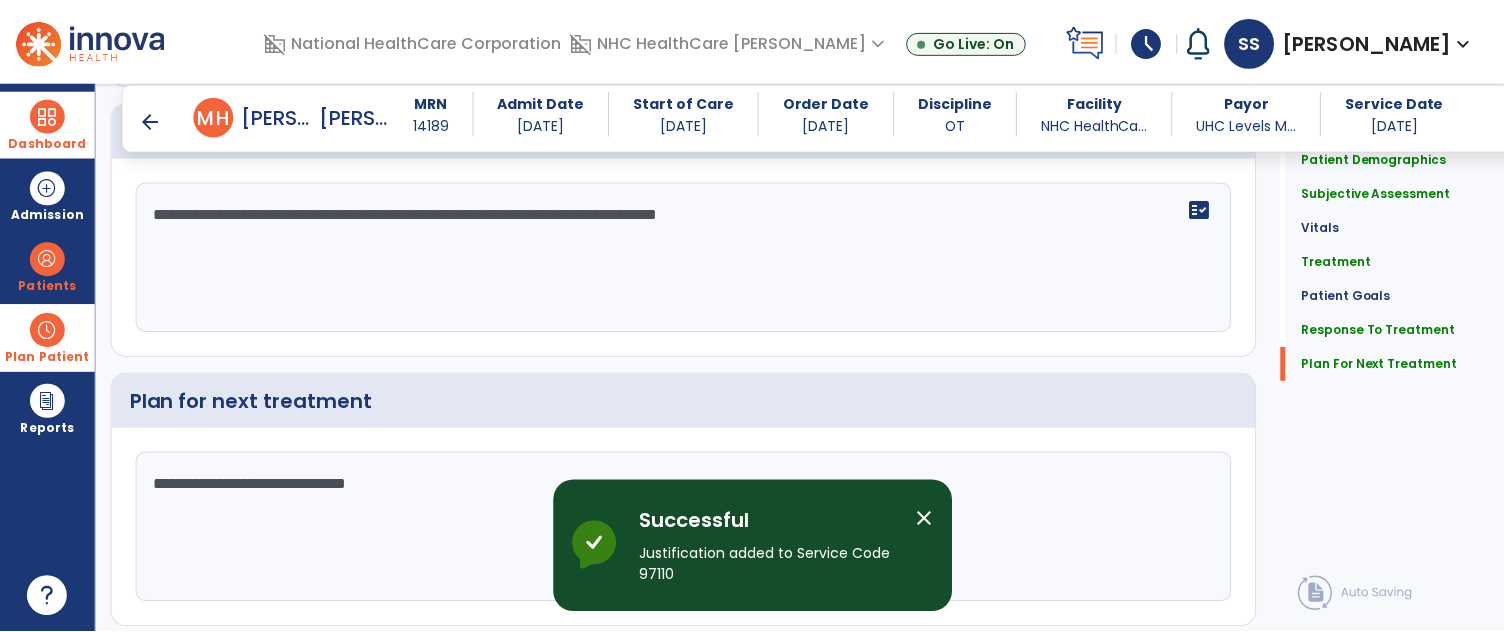 scroll, scrollTop: 3006, scrollLeft: 0, axis: vertical 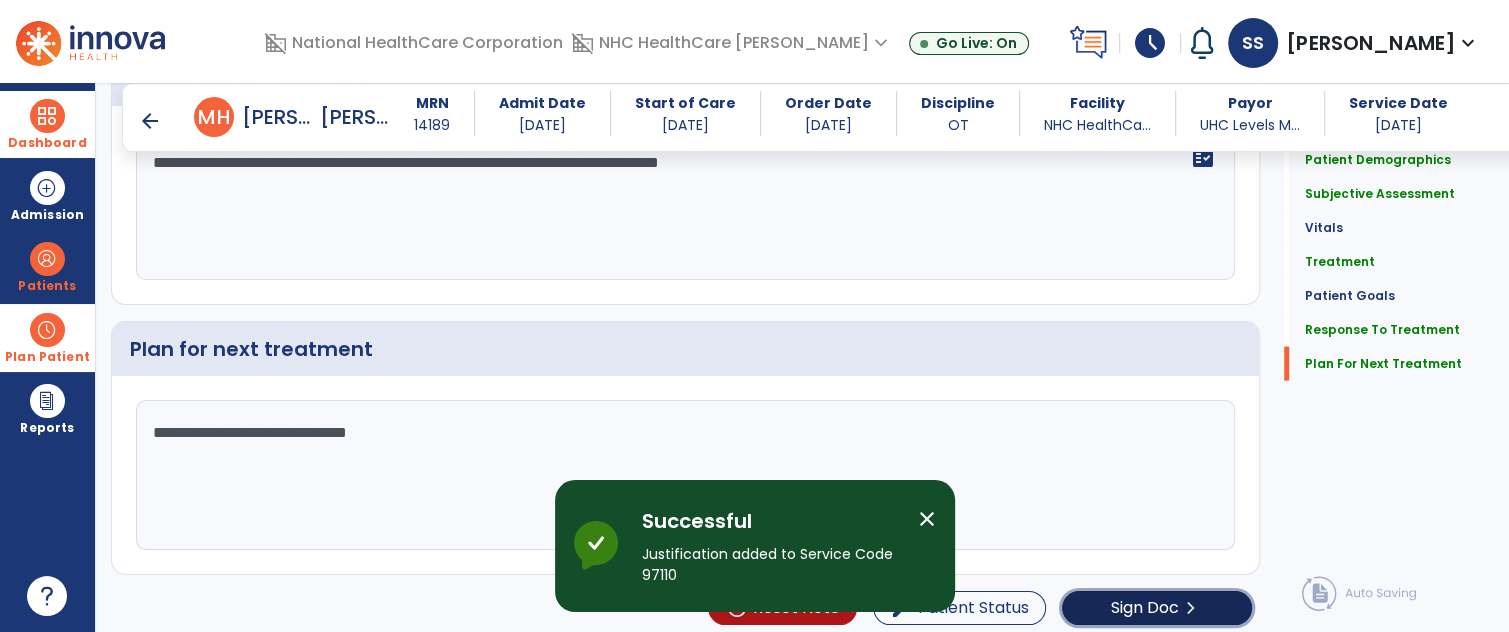 click on "Sign Doc" 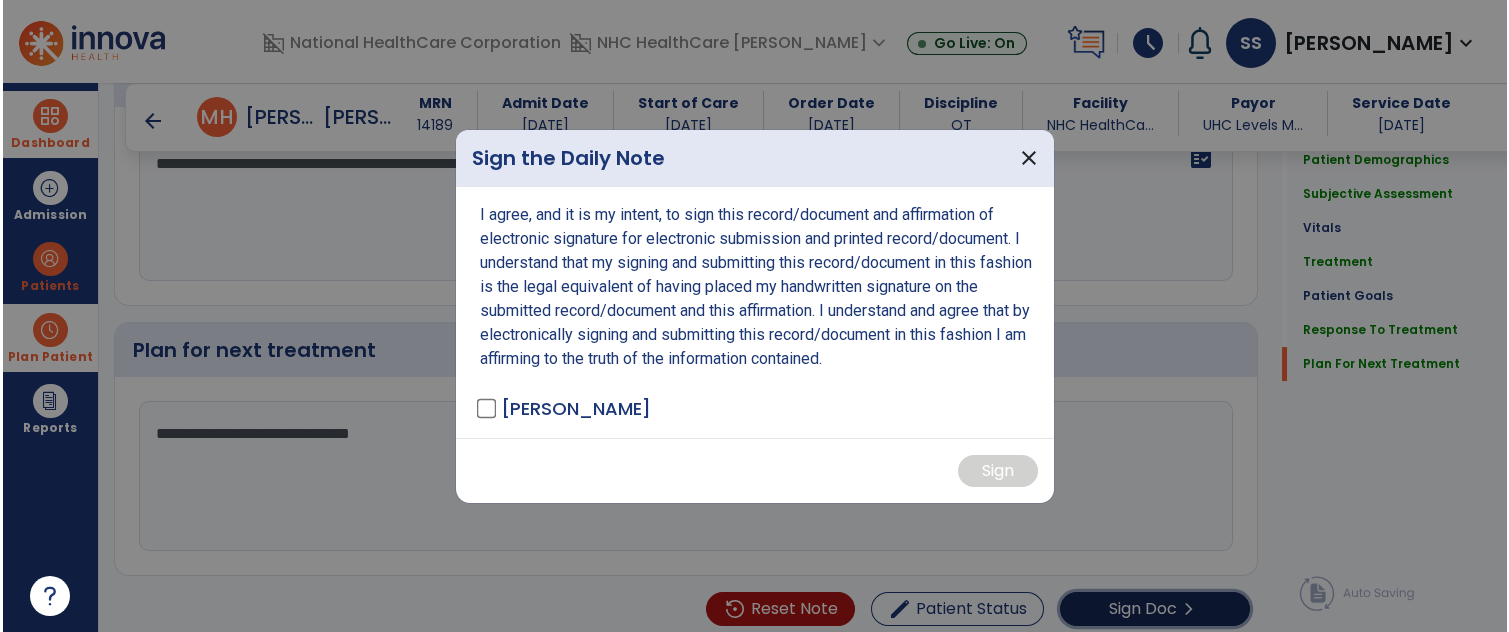 scroll, scrollTop: 3006, scrollLeft: 0, axis: vertical 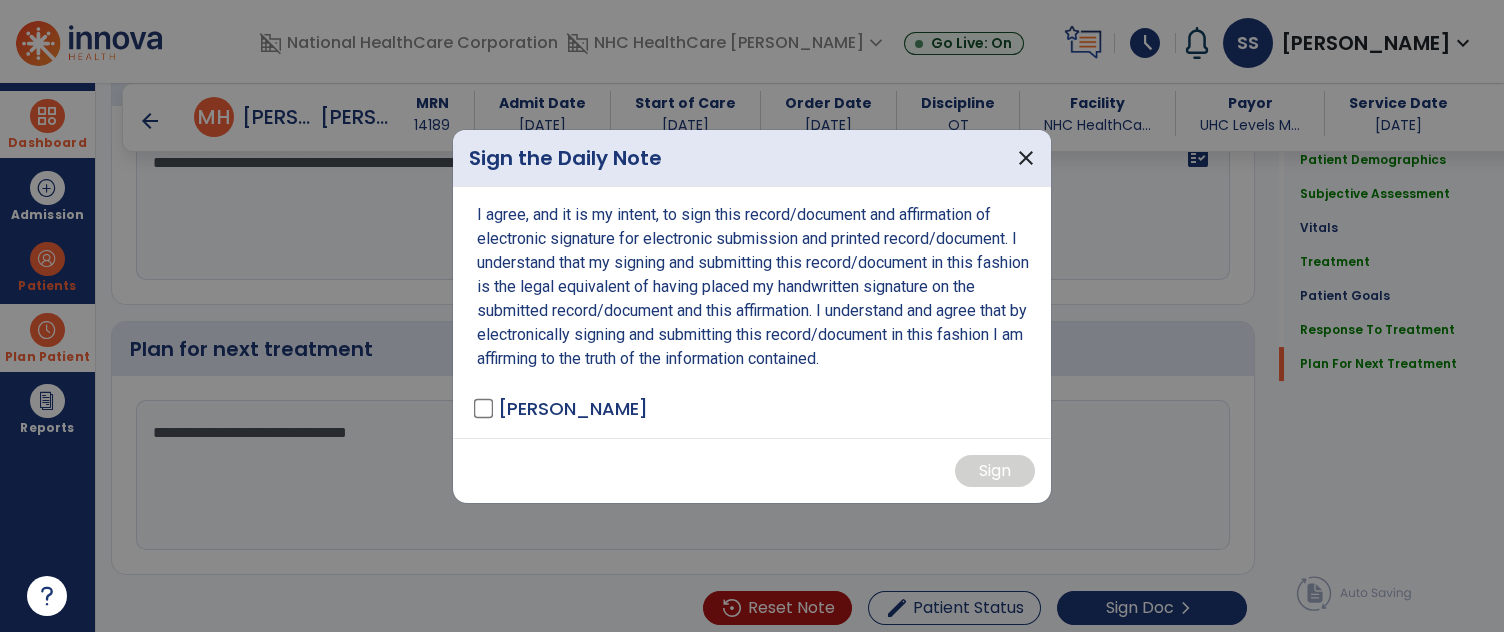 click on "[PERSON_NAME]" at bounding box center [562, 408] 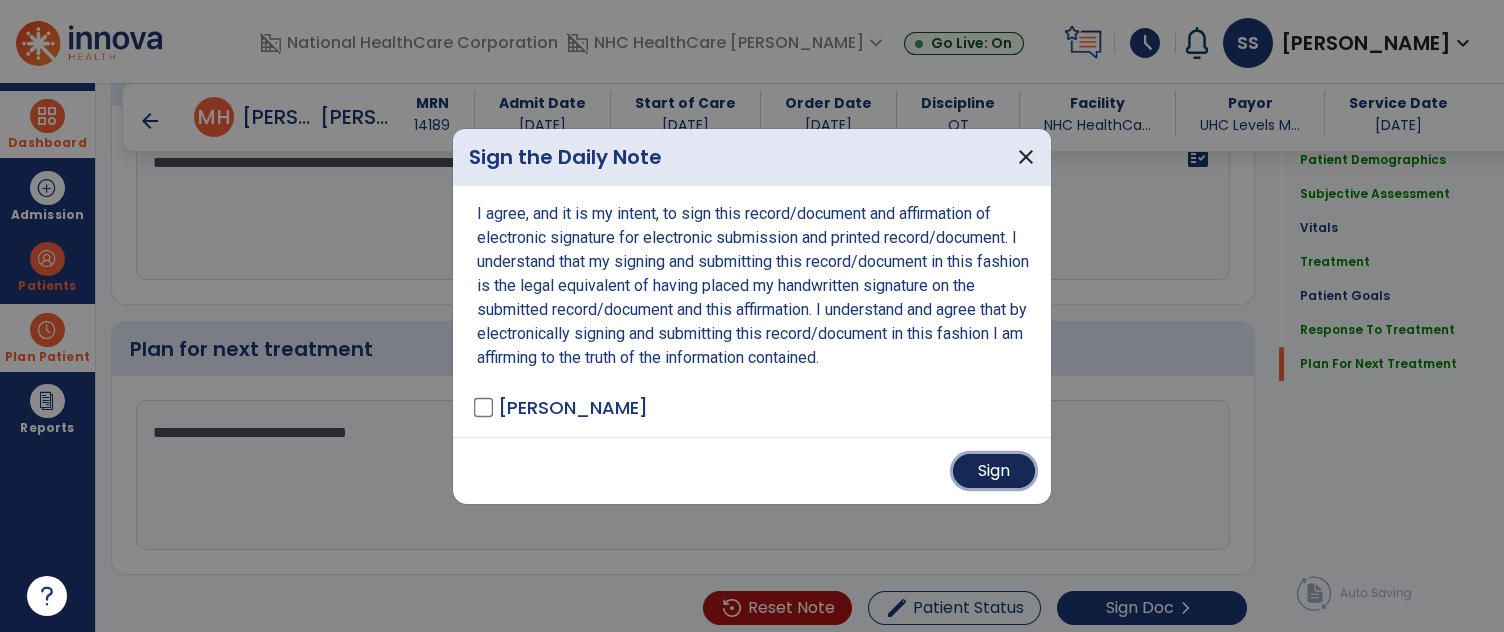 click on "Sign" at bounding box center [994, 471] 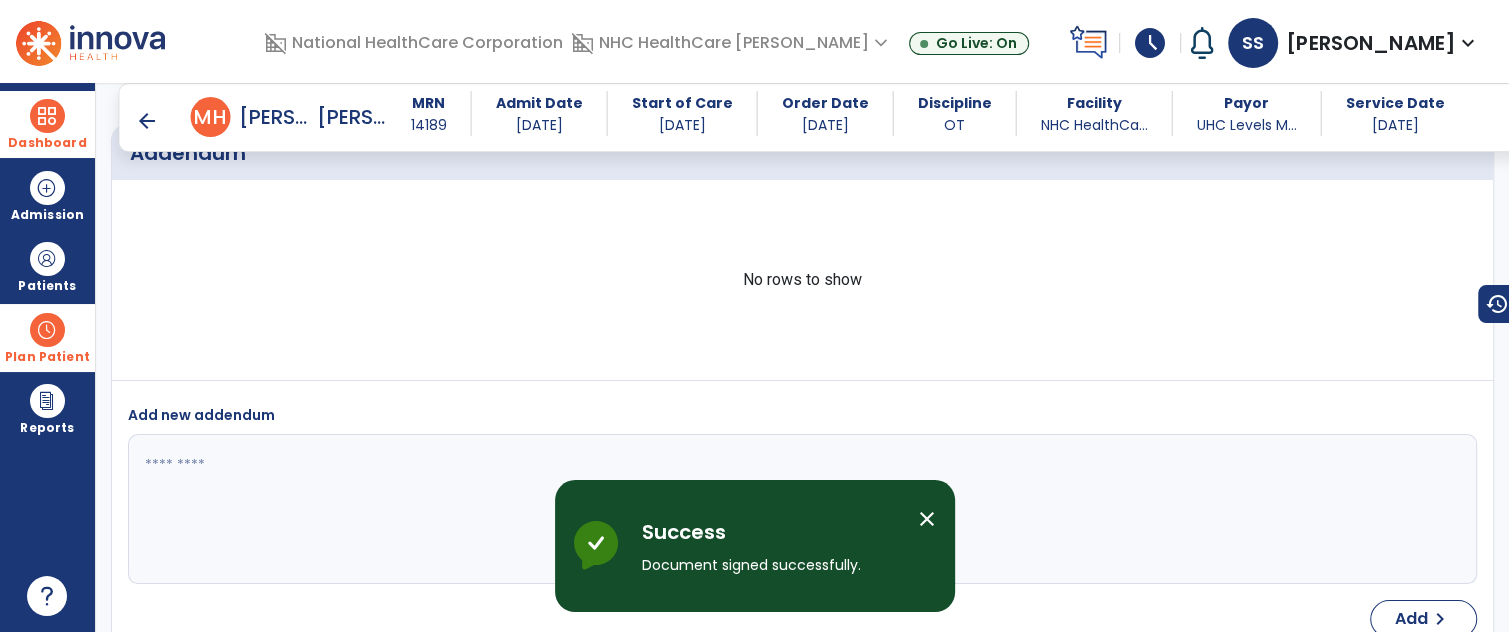 scroll, scrollTop: 4160, scrollLeft: 0, axis: vertical 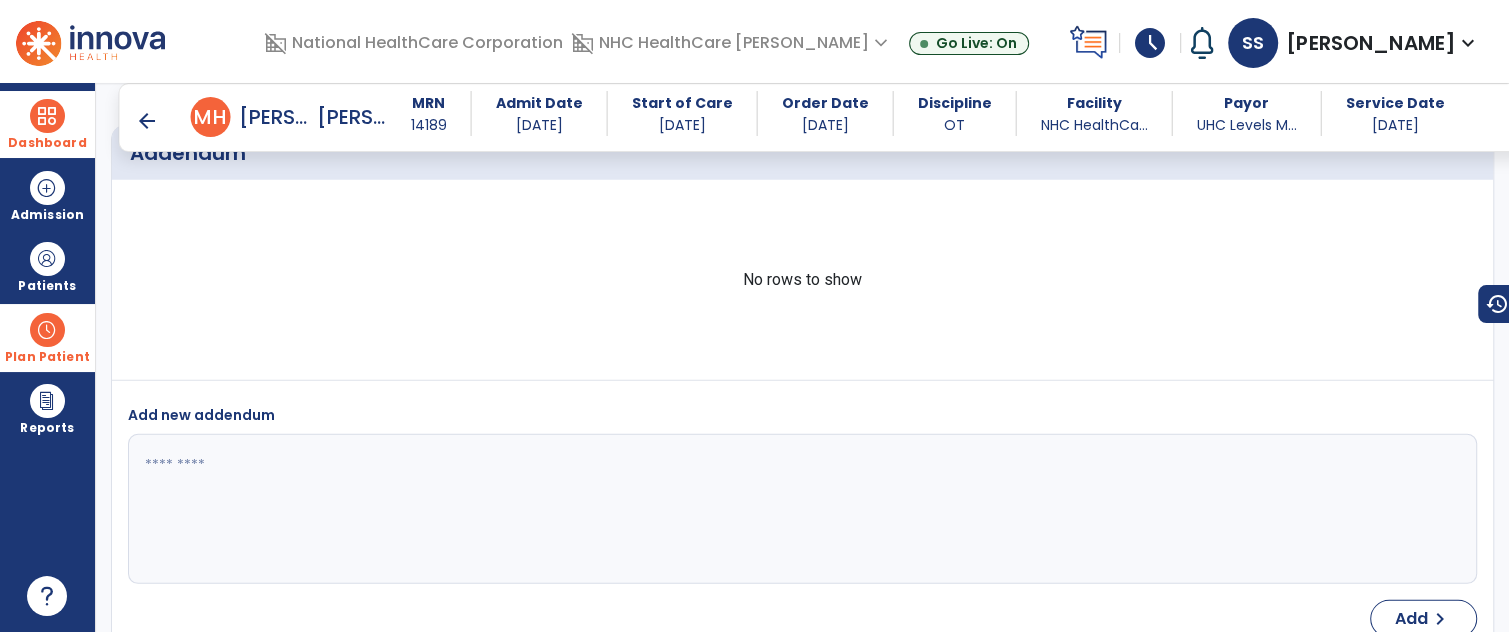 click on "arrow_back" at bounding box center [147, 121] 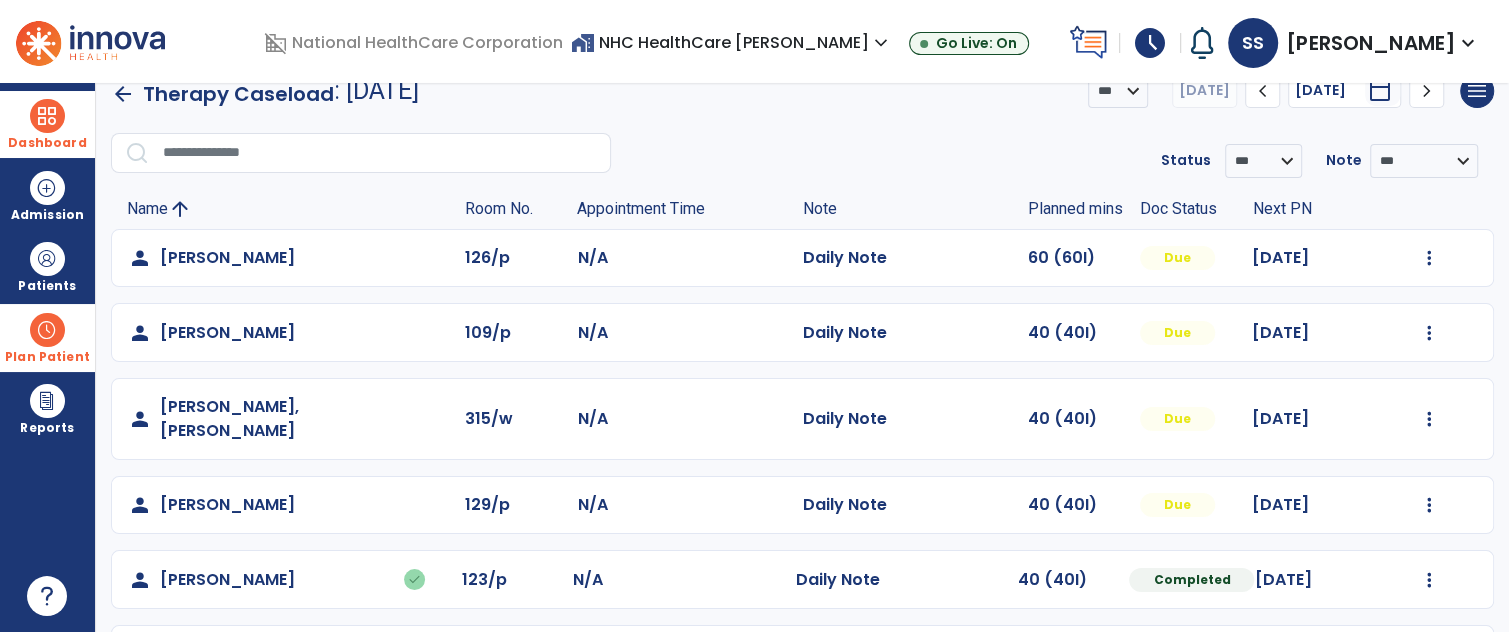scroll, scrollTop: 385, scrollLeft: 0, axis: vertical 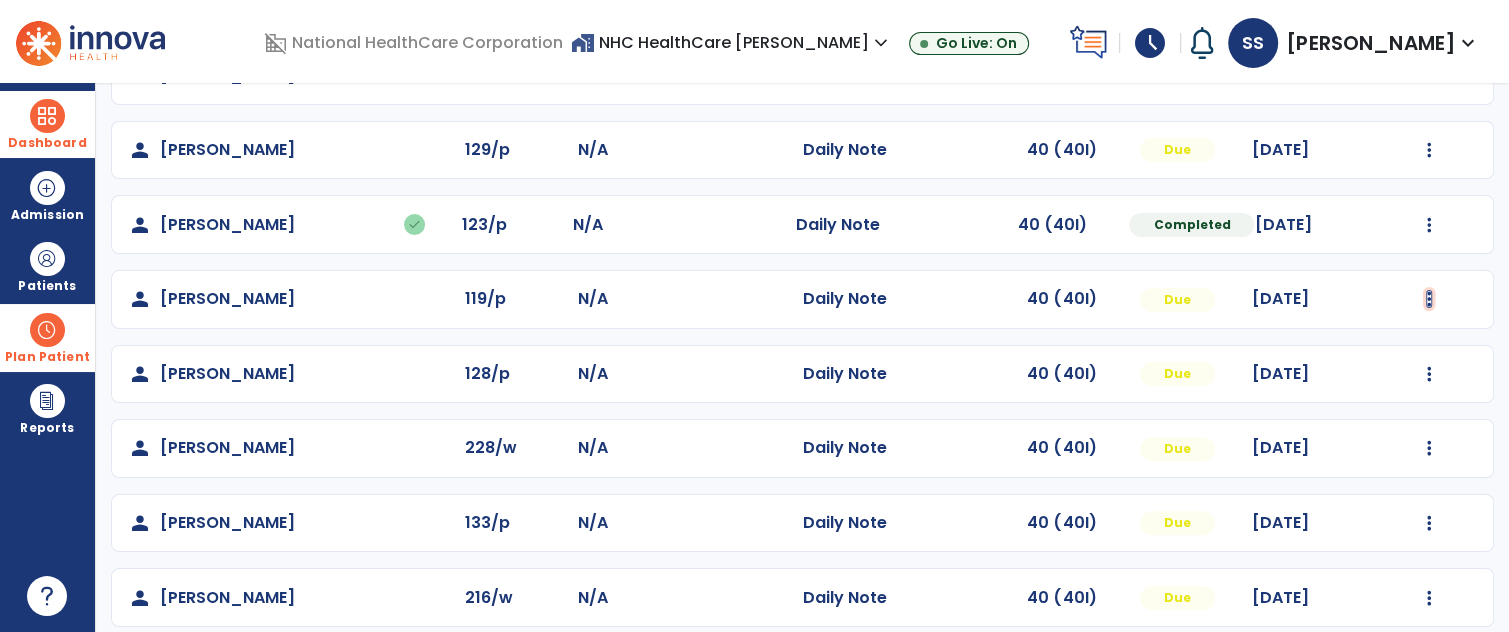 click at bounding box center [1429, -97] 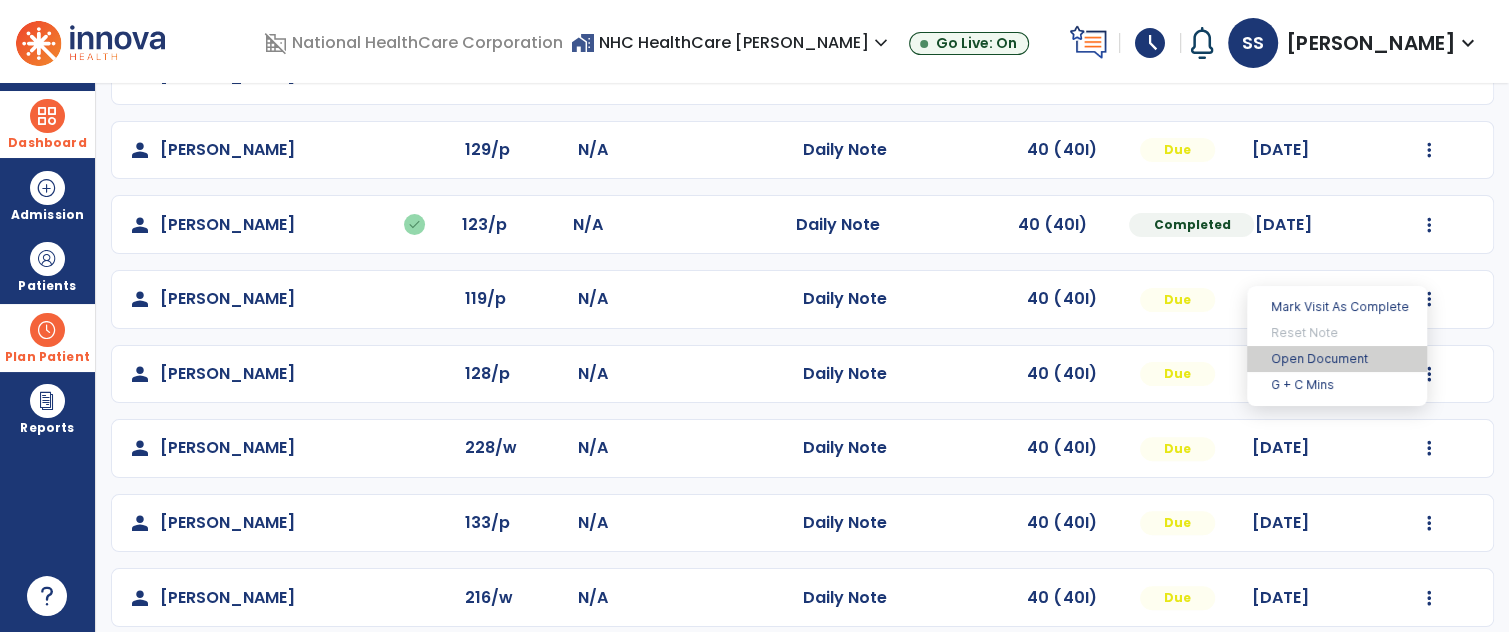 click on "Open Document" at bounding box center [1337, 359] 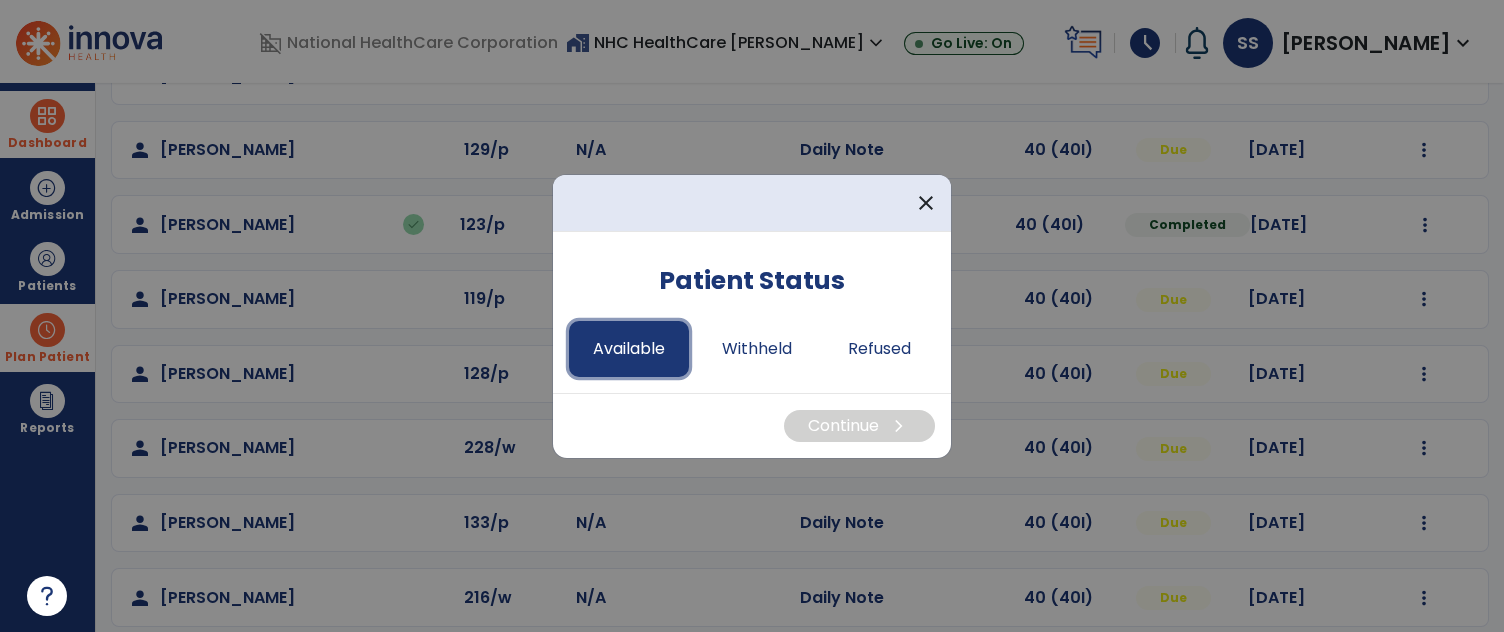 click on "Available" at bounding box center (629, 349) 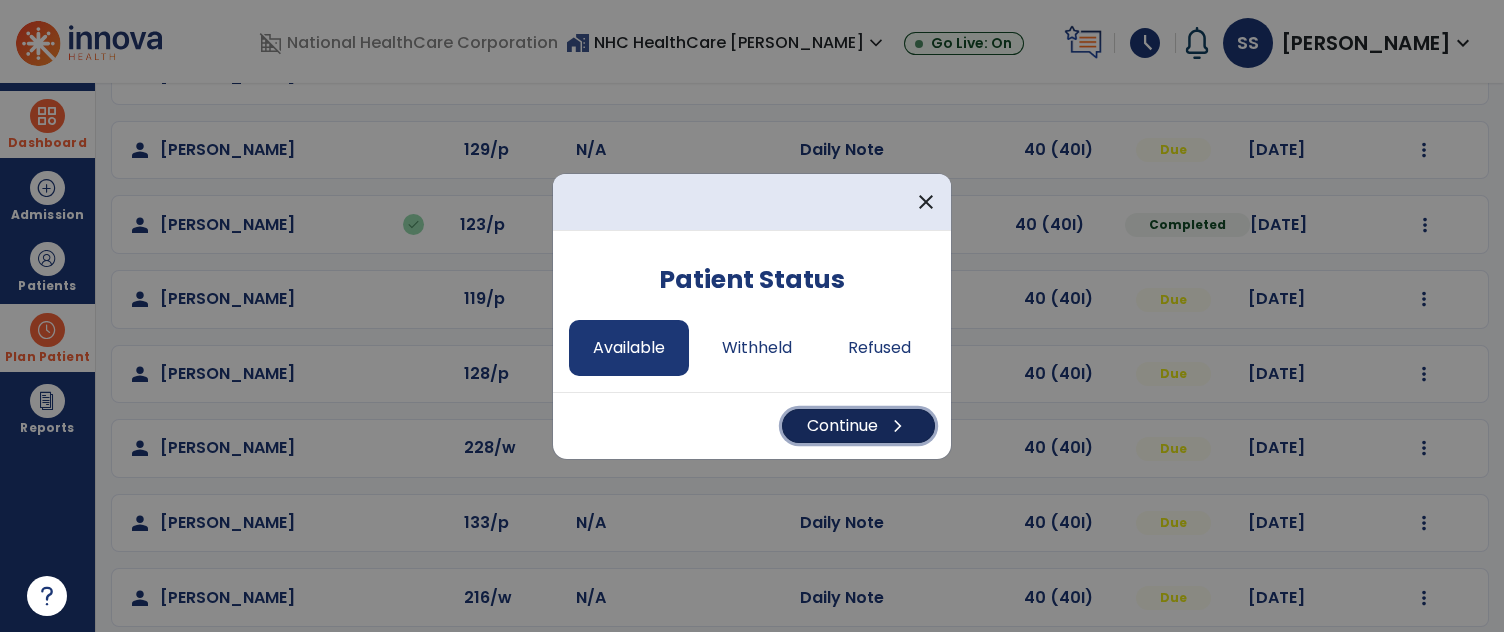 click on "Continue   chevron_right" at bounding box center [858, 426] 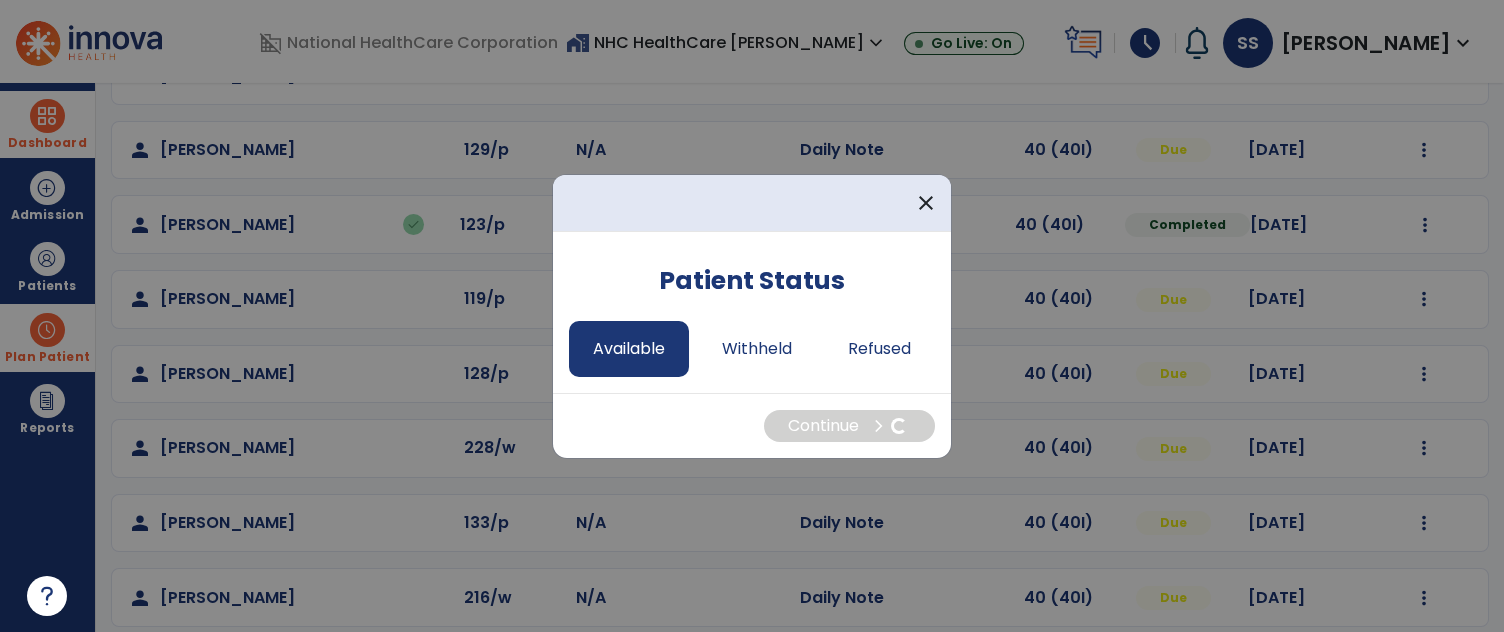 select on "*" 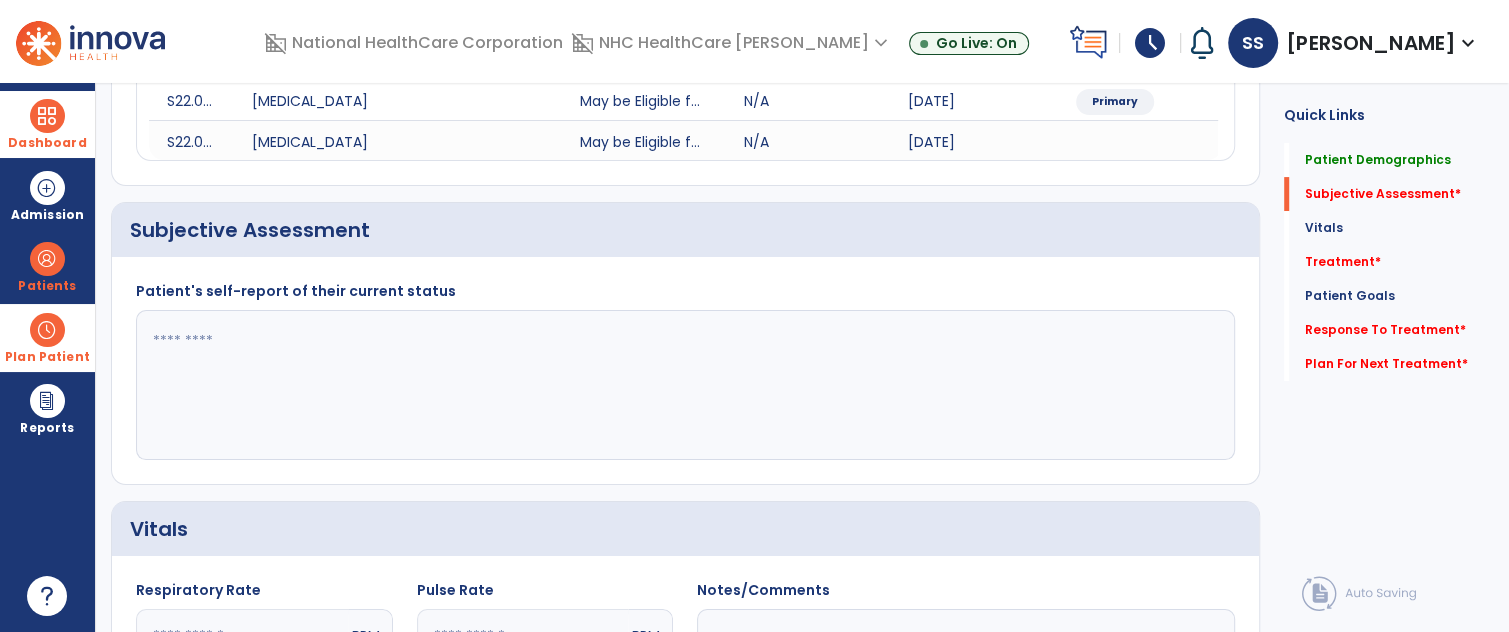 click 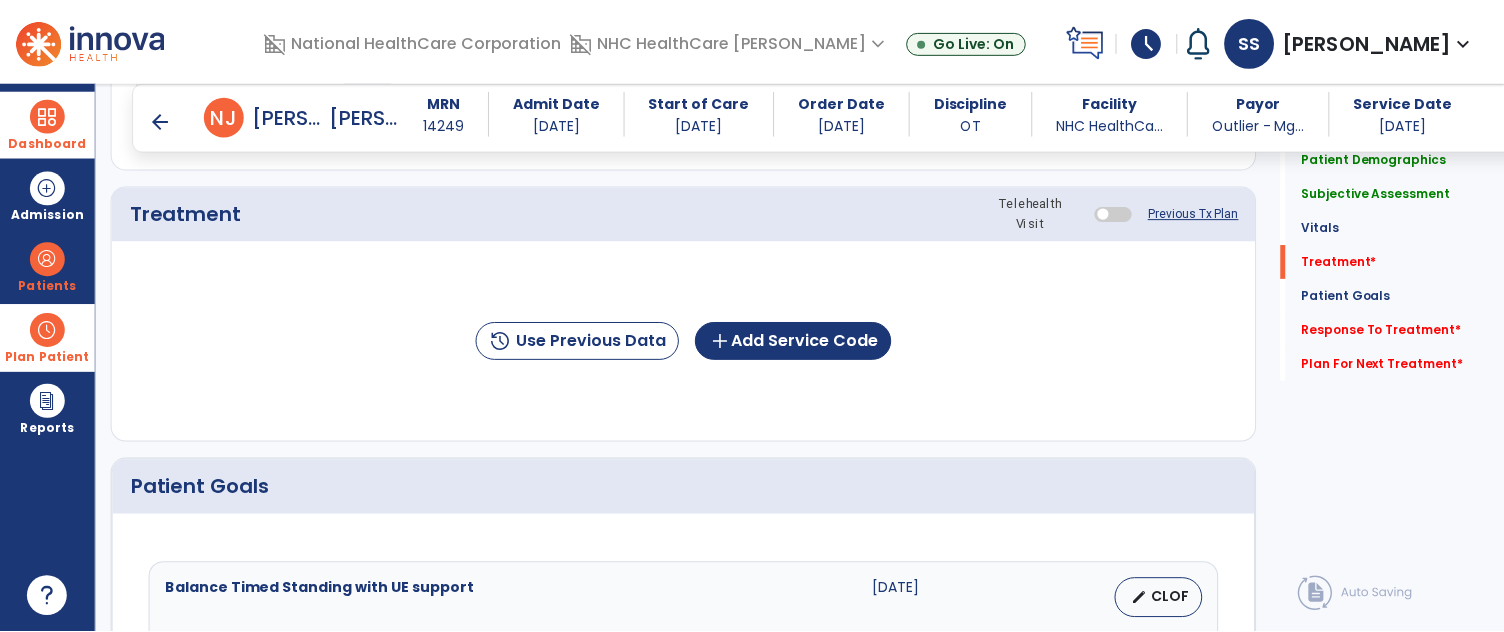 scroll, scrollTop: 1103, scrollLeft: 0, axis: vertical 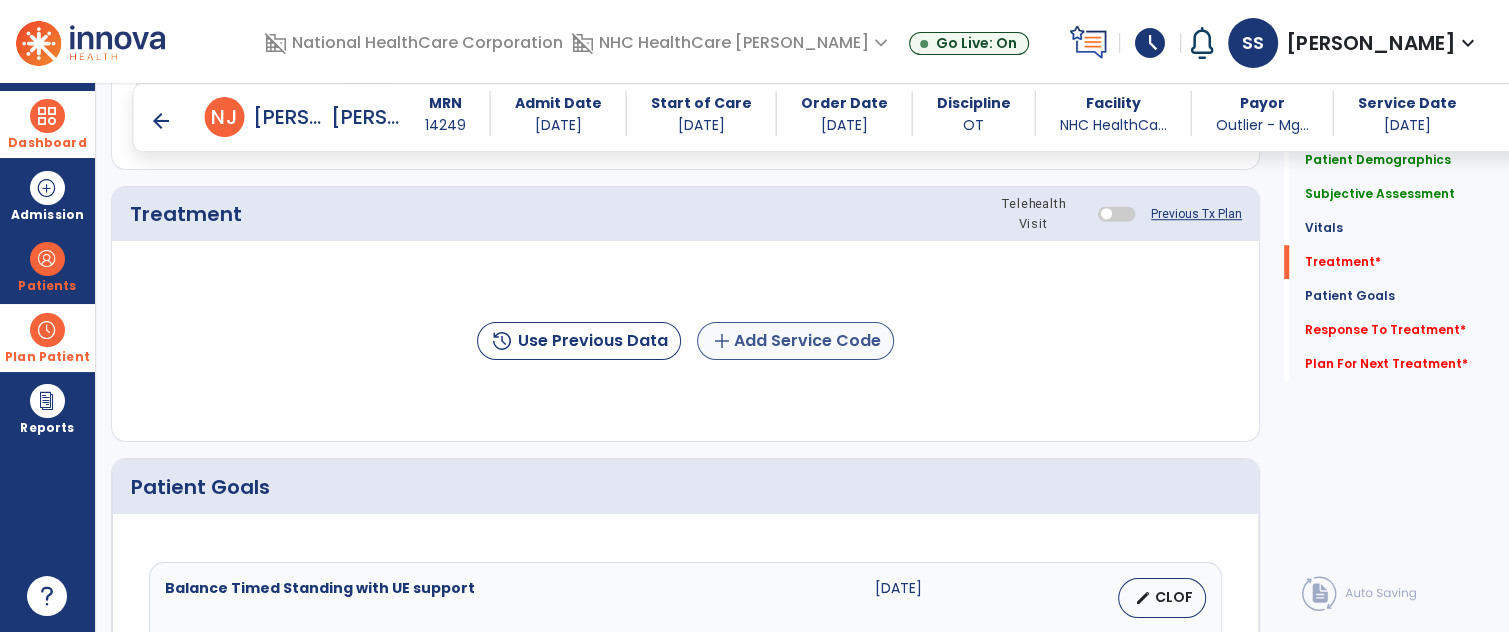 type on "**********" 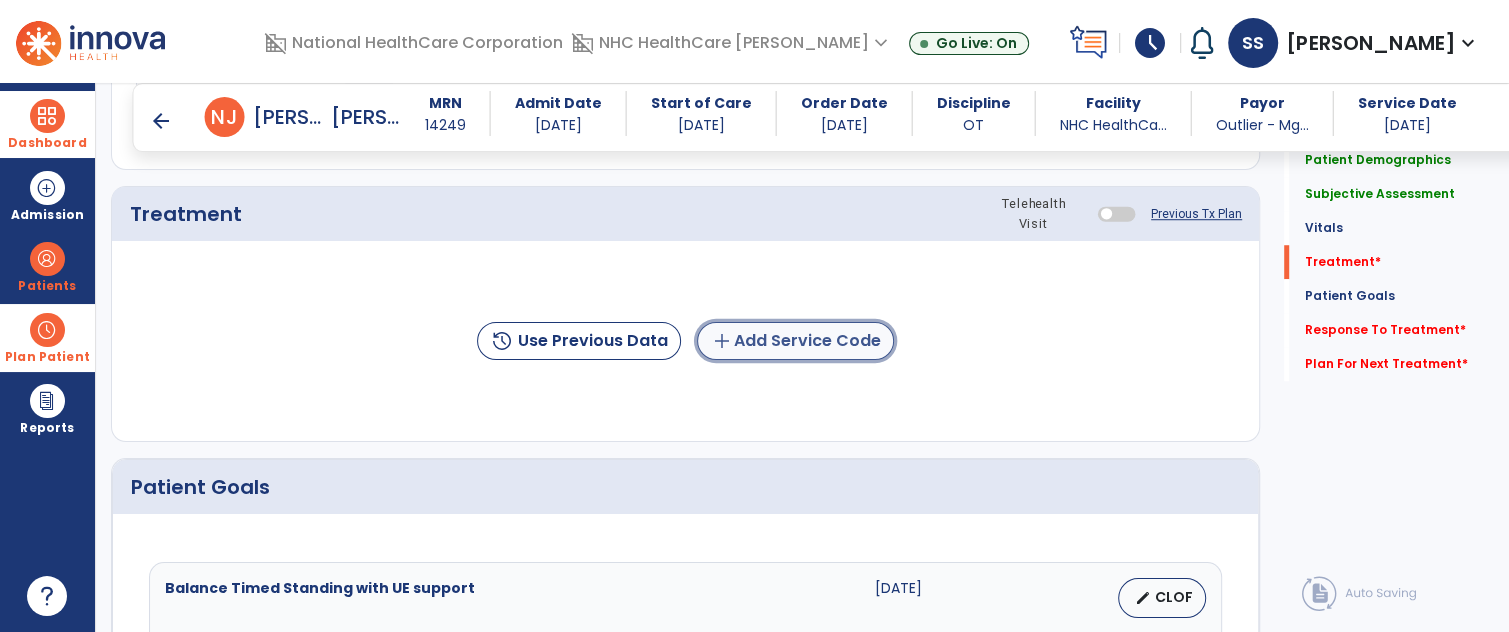 click on "add  Add Service Code" 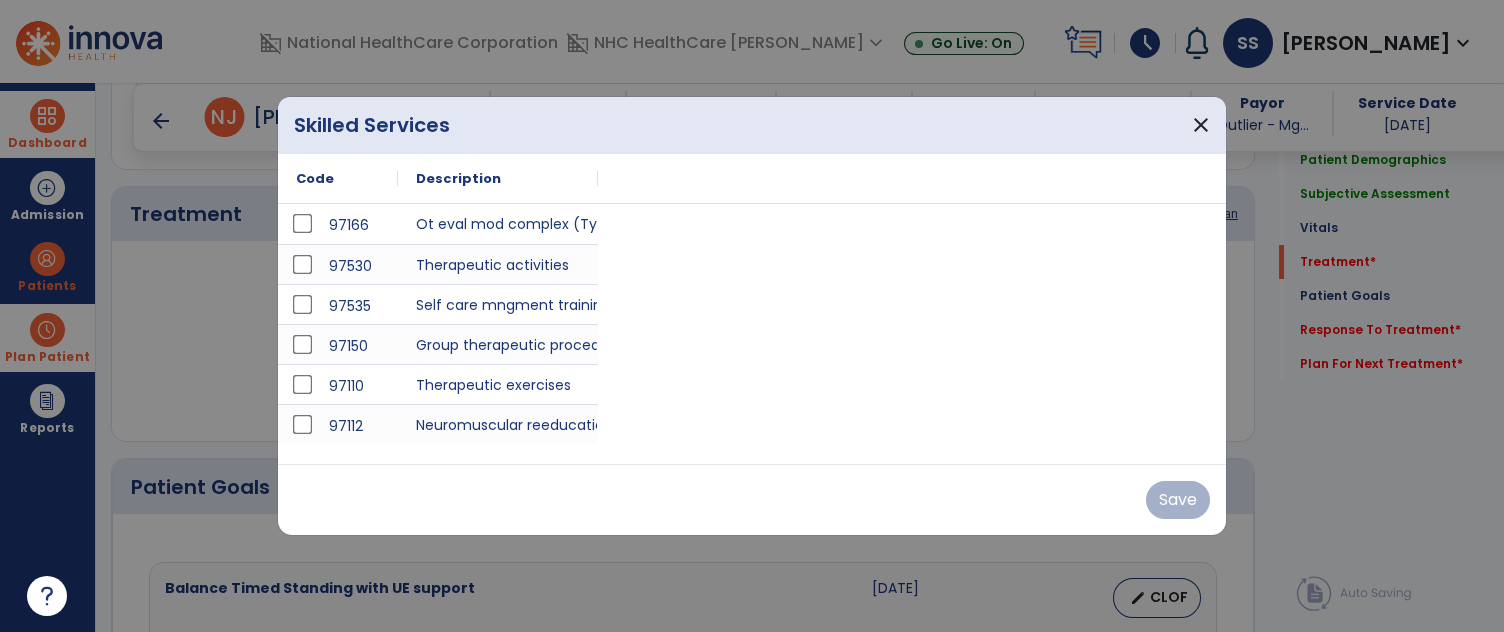 scroll, scrollTop: 1103, scrollLeft: 0, axis: vertical 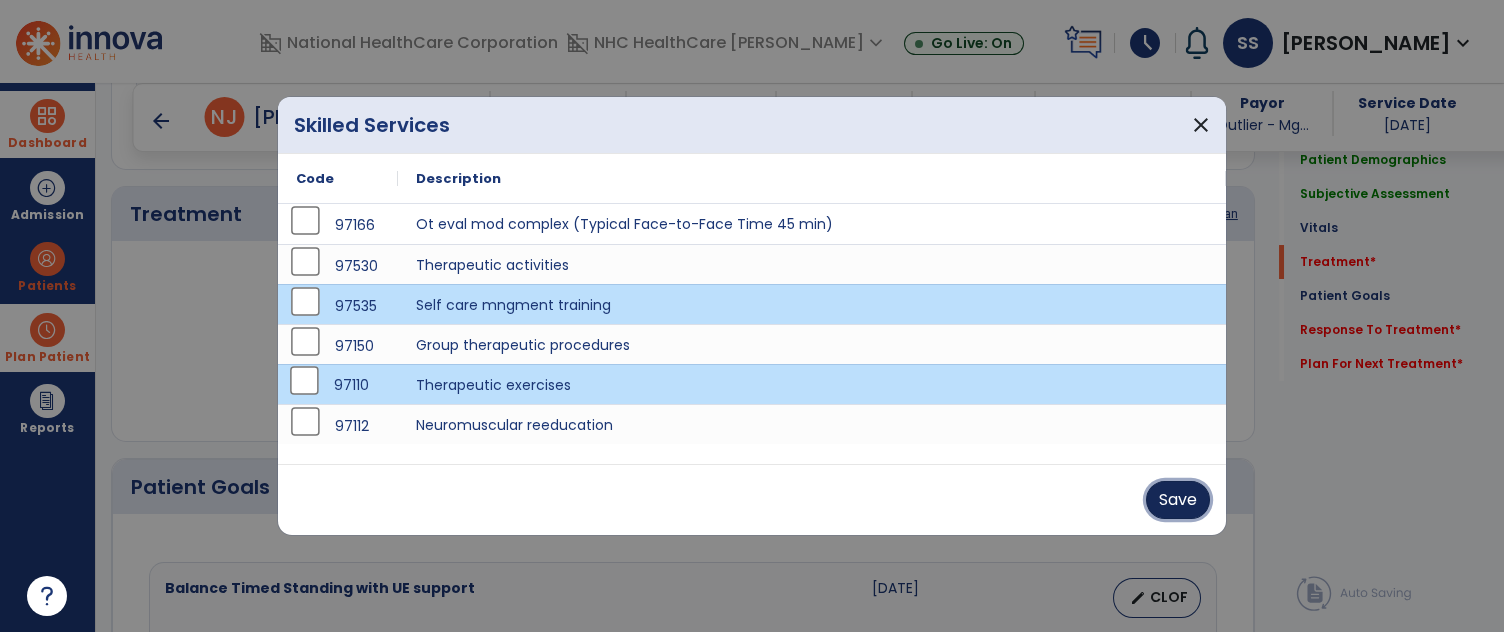 click on "Save" at bounding box center (1178, 500) 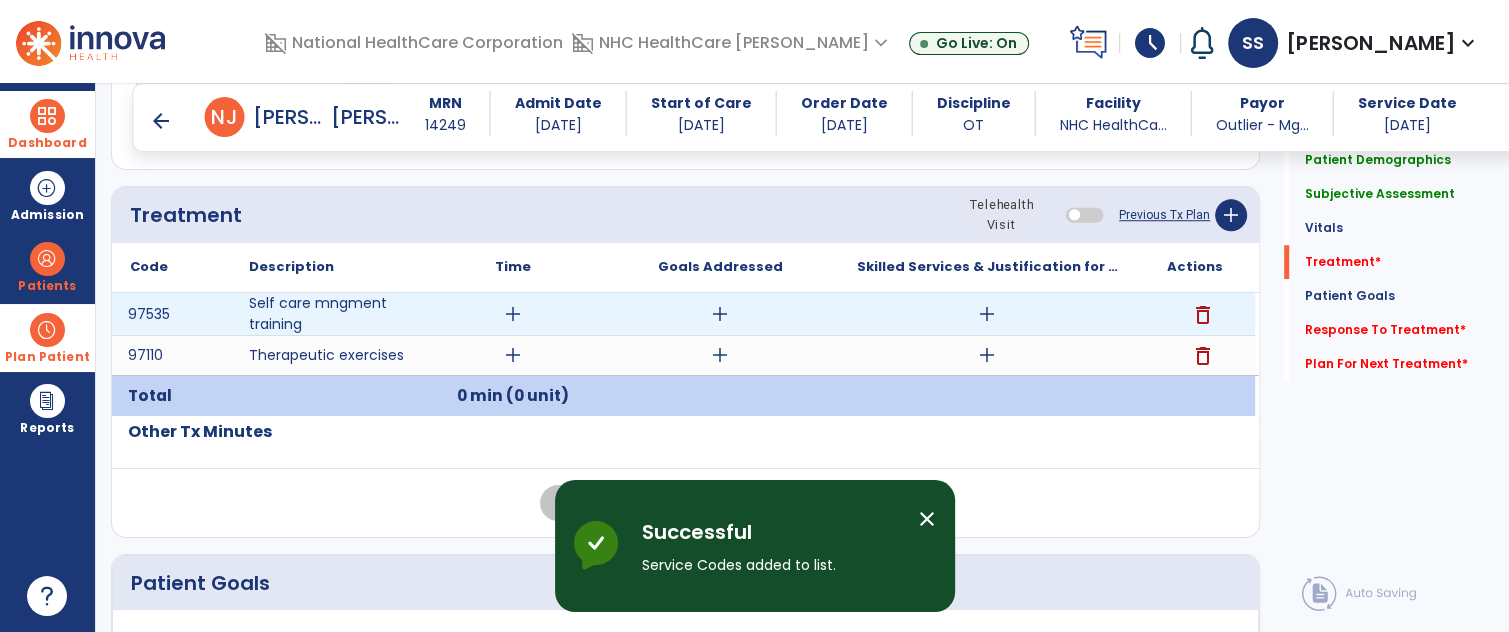 click on "add" at bounding box center [513, 314] 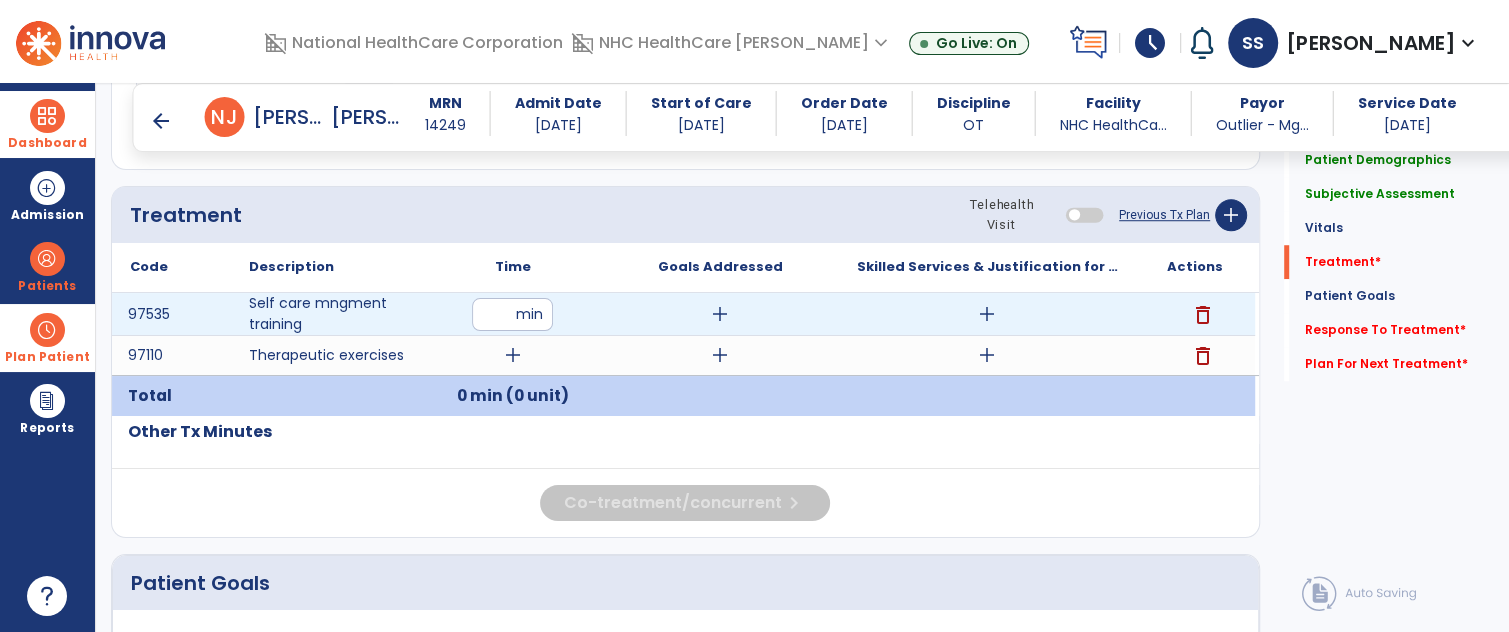 type on "**" 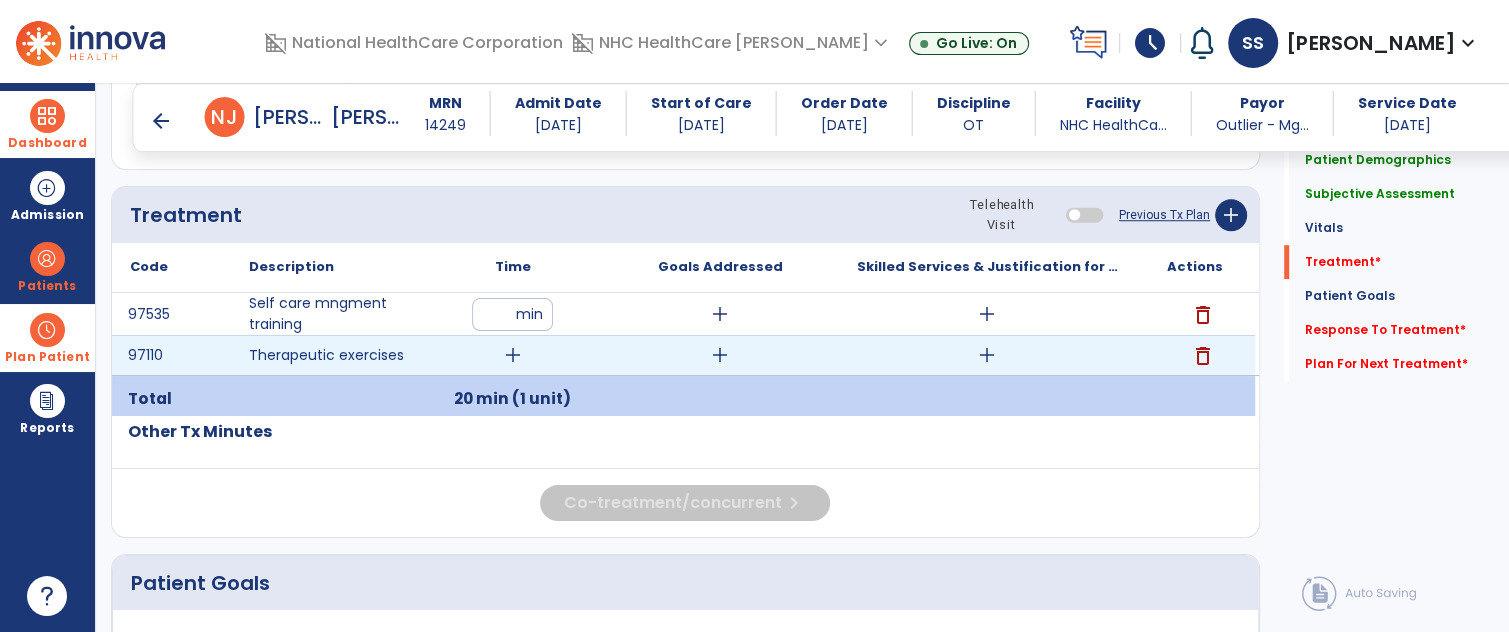 click on "add" at bounding box center (513, 355) 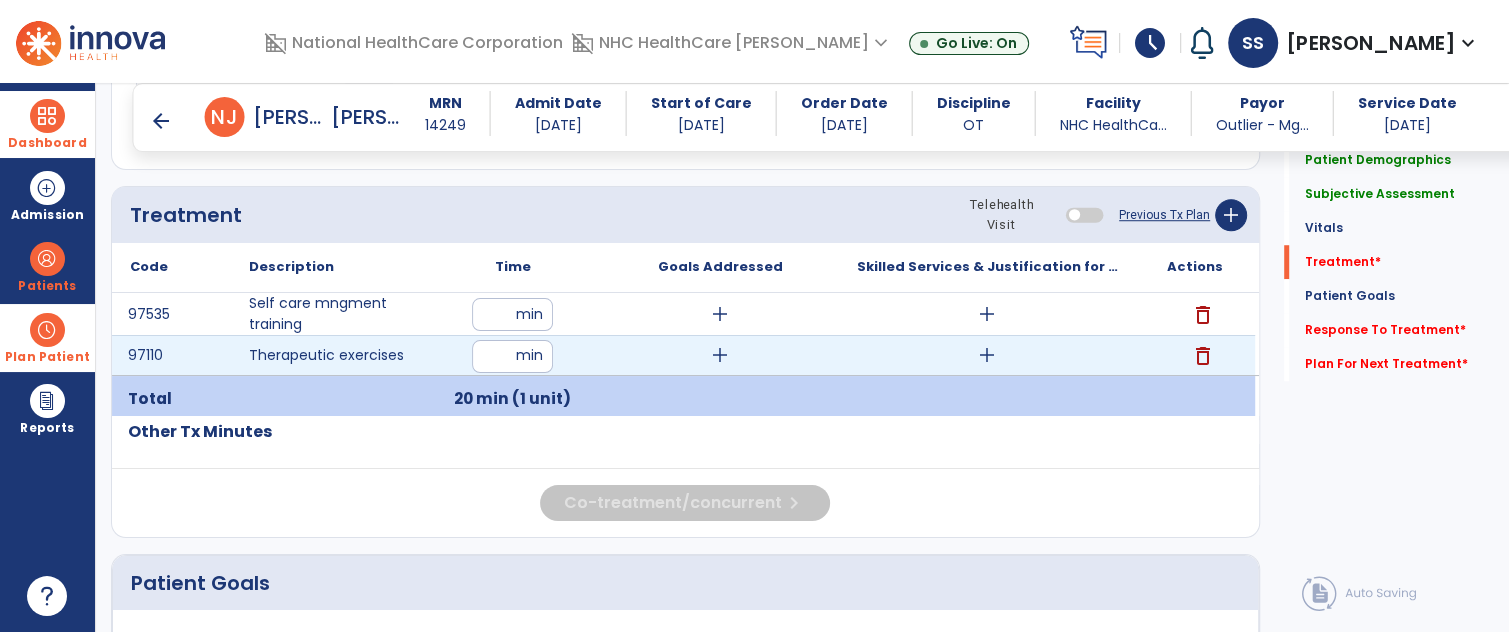 type on "**" 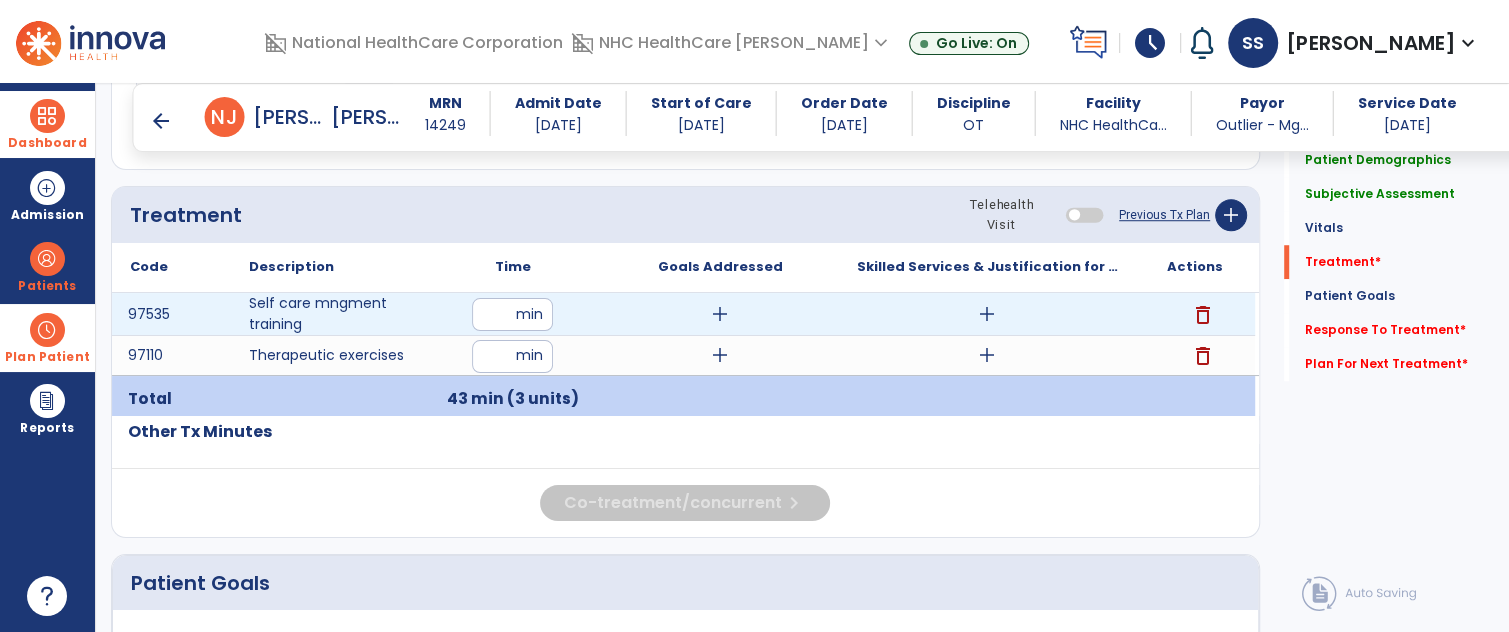 click on "add" at bounding box center (987, 314) 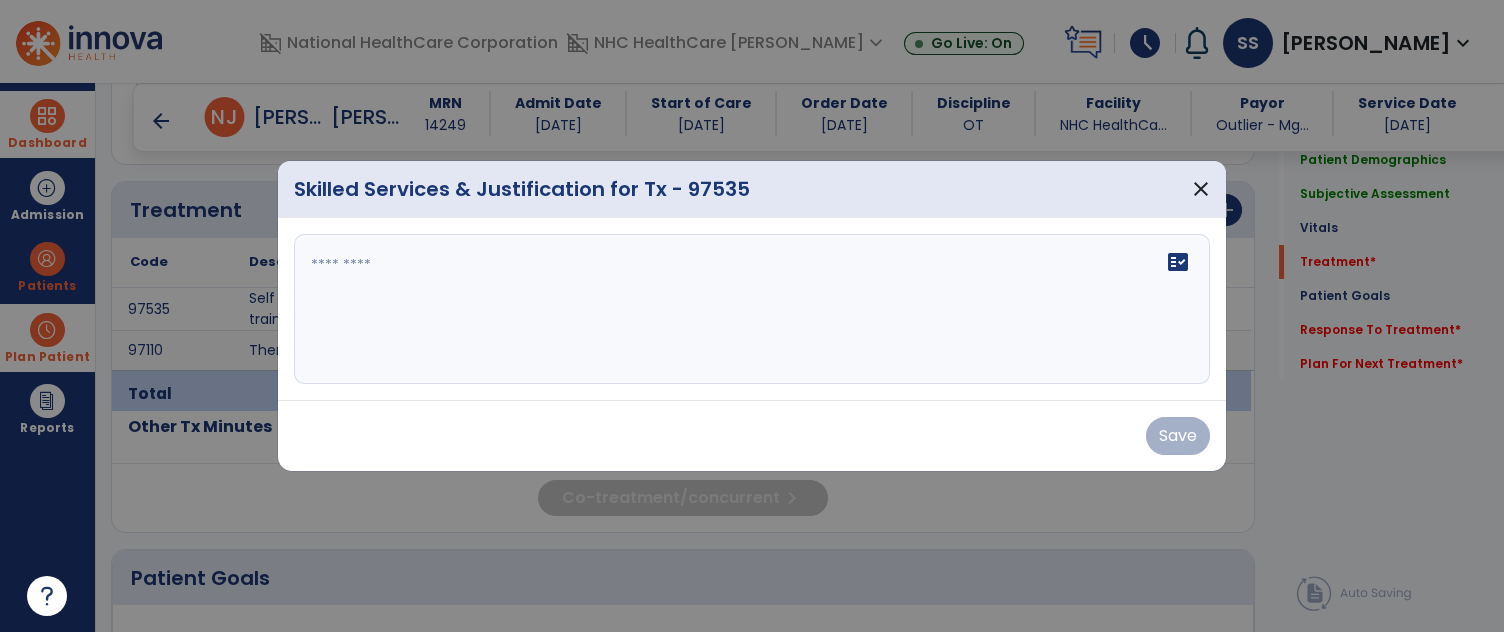 scroll, scrollTop: 1103, scrollLeft: 0, axis: vertical 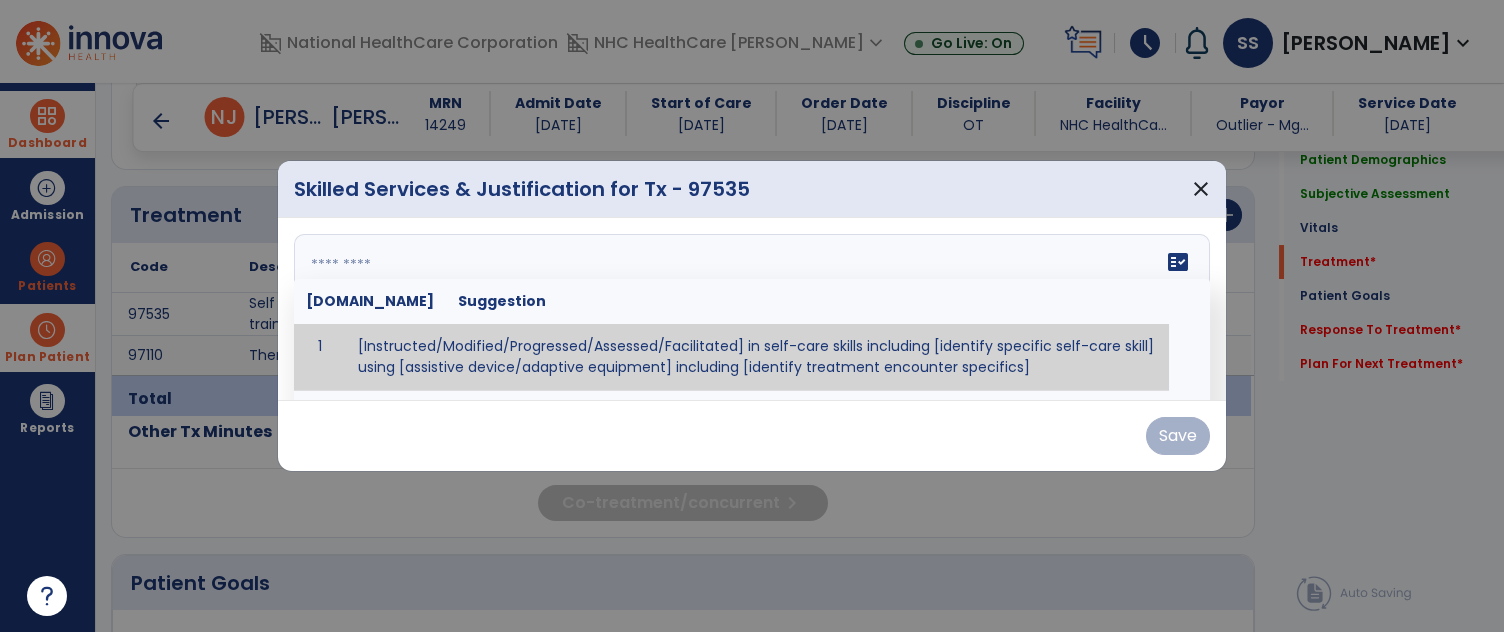 click on "fact_check  [DOMAIN_NAME] Suggestion 1 [Instructed/Modified/Progressed/Assessed/Facilitated] in self-care skills including [identify specific self-care skill] using [assistive device/adaptive equipment] including [identify treatment encounter specifics]" at bounding box center [752, 309] 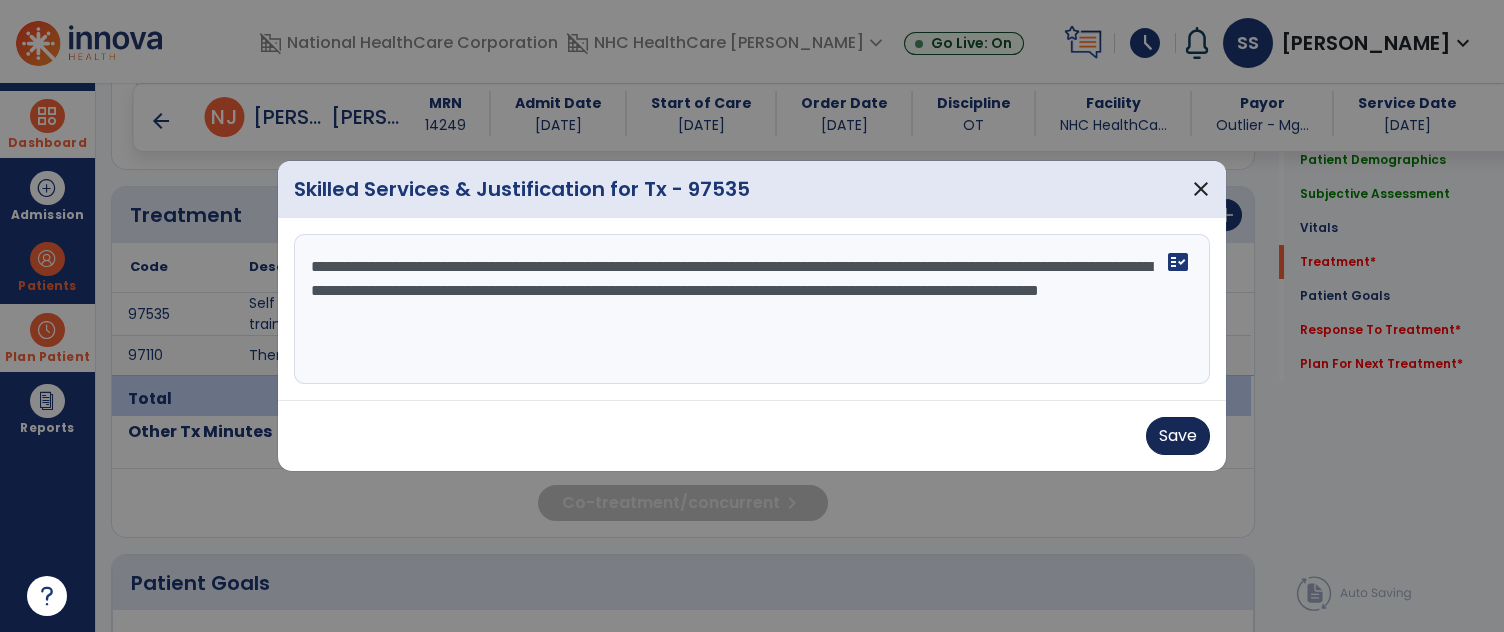 type on "**********" 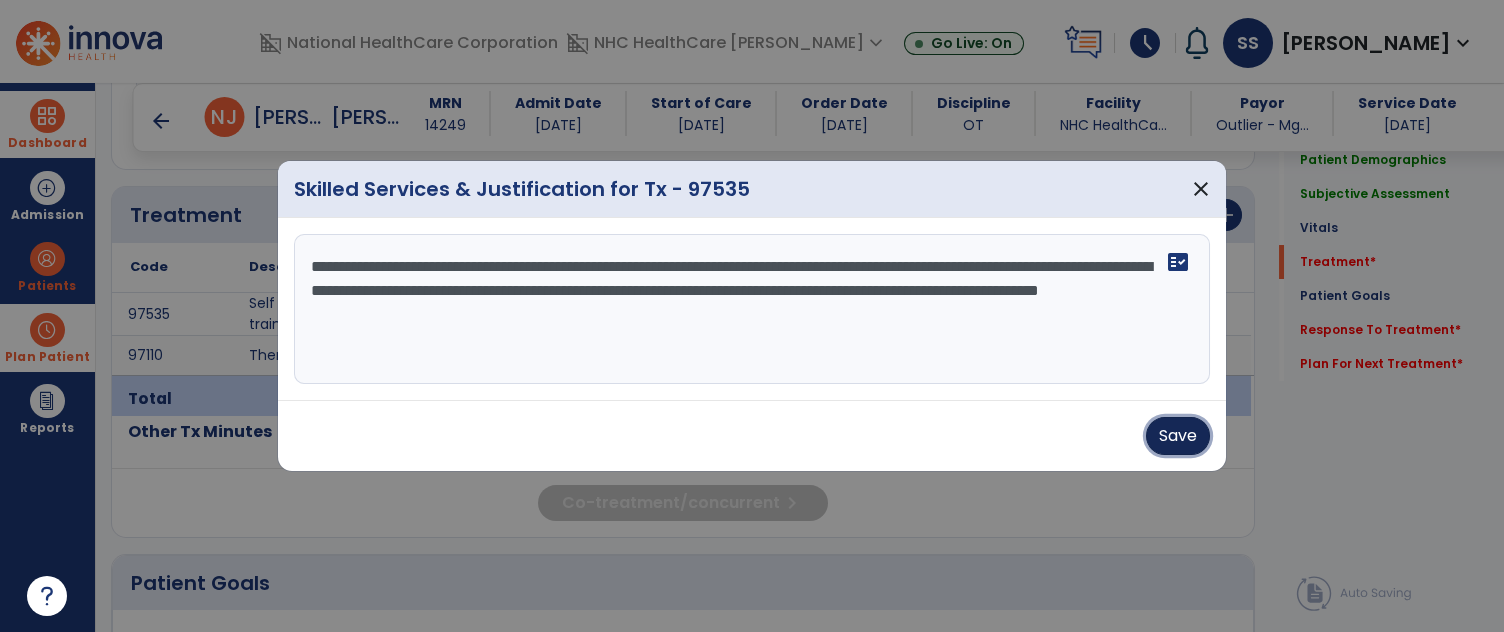 click on "Save" at bounding box center (1178, 436) 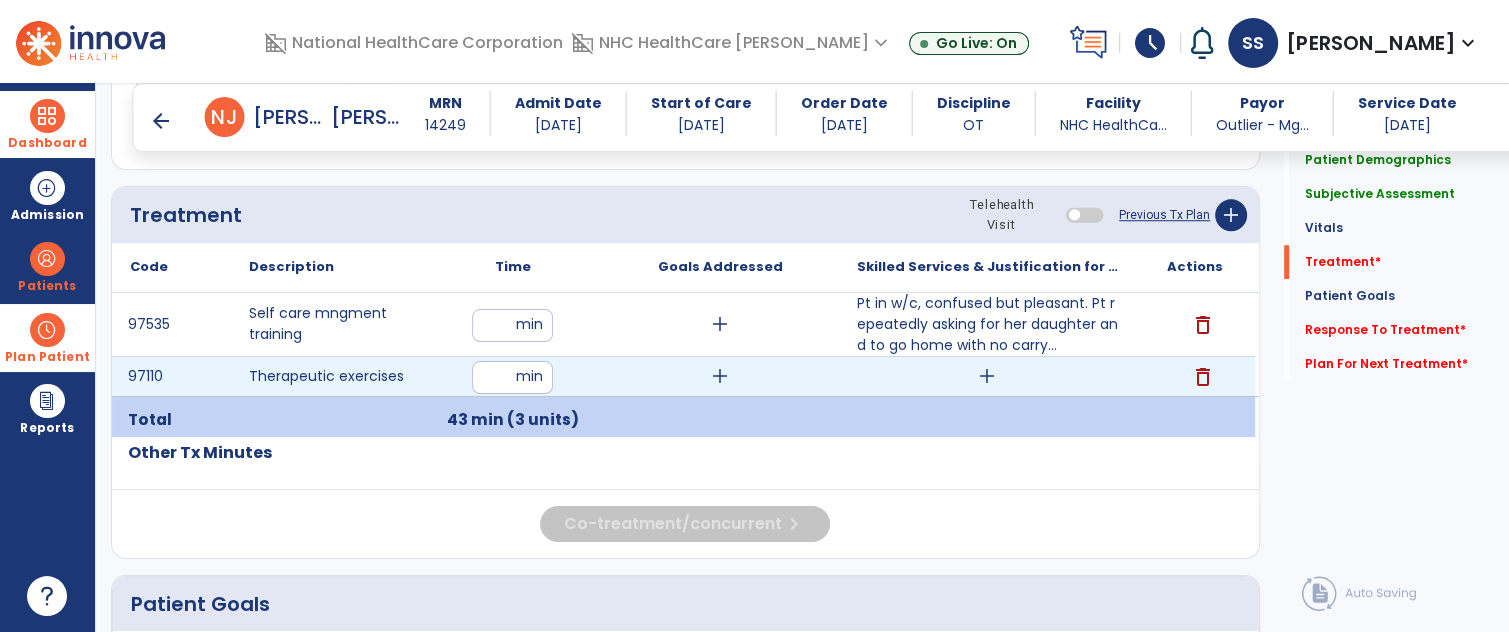 click on "add" at bounding box center [987, 376] 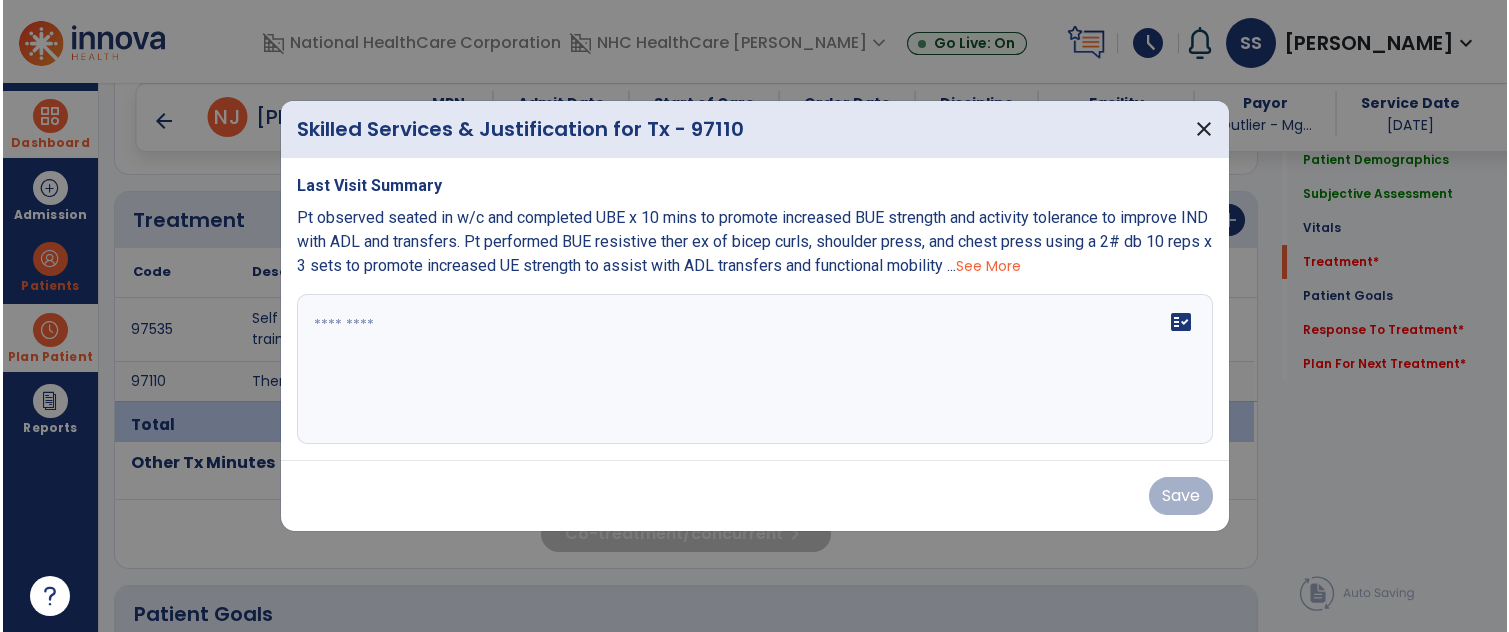 scroll, scrollTop: 1103, scrollLeft: 0, axis: vertical 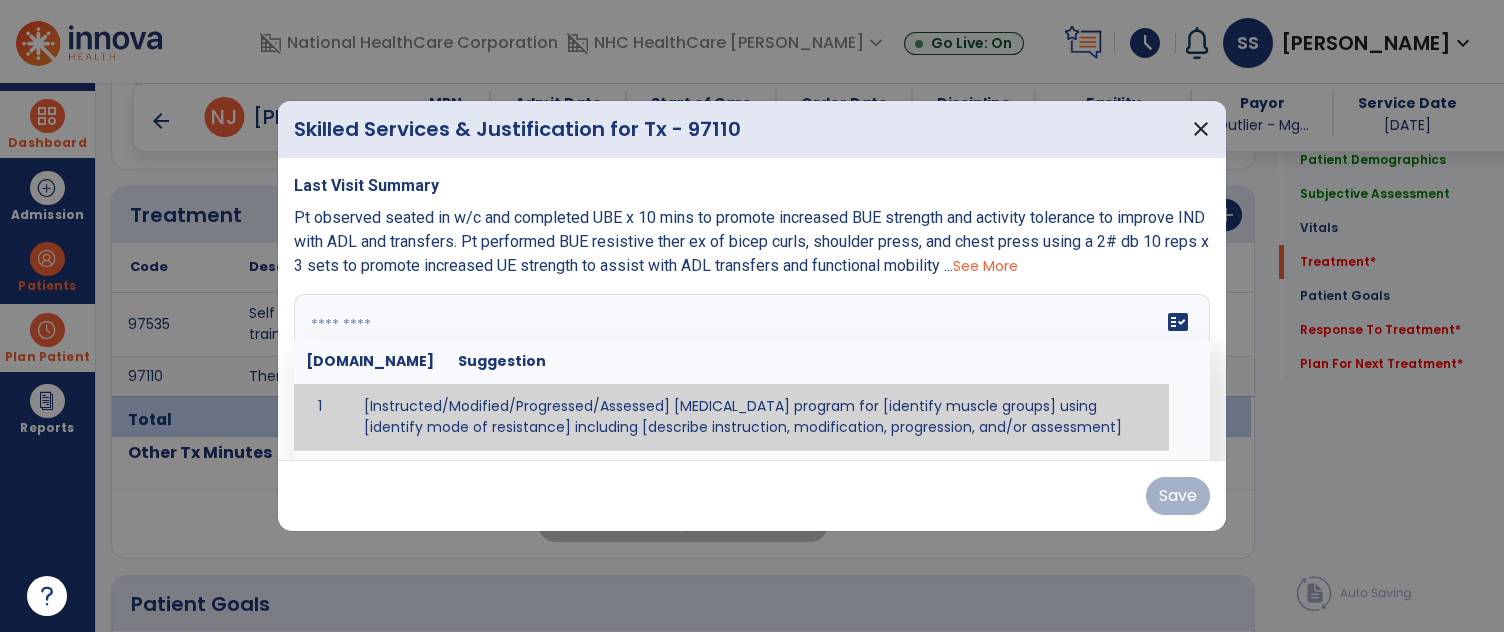 click on "fact_check  [DOMAIN_NAME] Suggestion 1 [Instructed/Modified/Progressed/Assessed] [MEDICAL_DATA] program for [identify muscle groups] using [identify mode of resistance] including [describe instruction, modification, progression, and/or assessment] 2 [Instructed/Modified/Progressed/Assessed] aerobic exercise program using [identify equipment/mode] including [describe instruction, modification,progression, and/or assessment] 3 [Instructed/Modified/Progressed/Assessed] [PROM/A/AROM/AROM] program for [identify joint movements] using [contract-relax, over-pressure, inhibitory techniques, other] 4 [Assessed/Tested] aerobic capacity with administration of [aerobic capacity test]" at bounding box center (752, 369) 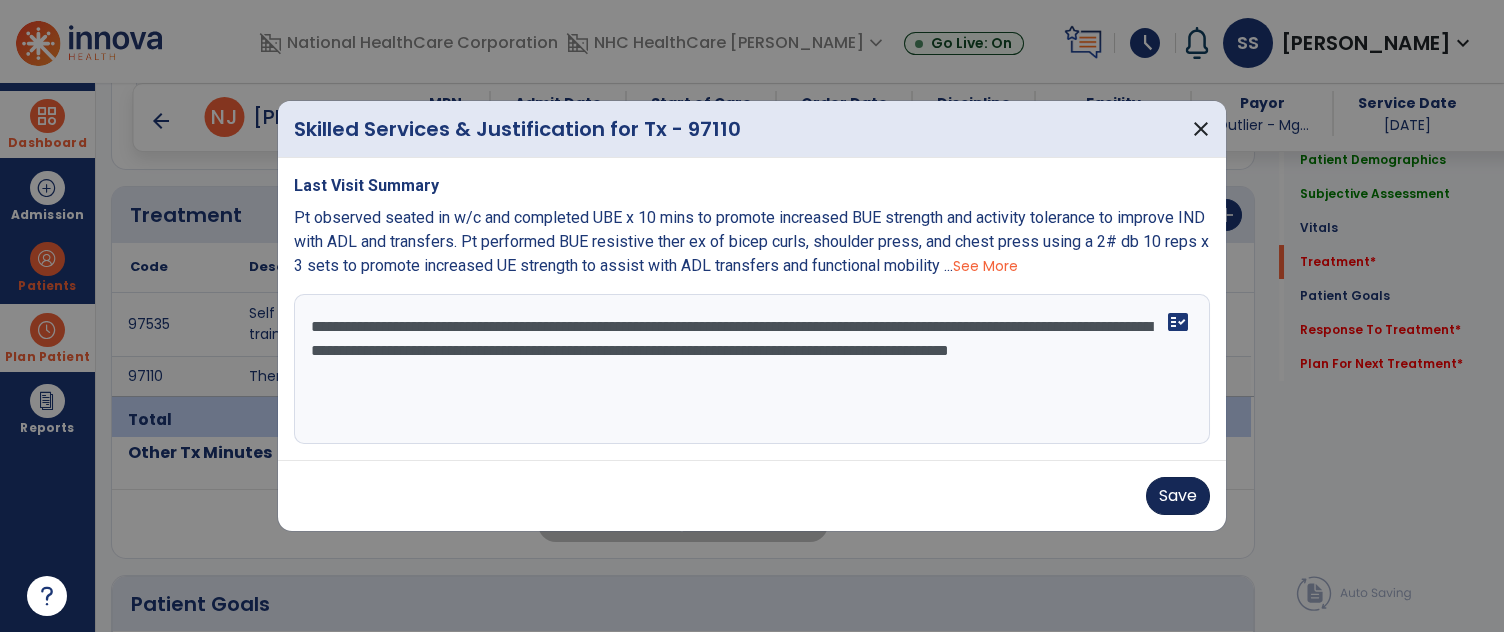 type on "**********" 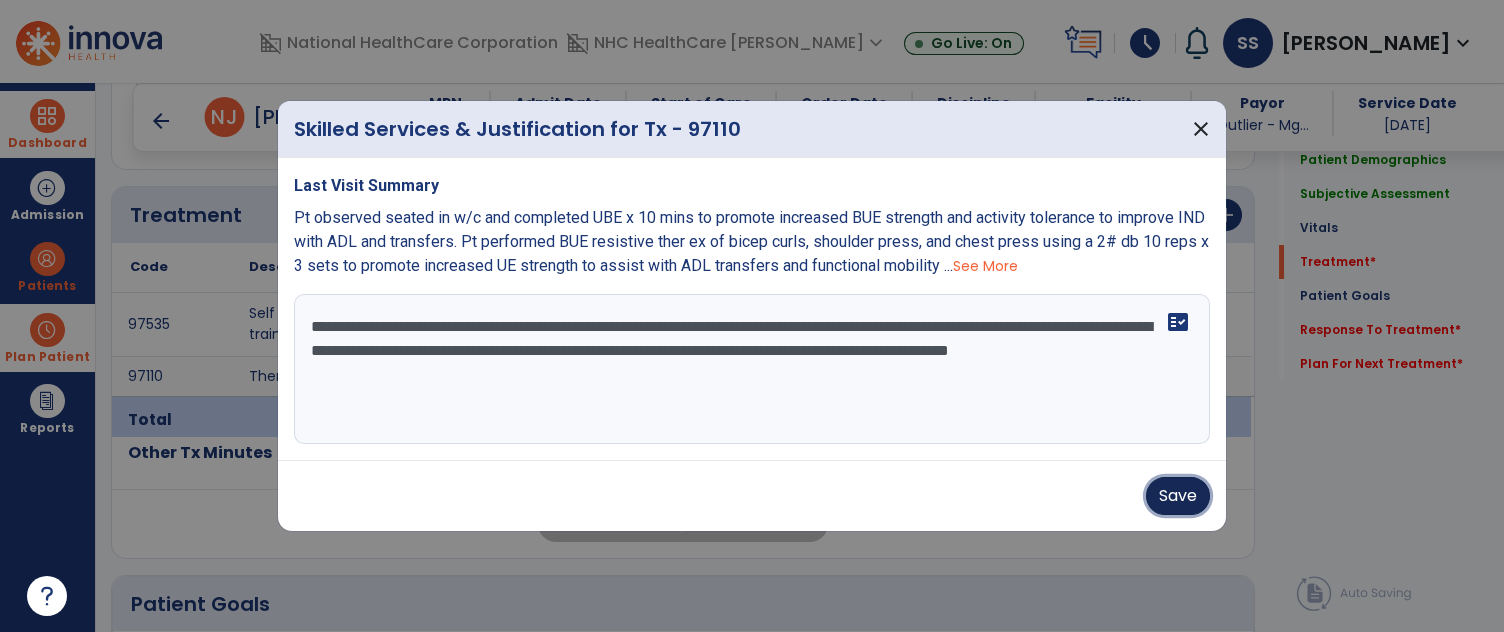click on "Save" at bounding box center (1178, 496) 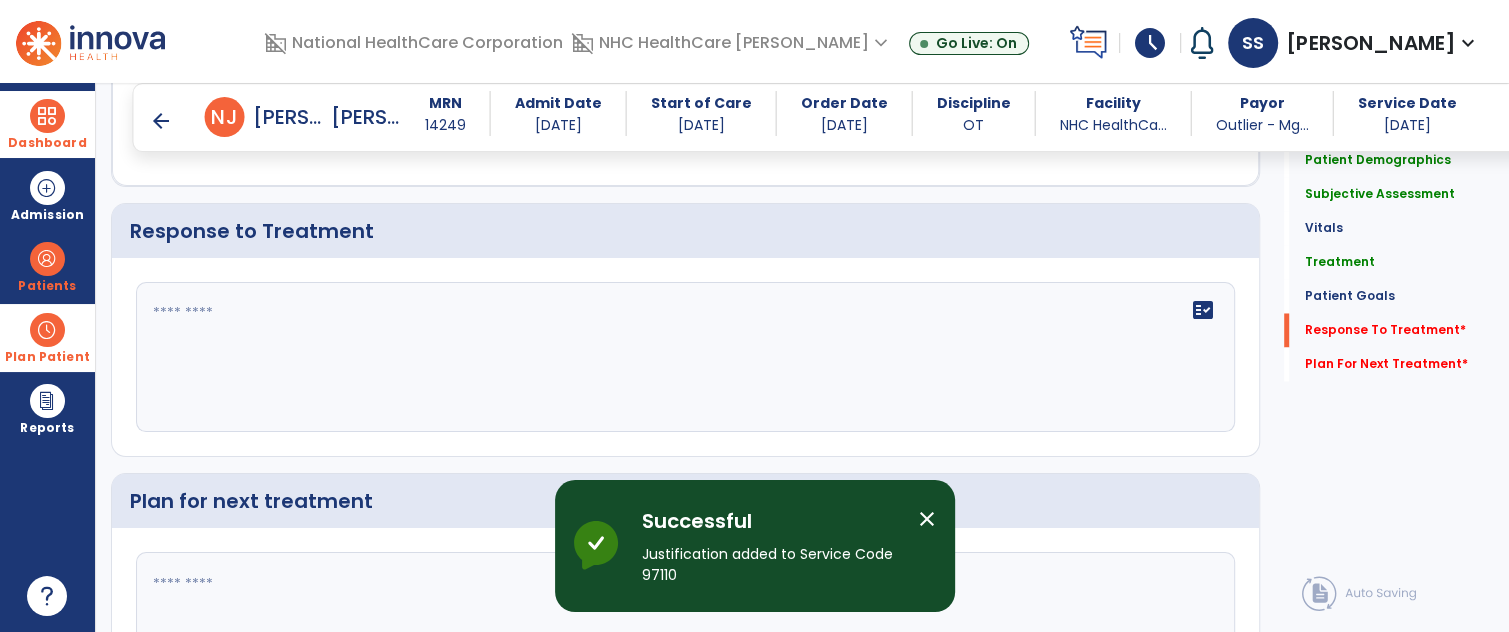 scroll, scrollTop: 2429, scrollLeft: 0, axis: vertical 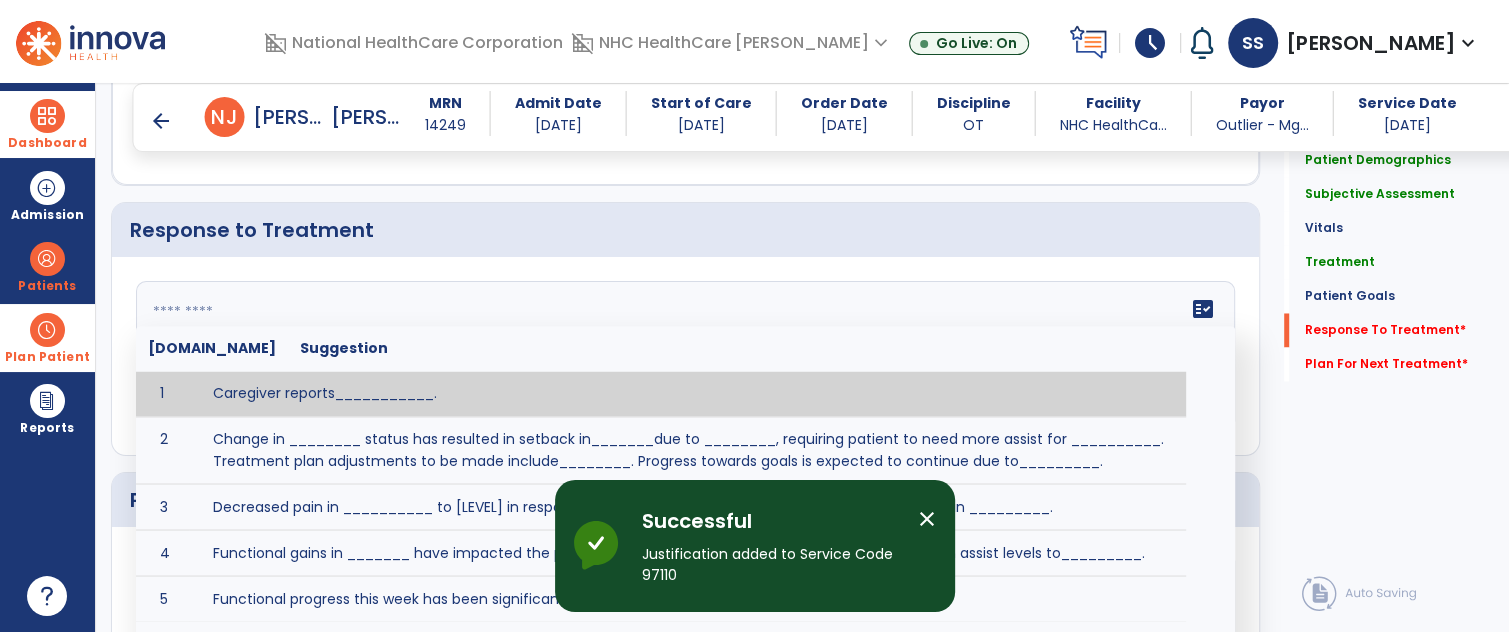 click on "fact_check  [DOMAIN_NAME] Suggestion 1 Caregiver reports___________. 2 Change in ________ status has resulted in setback in_______due to ________, requiring patient to need more assist for __________.   Treatment plan adjustments to be made include________.  Progress towards goals is expected to continue due to_________. 3 Decreased pain in __________ to [LEVEL] in response to [MODALITY/TREATMENT] allows for improvement in _________. 4 Functional gains in _______ have impacted the patient's ability to perform_________ with a reduction in assist levels to_________. 5 Functional progress this week has been significant due to__________. 6 Gains in ________ have improved the patient's ability to perform ______with decreased levels of assist to___________. 7 Improvement in ________allows patient to tolerate higher levels of challenges in_________. 8 Pain in [AREA] has decreased to [LEVEL] in response to [TREATMENT/MODALITY], allowing fore ease in completing__________. 9 10 11 12 13 14 15 16 17 18 19 20 21" 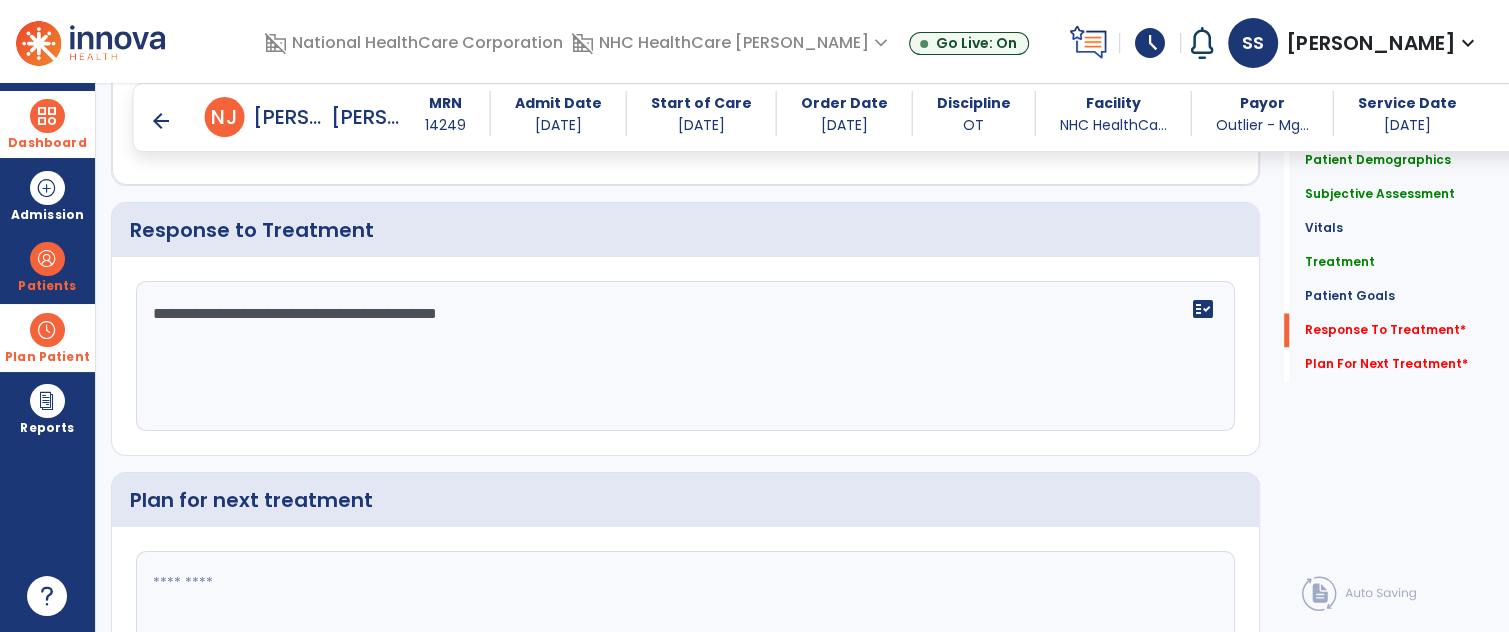 type on "**********" 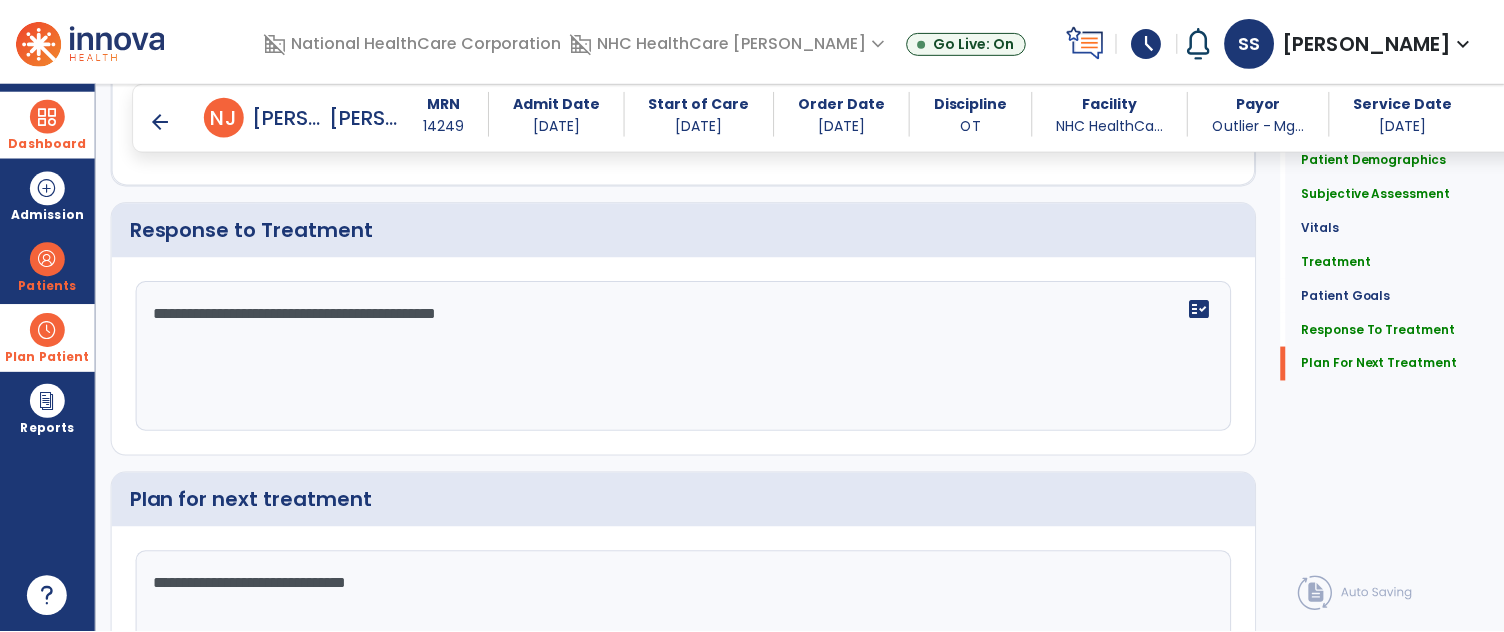 scroll, scrollTop: 2581, scrollLeft: 0, axis: vertical 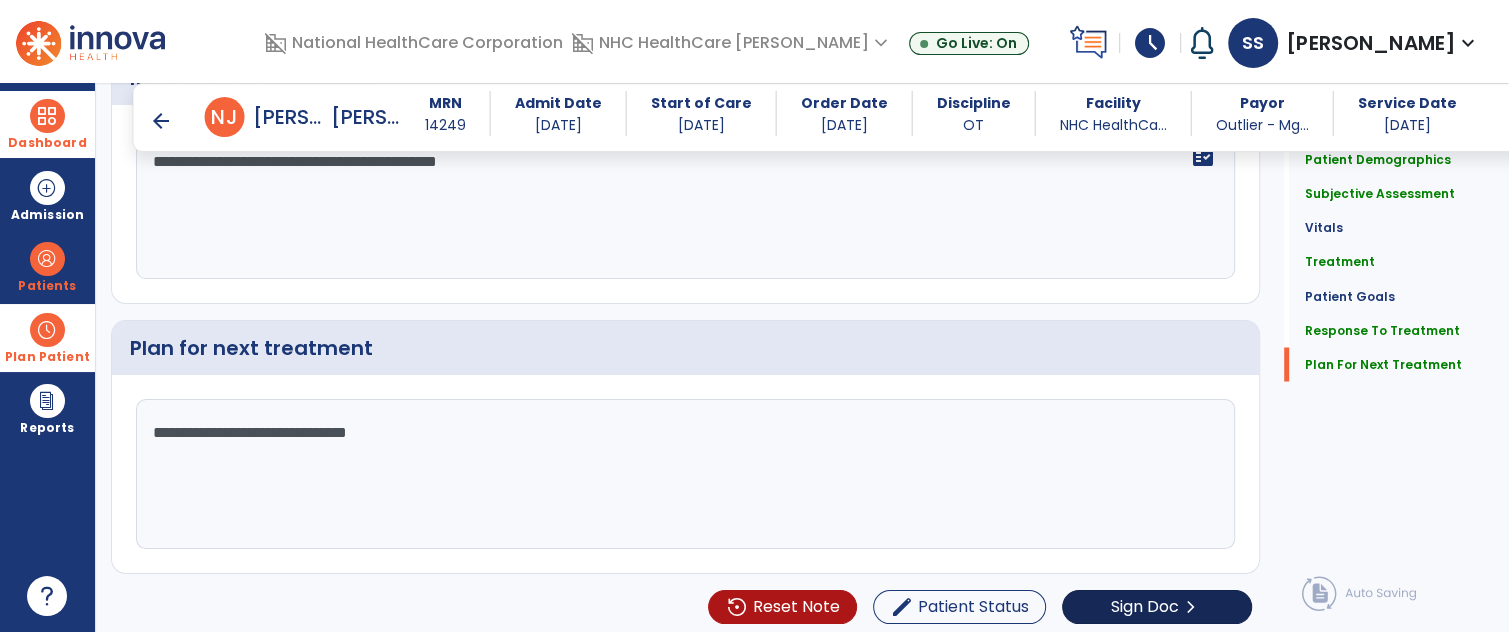 type on "**********" 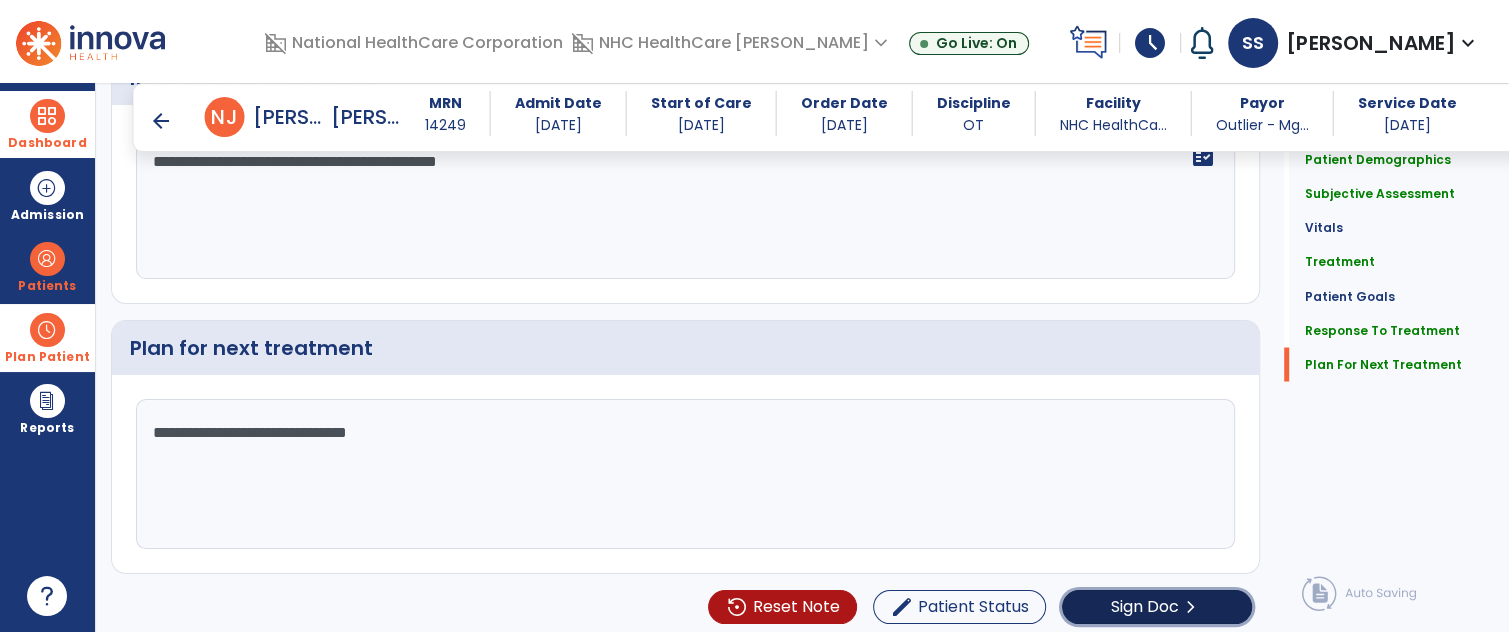 click on "Sign Doc" 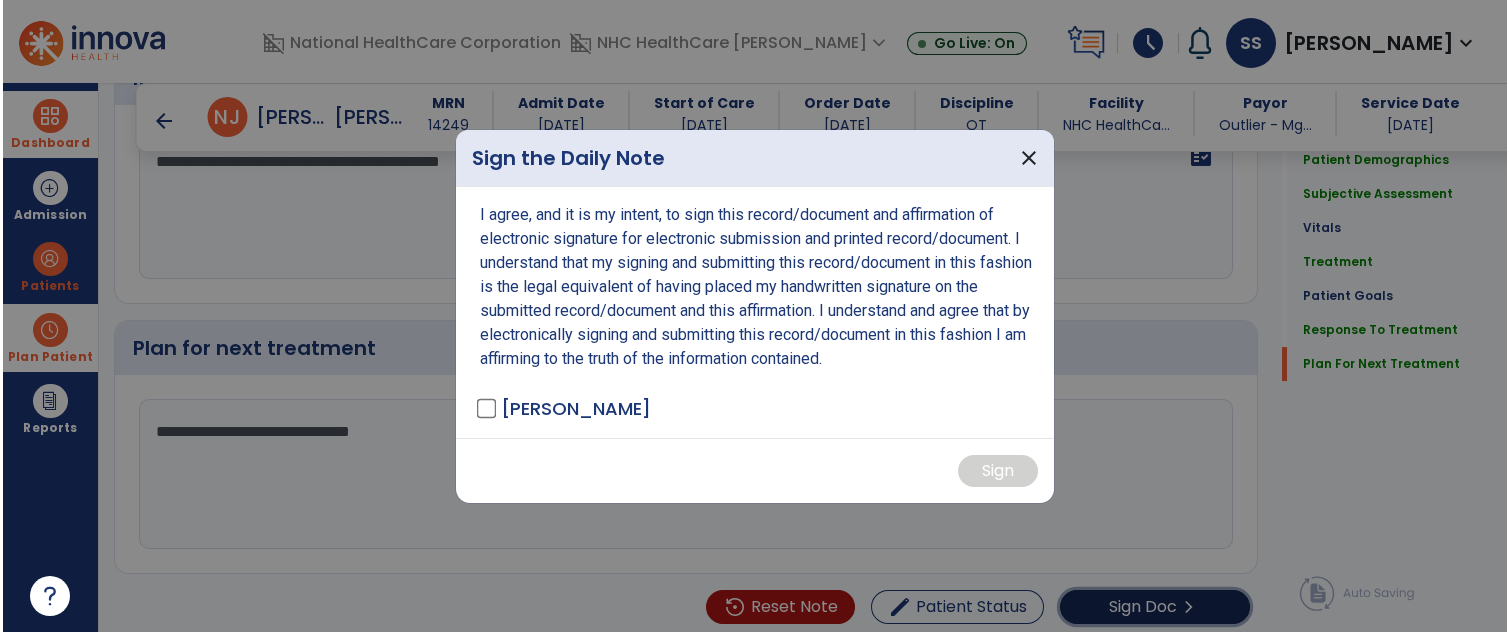 scroll, scrollTop: 2581, scrollLeft: 0, axis: vertical 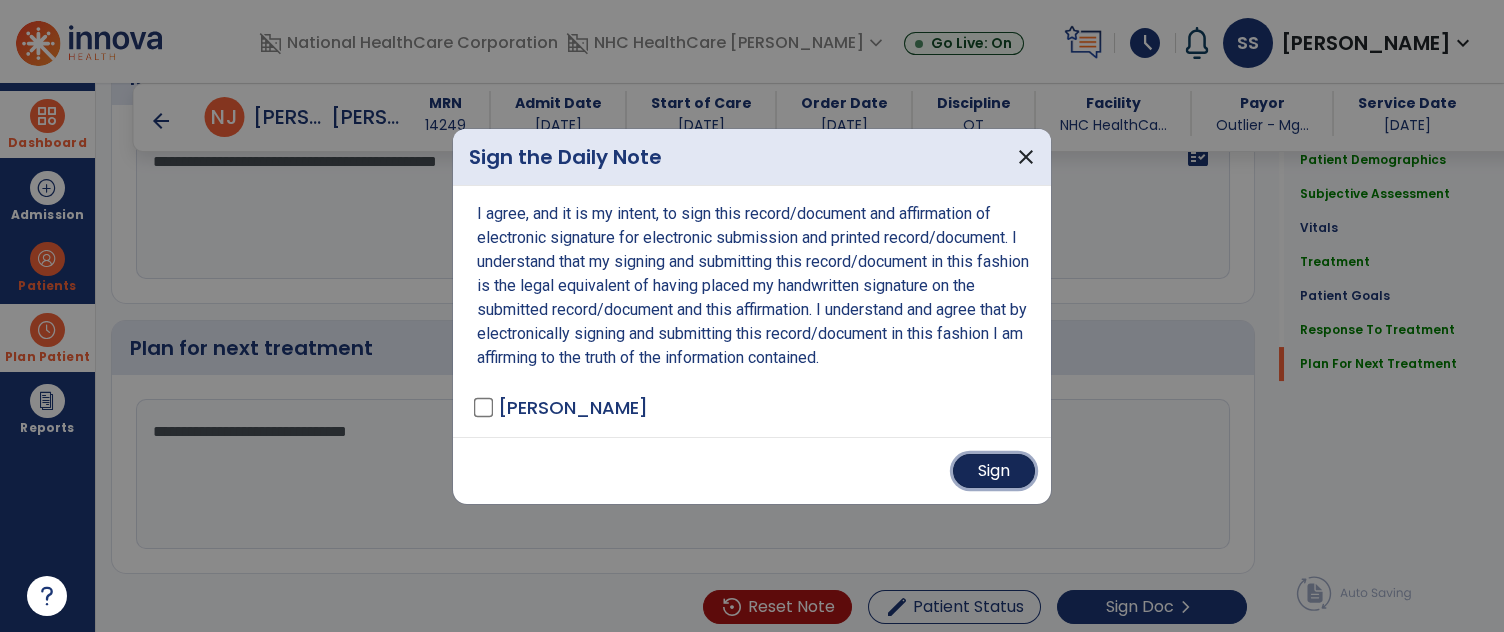 click on "Sign" at bounding box center (994, 471) 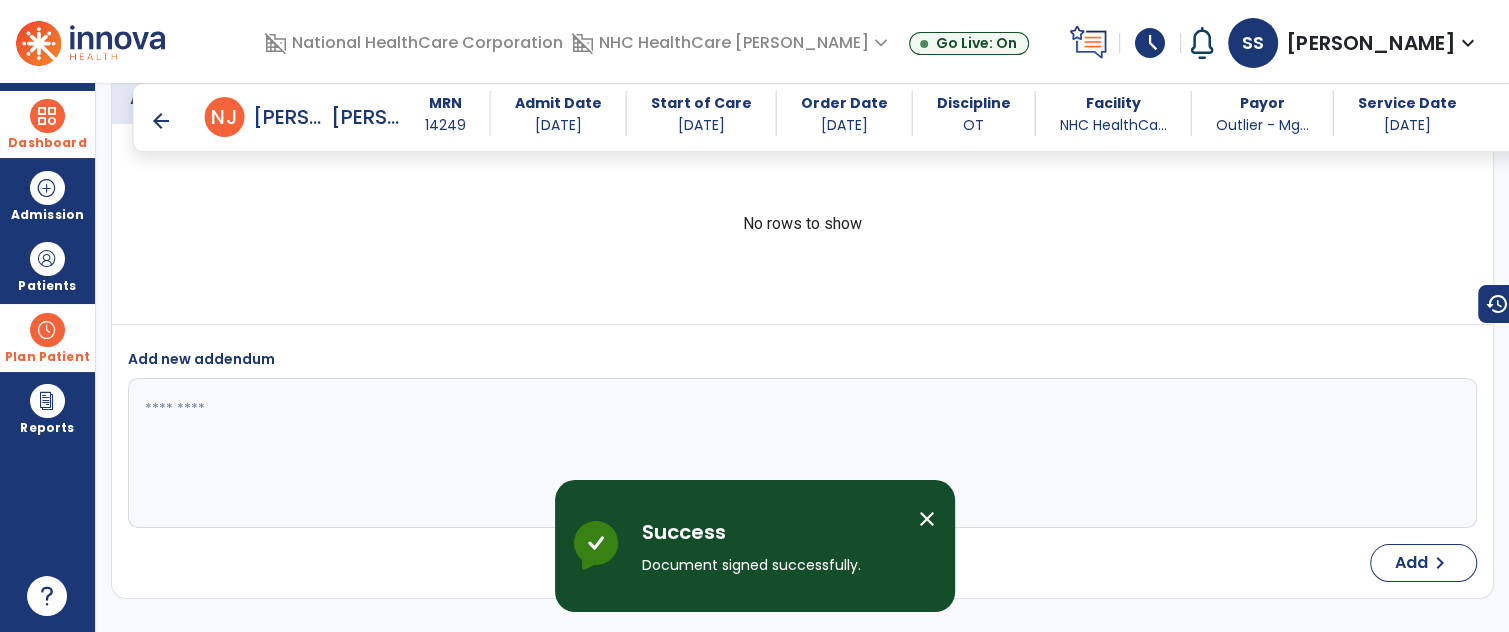 scroll, scrollTop: 3624, scrollLeft: 0, axis: vertical 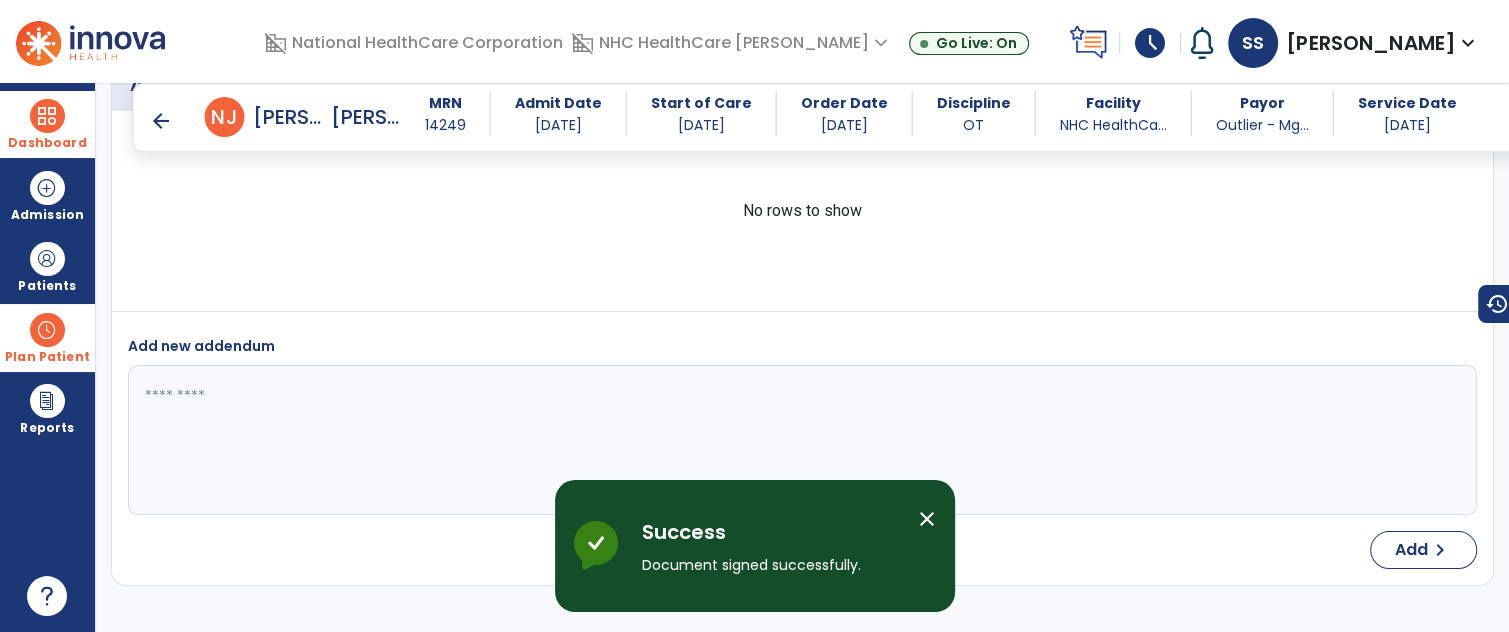 click on "arrow_back" at bounding box center [161, 121] 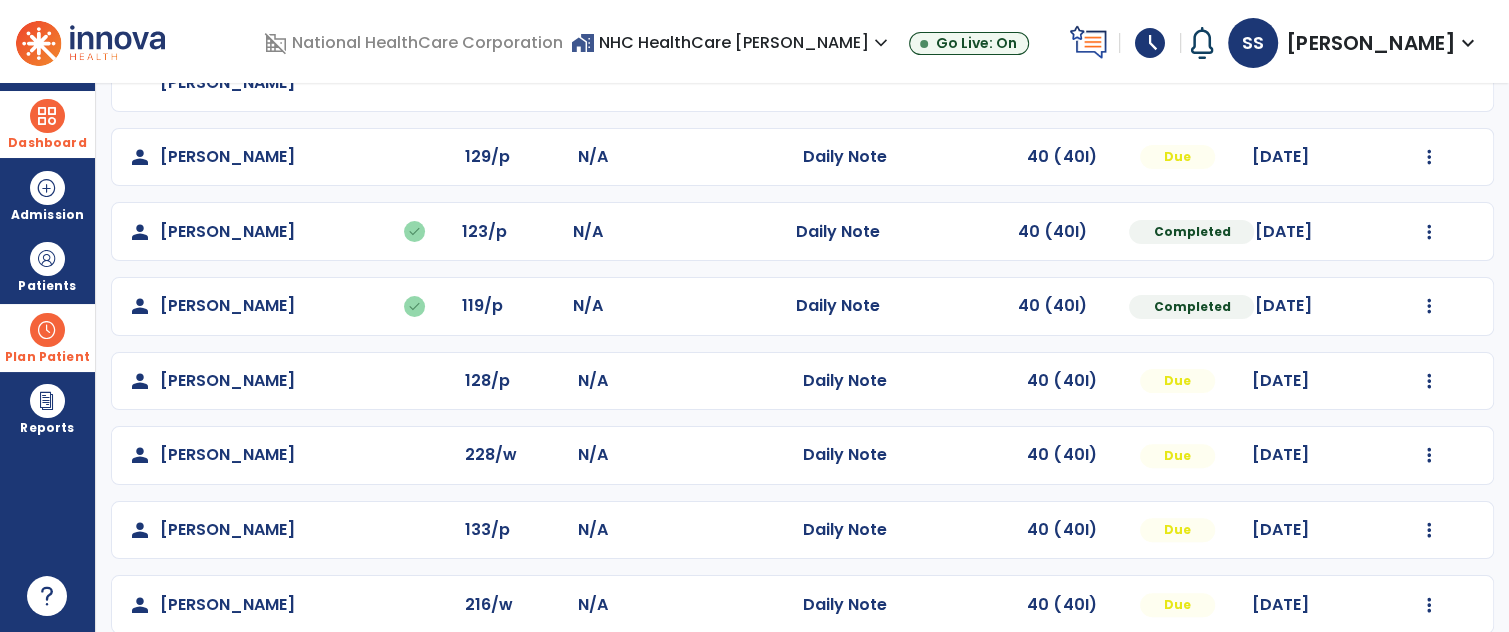 scroll, scrollTop: 454, scrollLeft: 0, axis: vertical 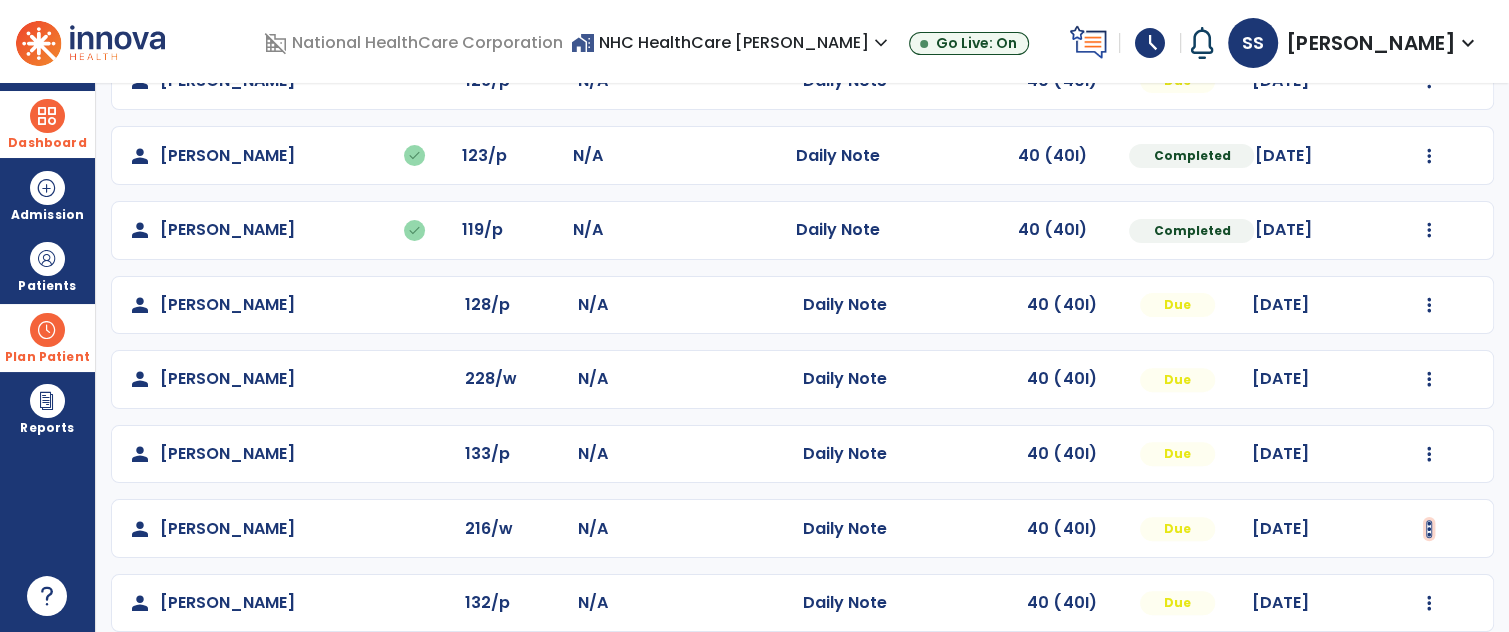 click at bounding box center [1429, -166] 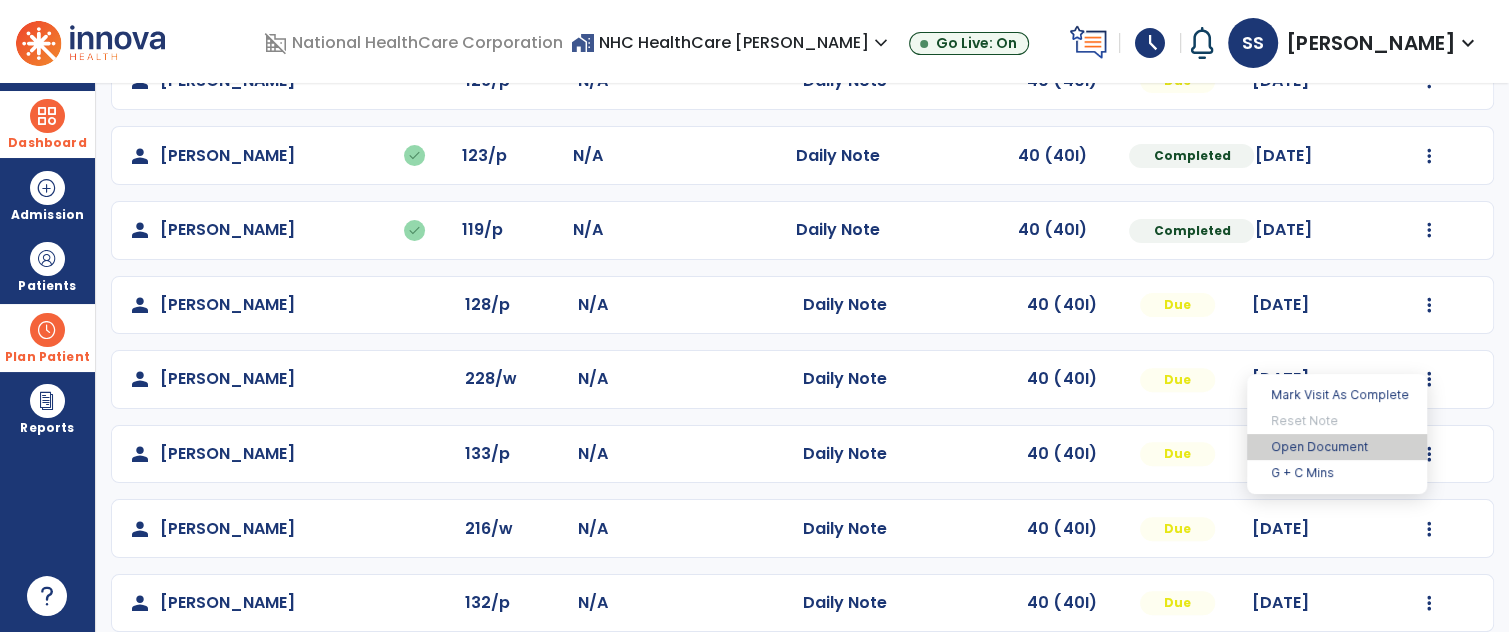 click on "Open Document" at bounding box center [1337, 447] 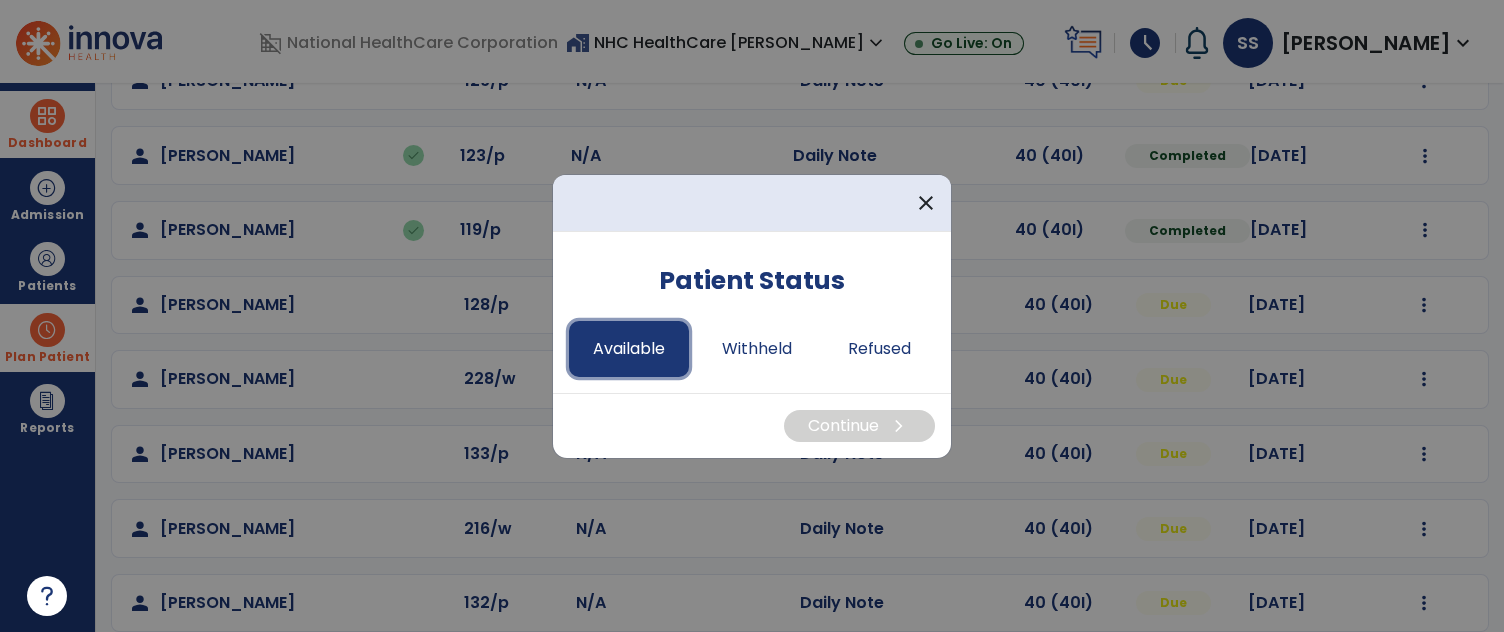 click on "Available" at bounding box center [629, 349] 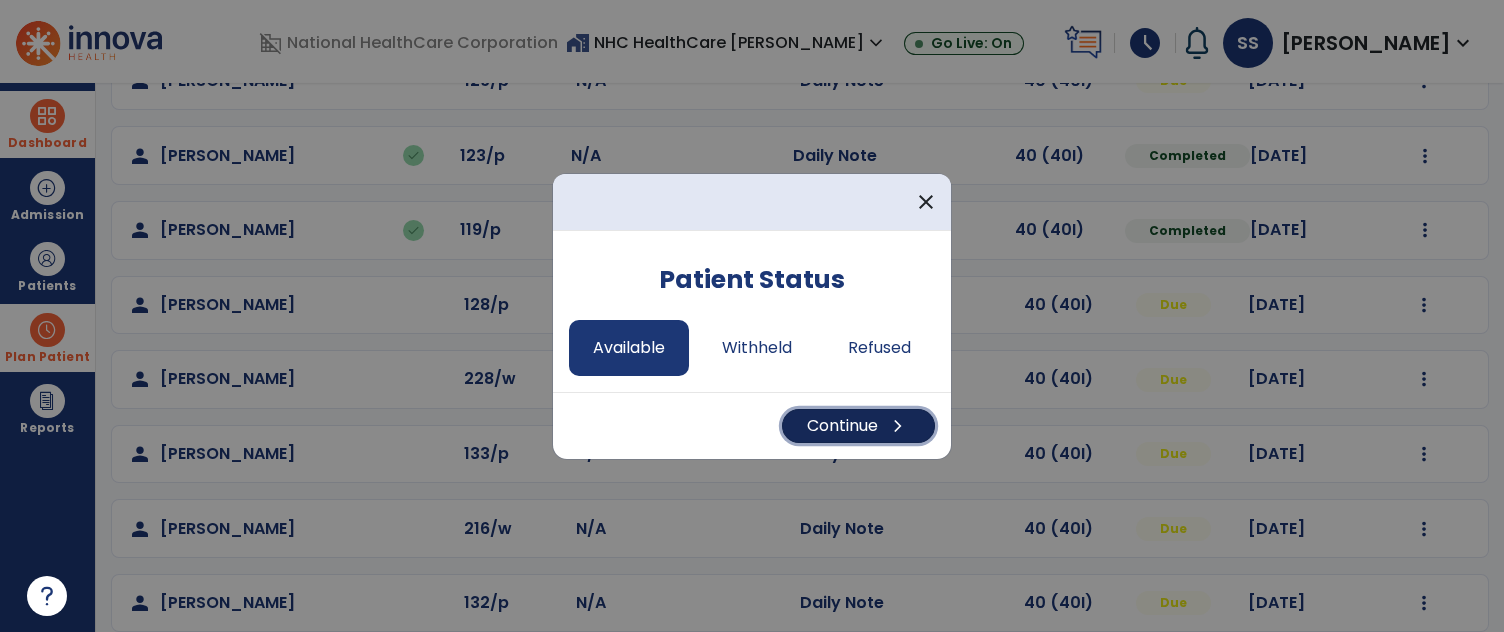 click on "Continue   chevron_right" at bounding box center [858, 426] 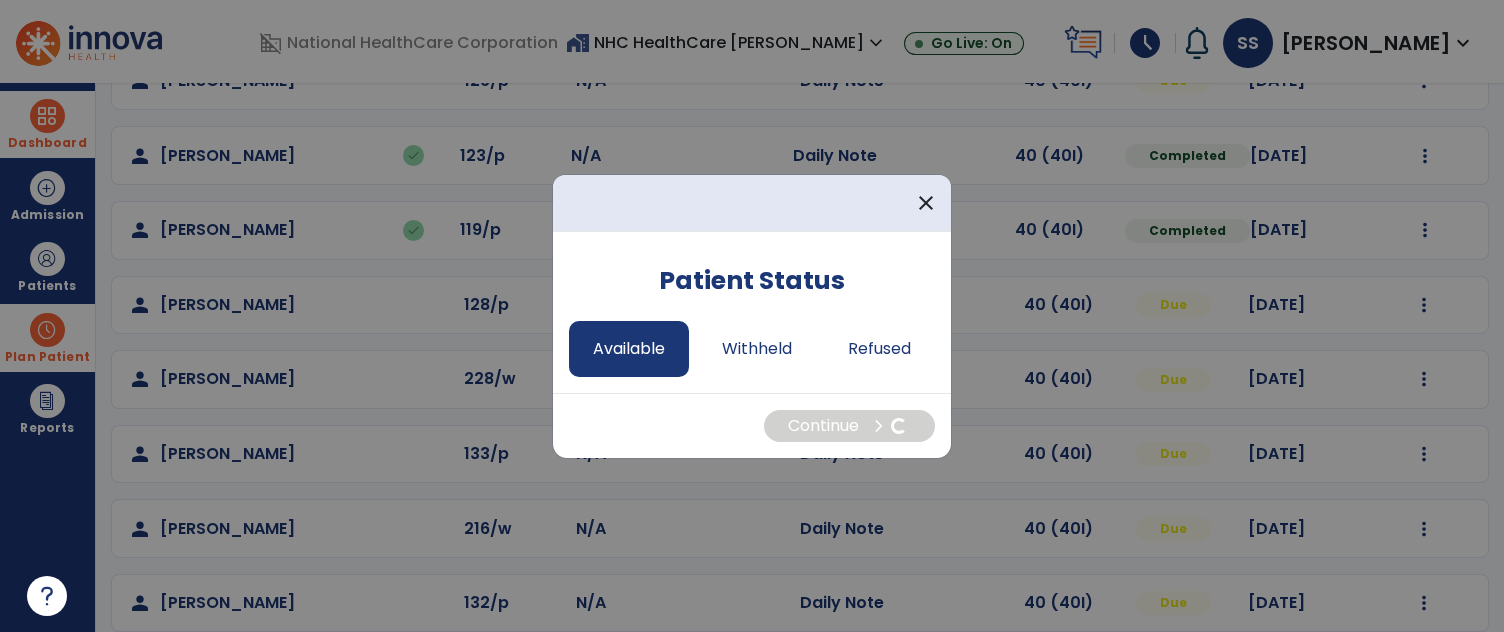 select on "*" 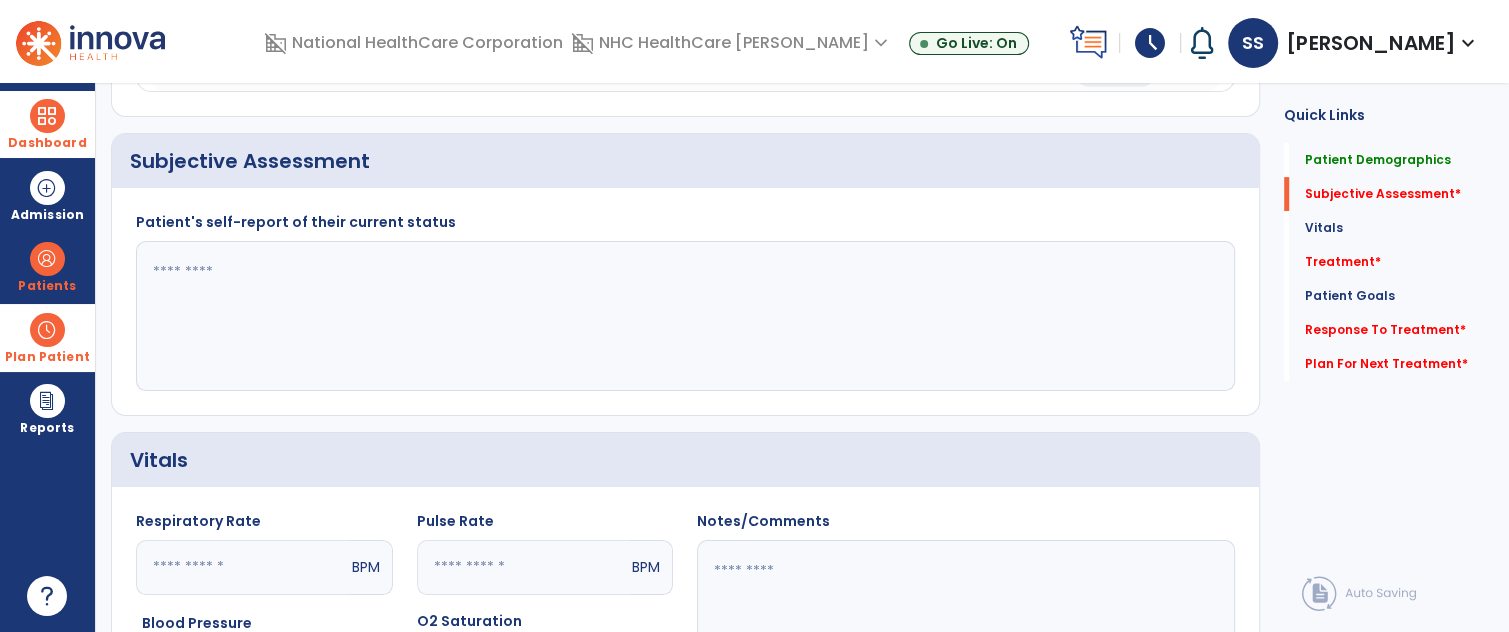 click 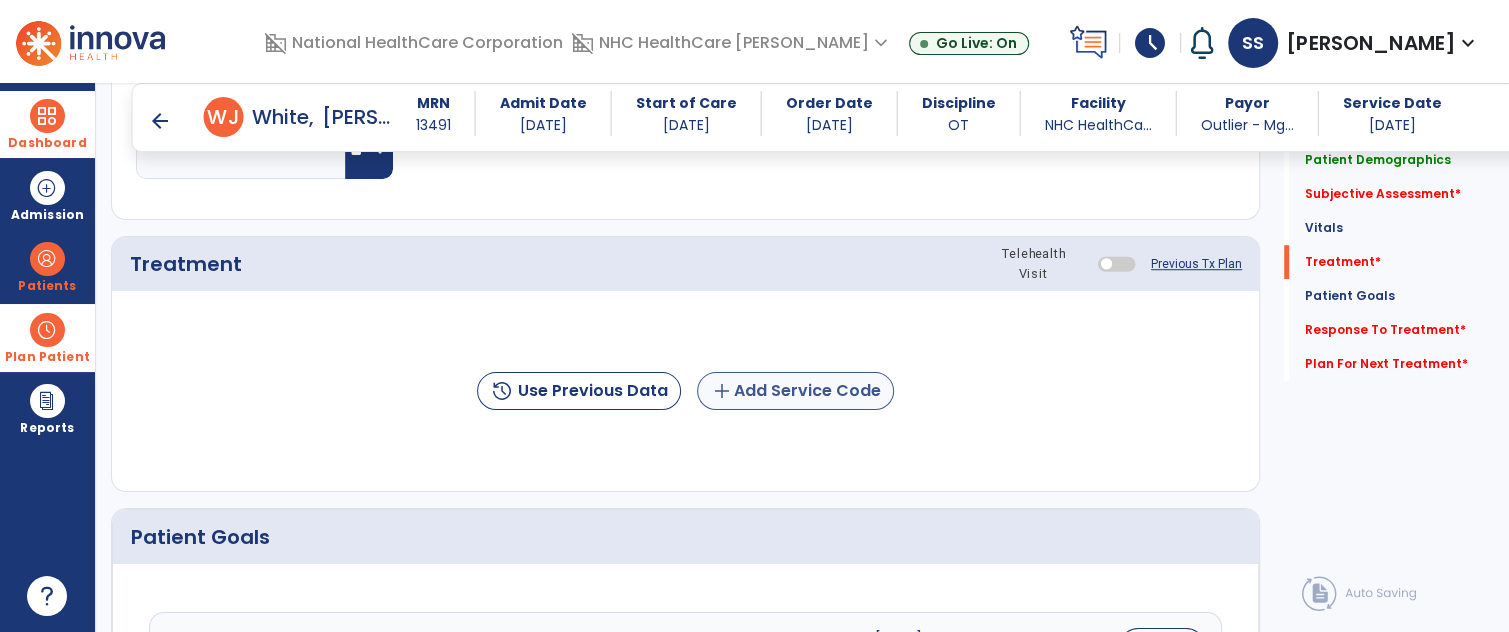 type on "**********" 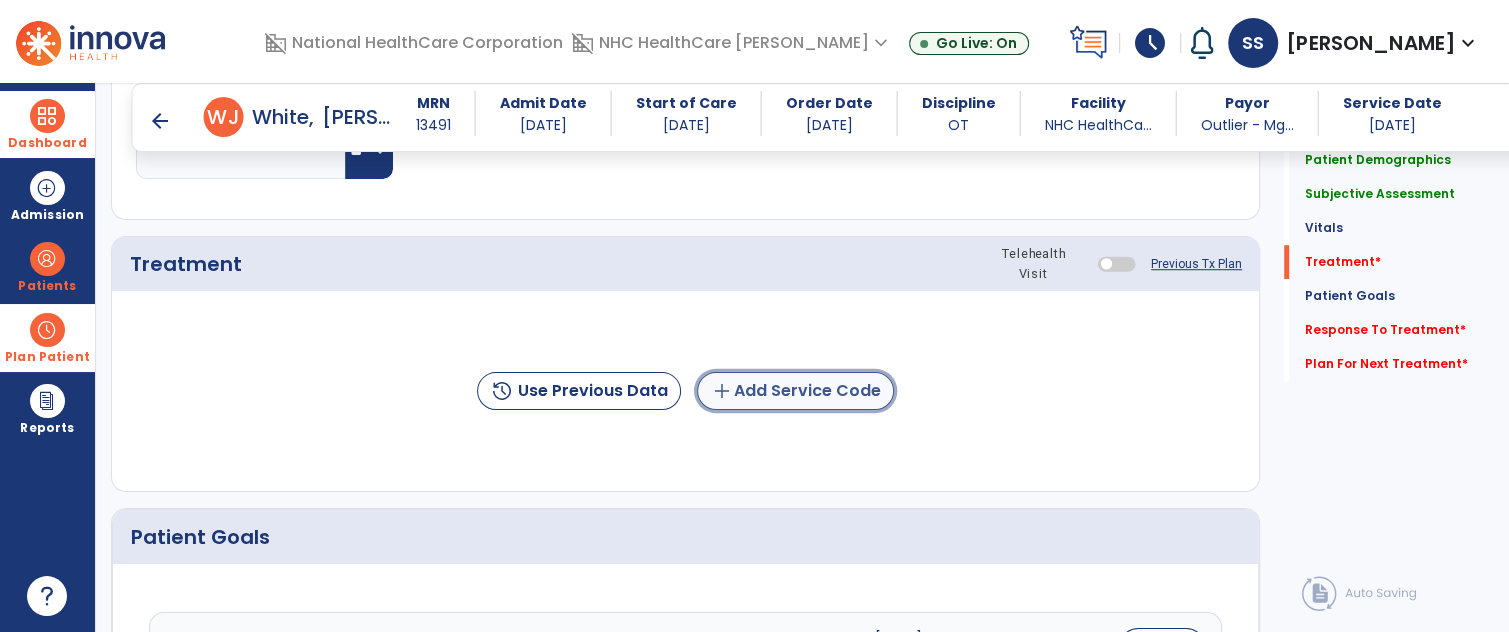 click on "add  Add Service Code" 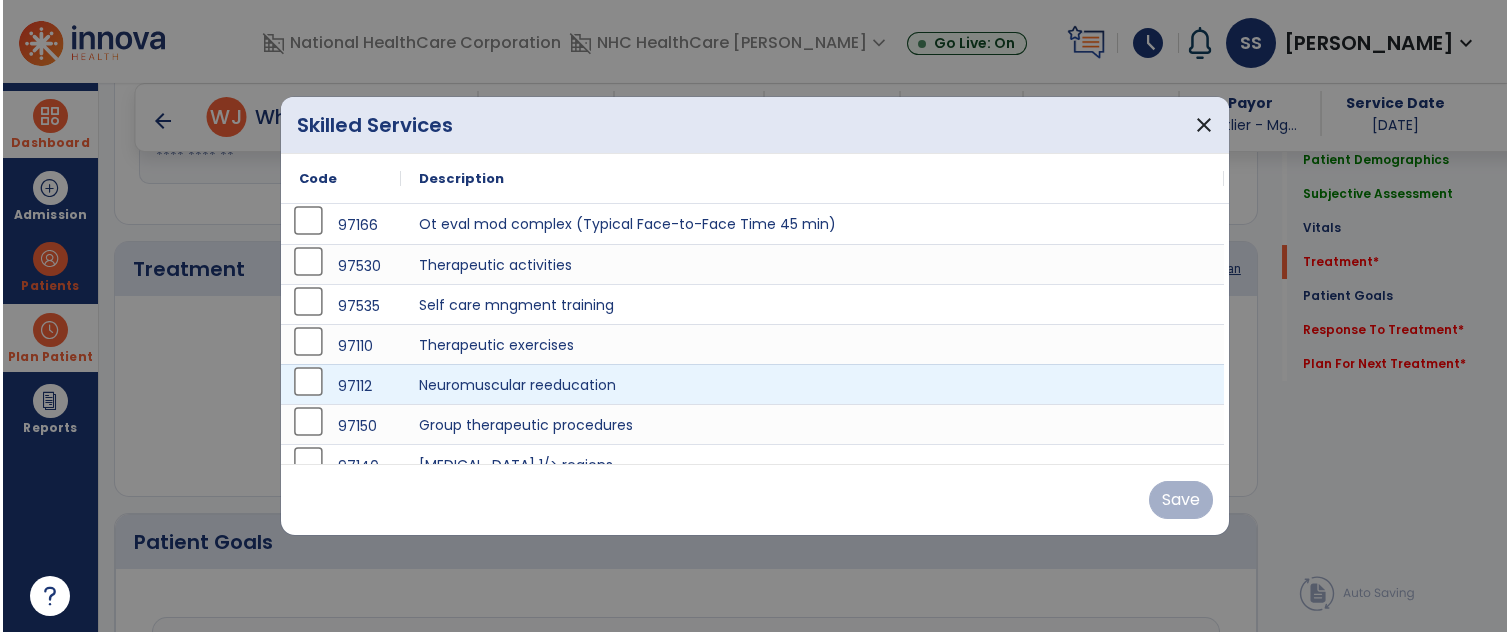 scroll, scrollTop: 1053, scrollLeft: 0, axis: vertical 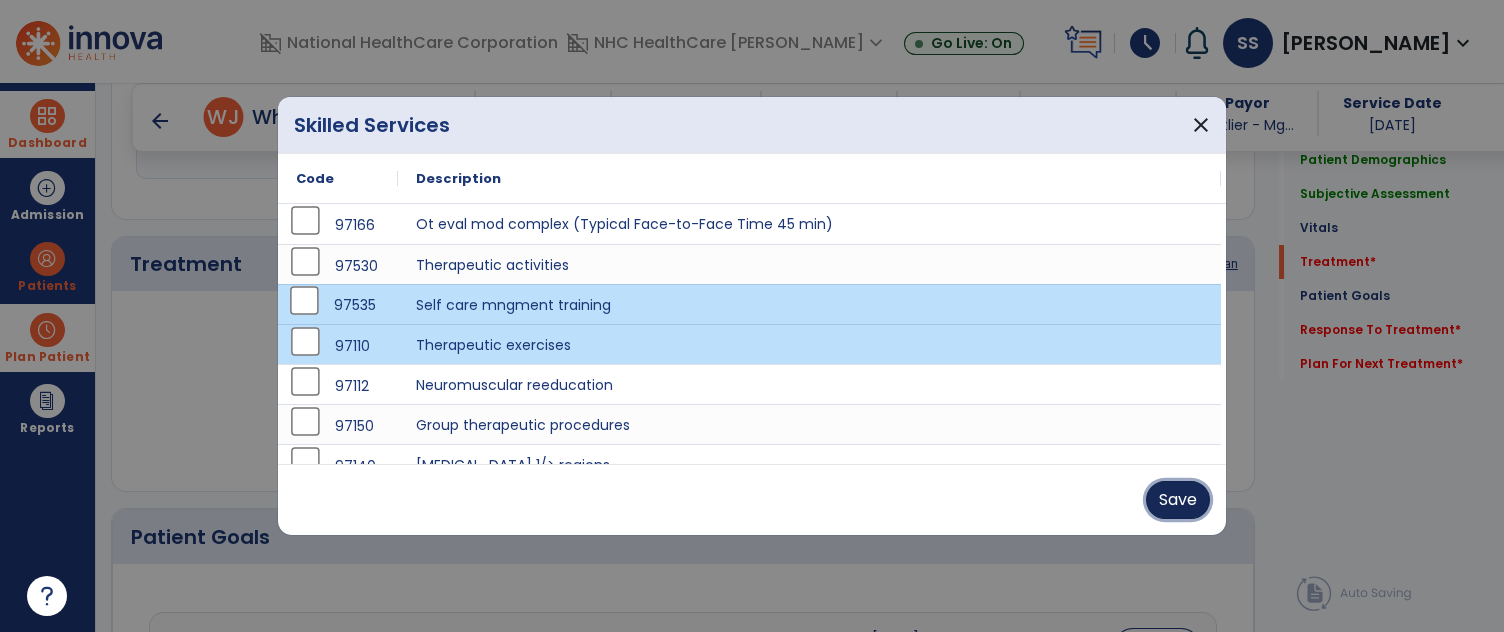 click on "Save" at bounding box center (1178, 500) 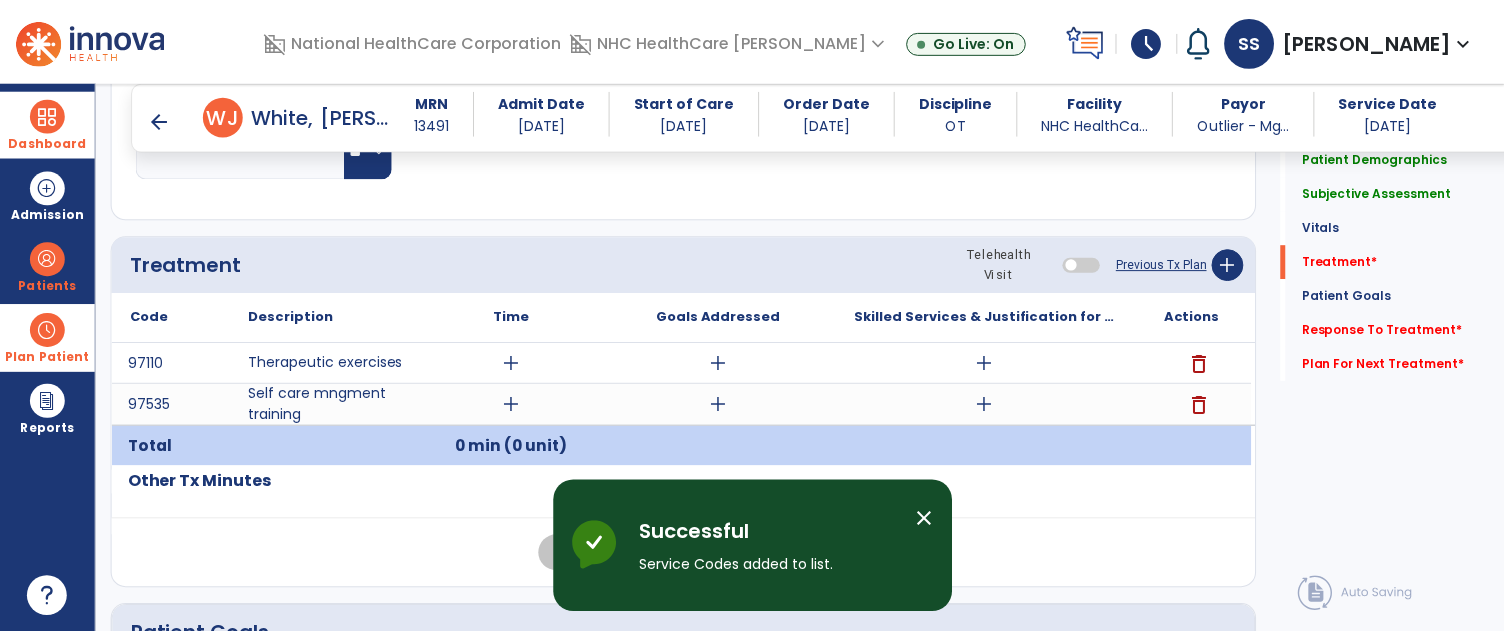 scroll, scrollTop: 1130, scrollLeft: 0, axis: vertical 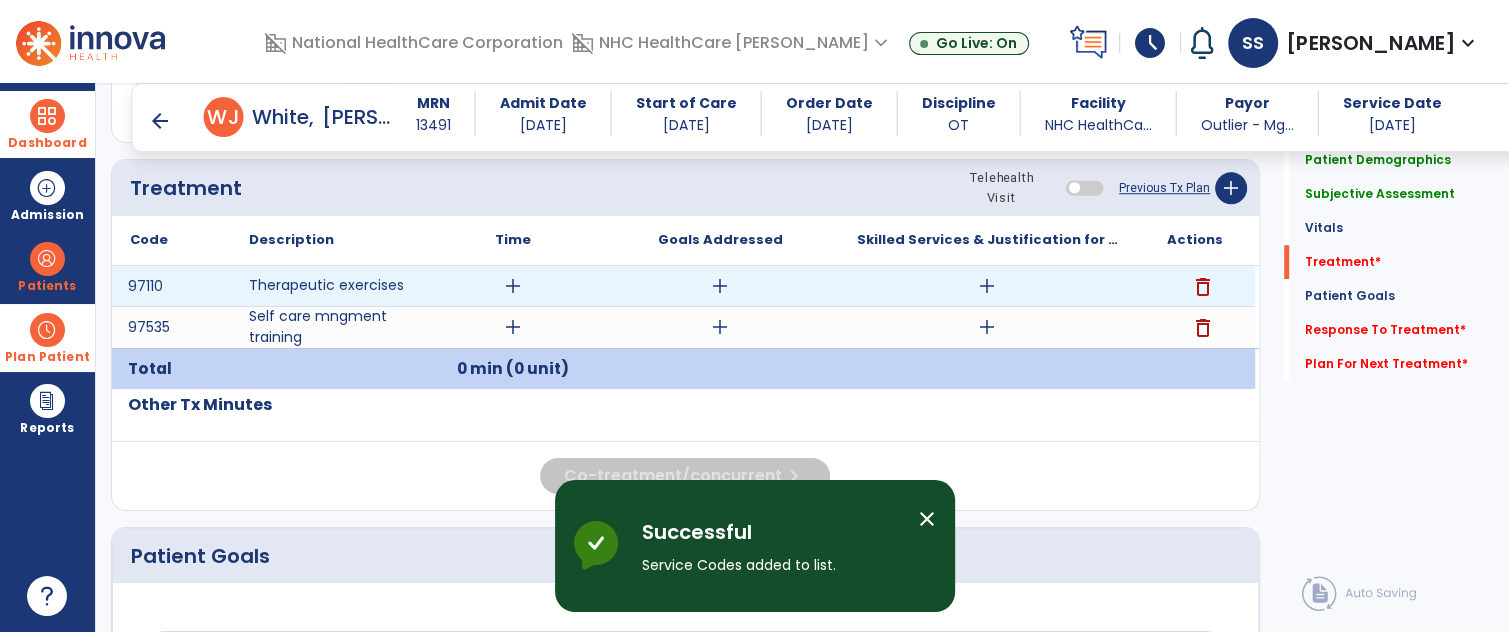 click on "add" at bounding box center [513, 286] 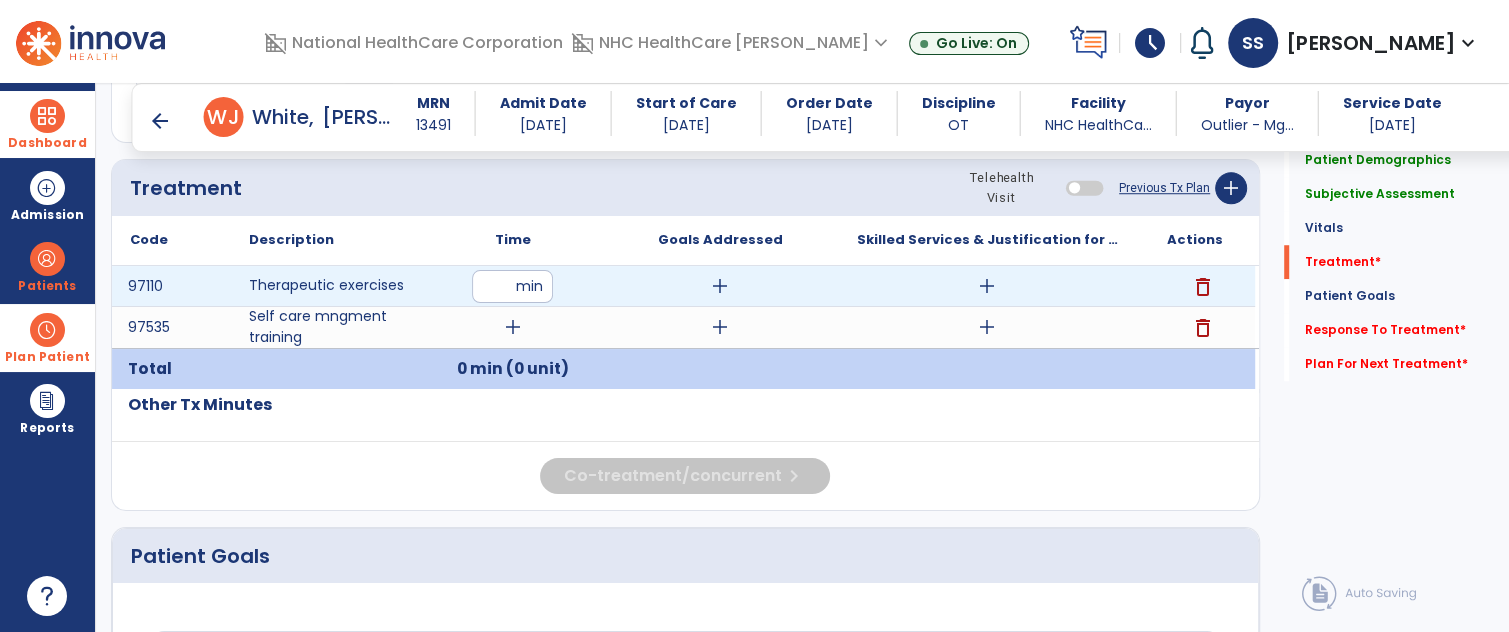 type on "**" 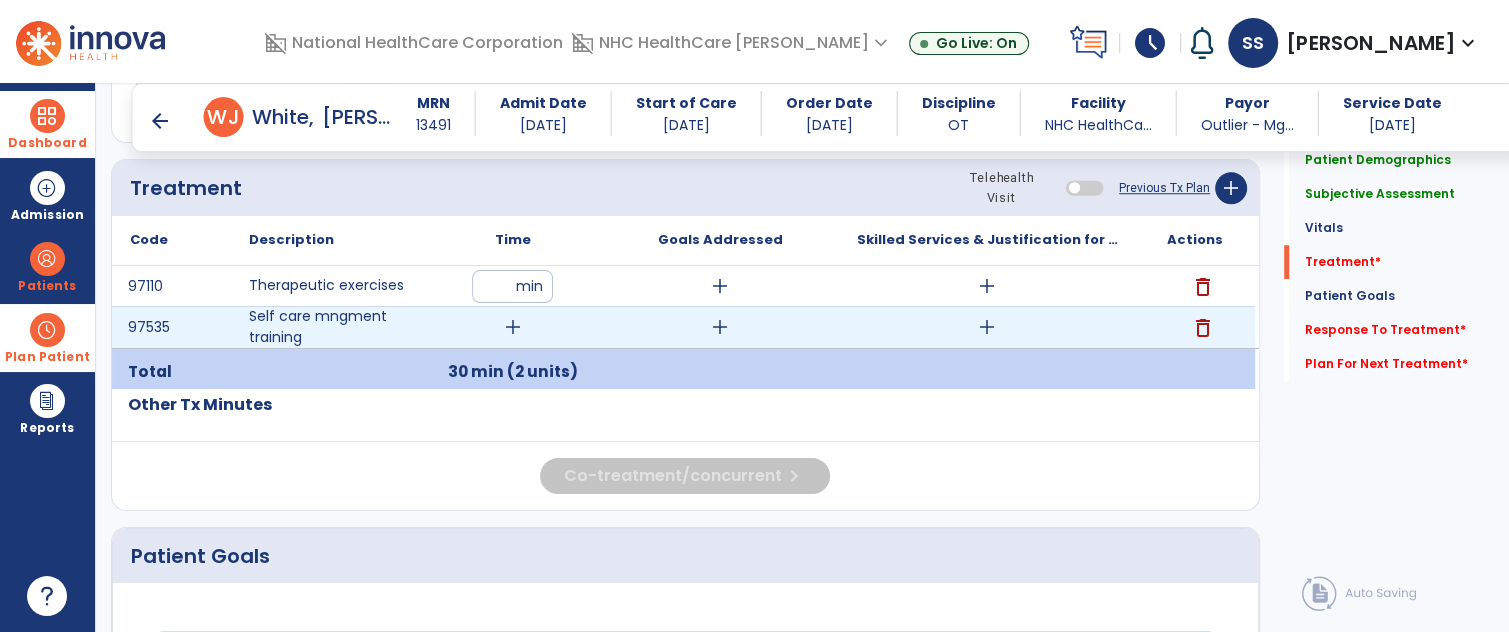 click on "add" at bounding box center (513, 327) 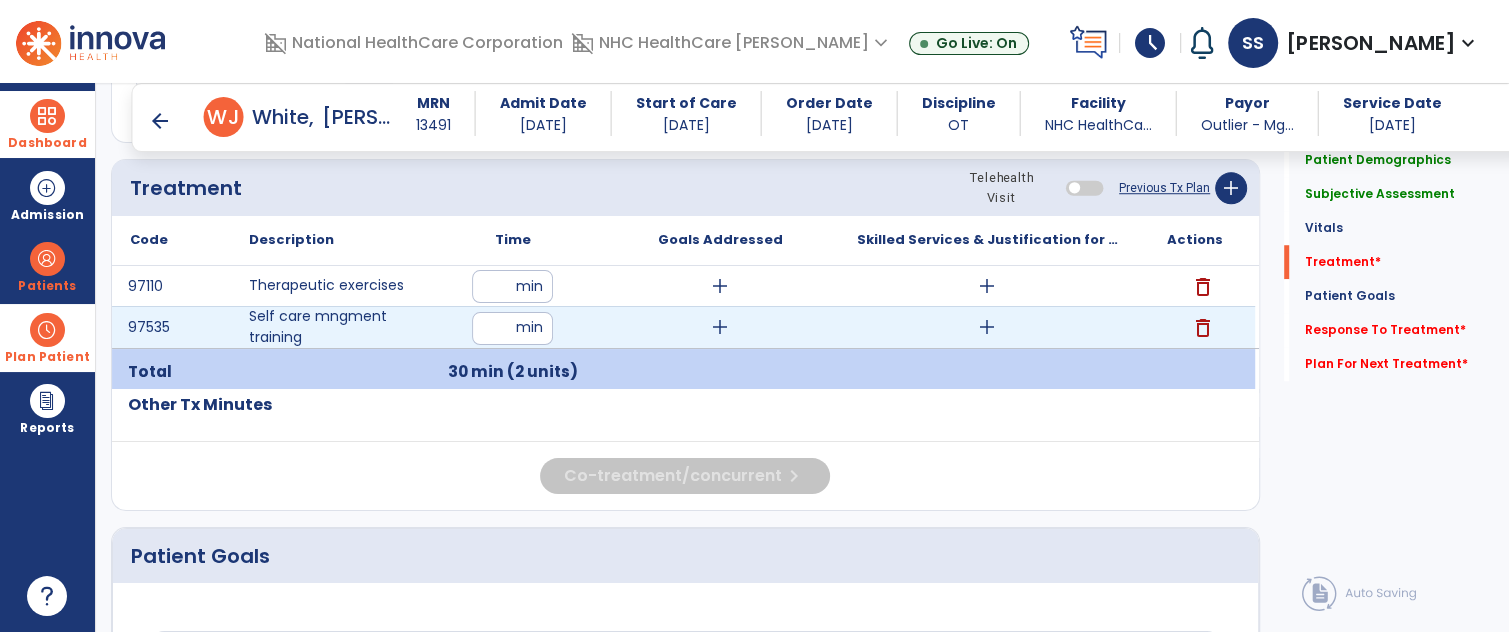 type on "**" 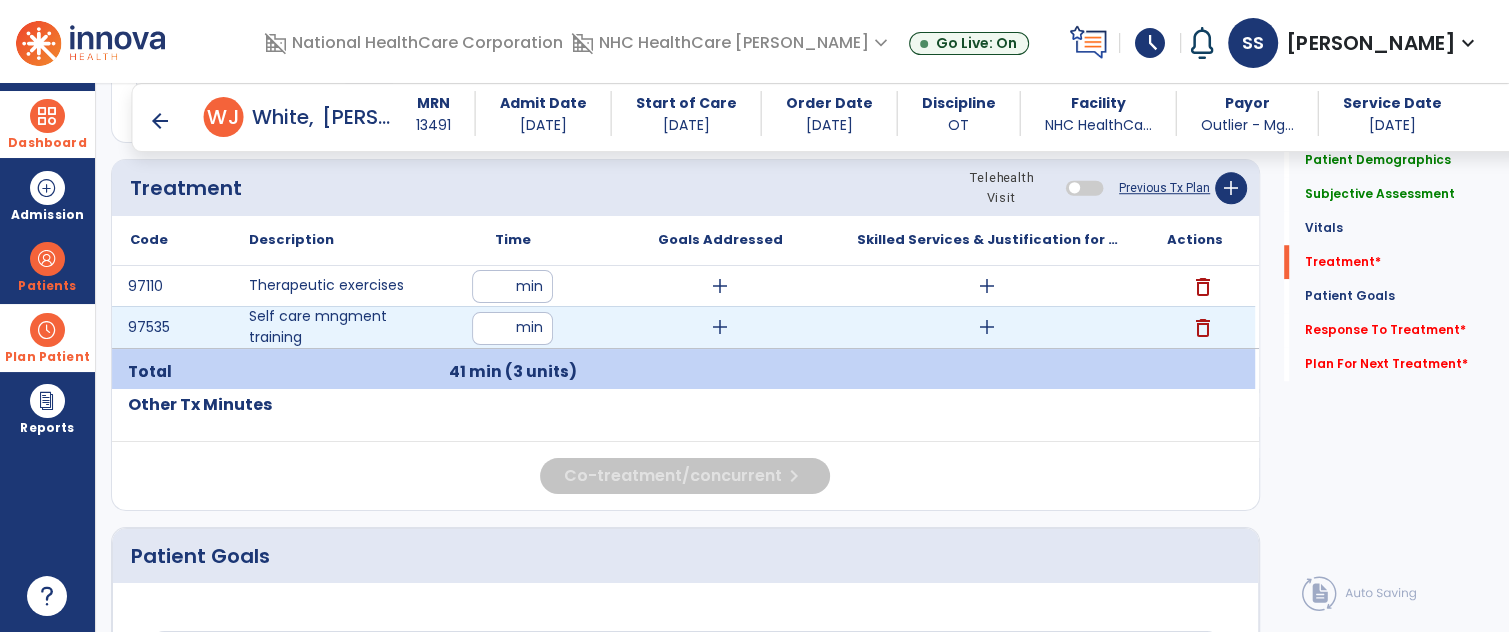 click on "add" at bounding box center (987, 327) 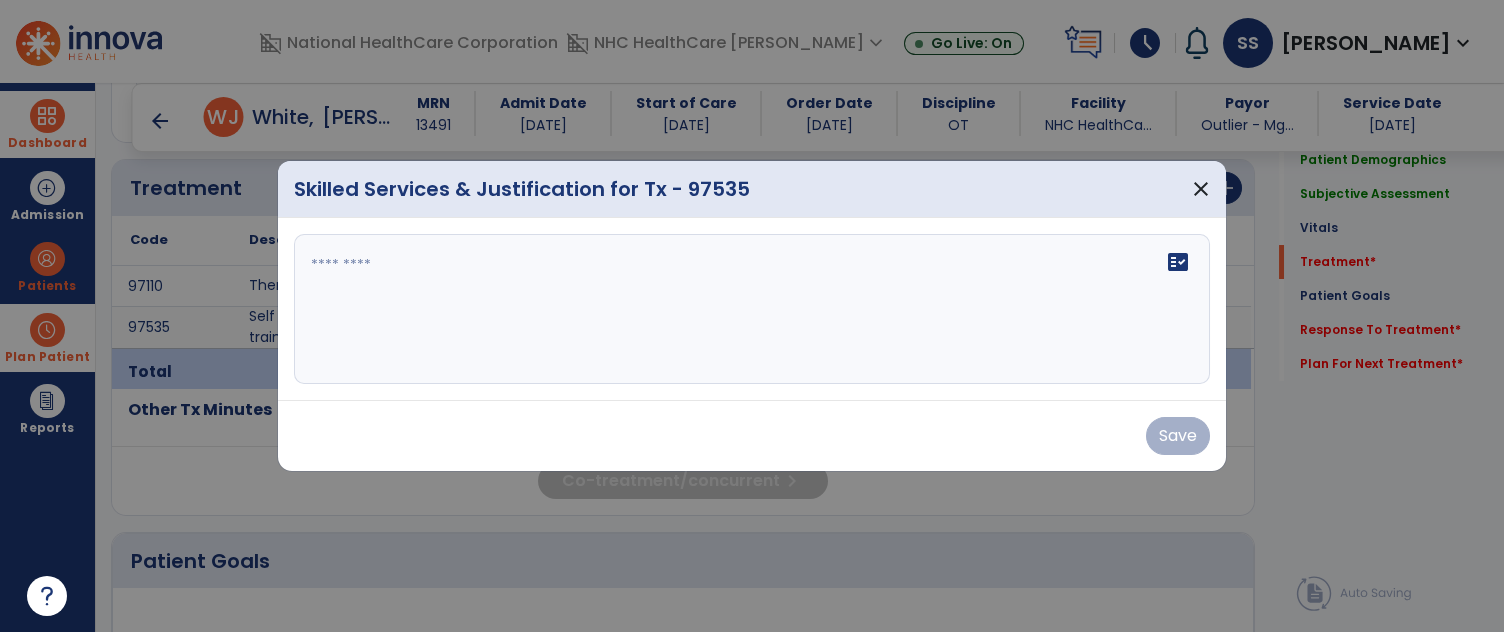 scroll, scrollTop: 1130, scrollLeft: 0, axis: vertical 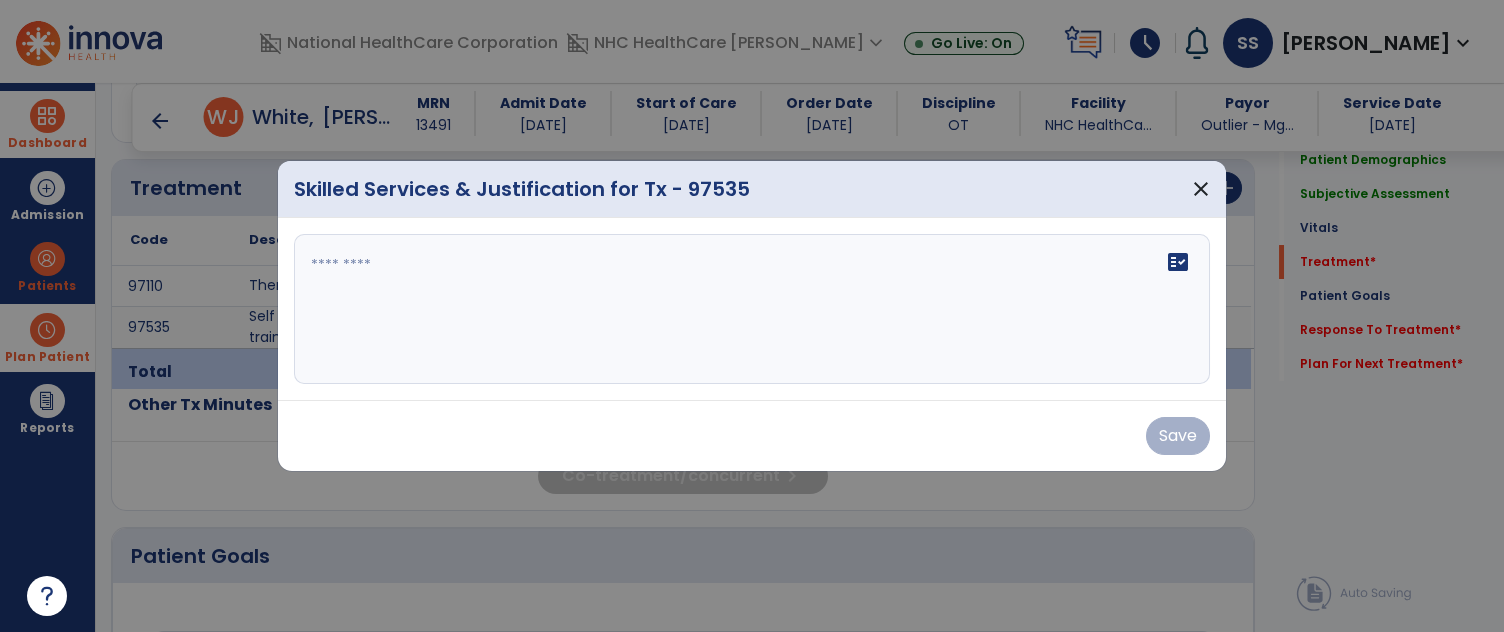 click on "fact_check" at bounding box center [752, 309] 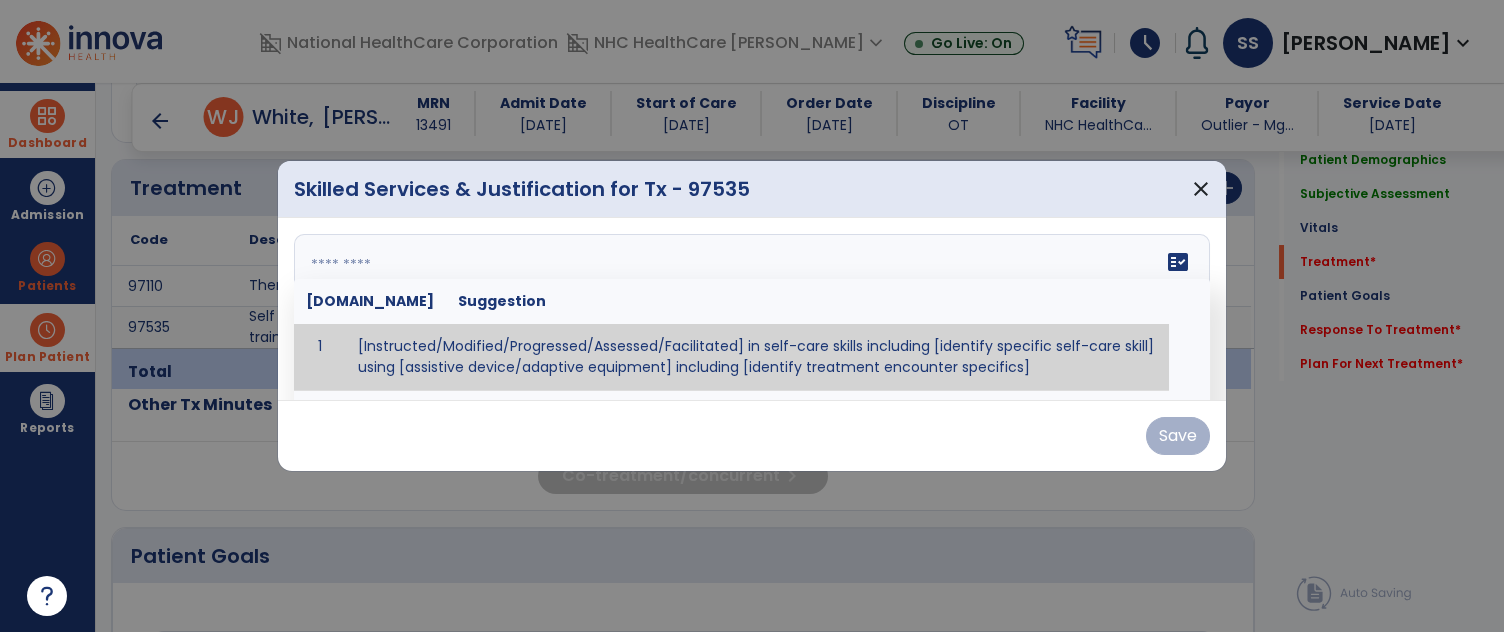 click on "fact_check  [DOMAIN_NAME] Suggestion 1 [Instructed/Modified/Progressed/Assessed/Facilitated] in self-care skills including [identify specific self-care skill] using [assistive device/adaptive equipment] including [identify treatment encounter specifics]" at bounding box center [752, 309] 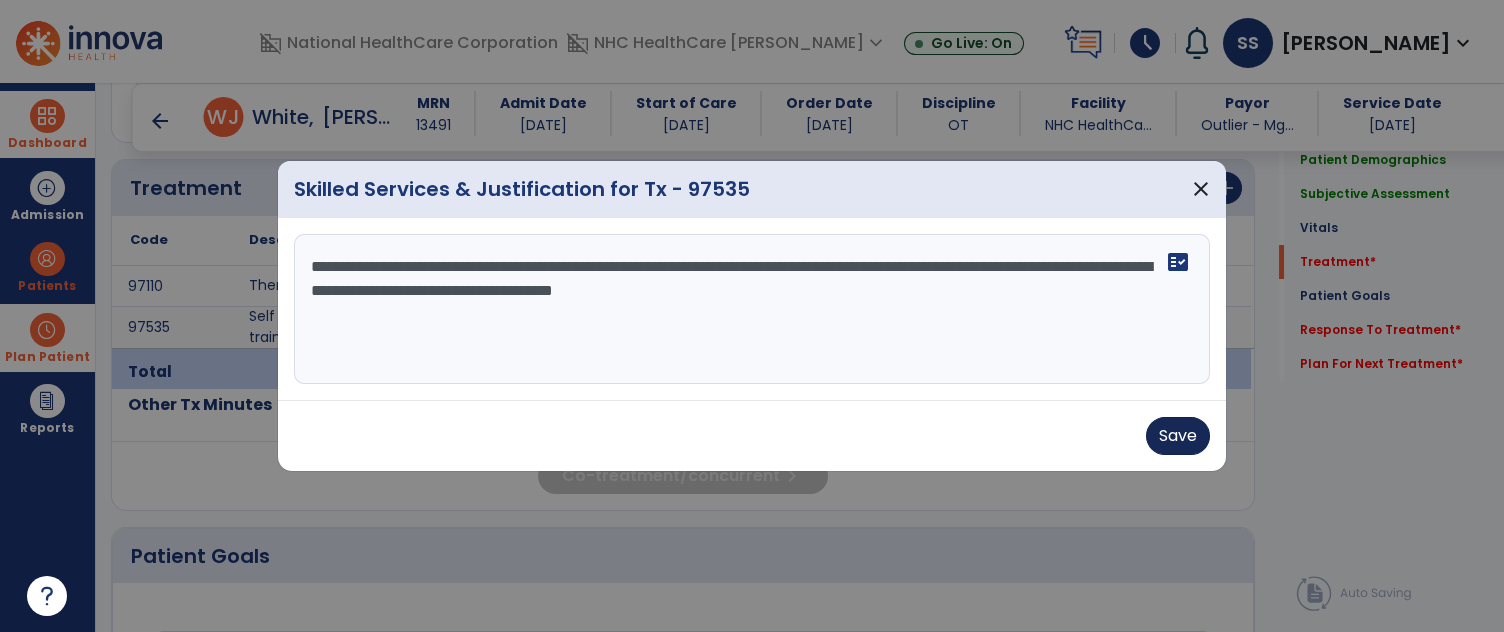 type on "**********" 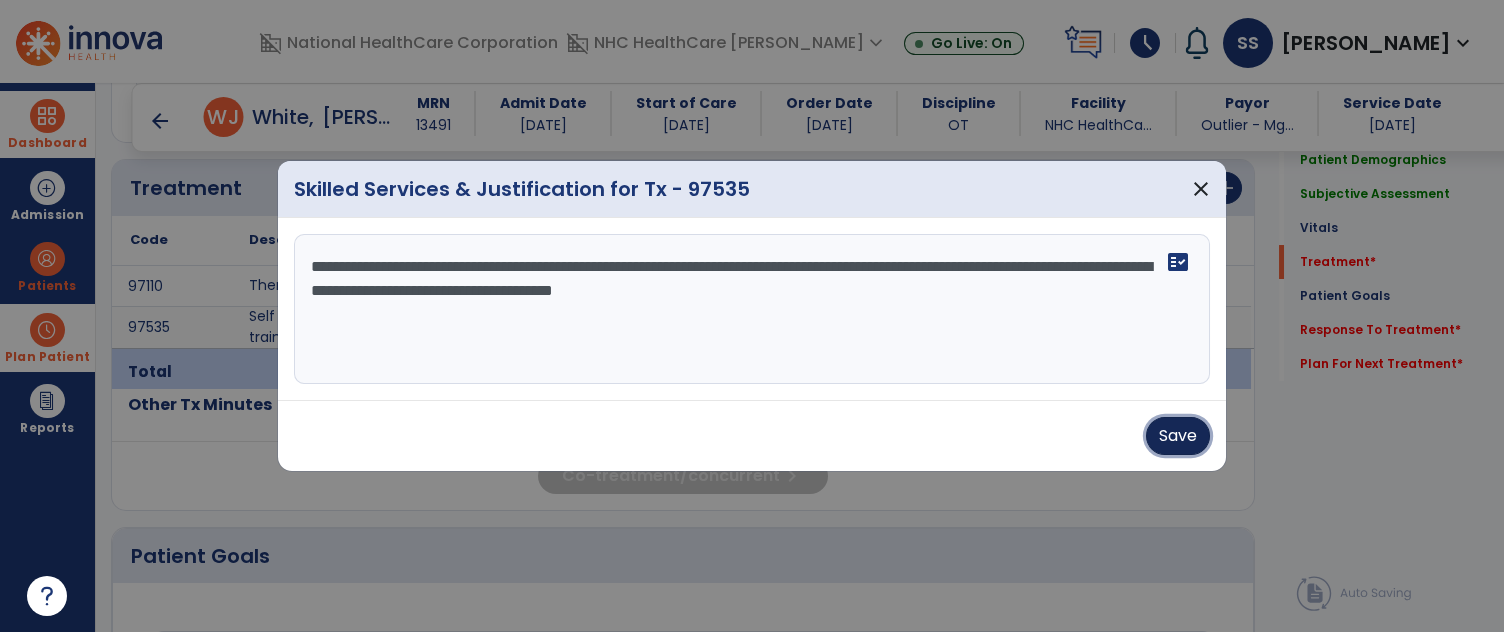 click on "Save" at bounding box center (1178, 436) 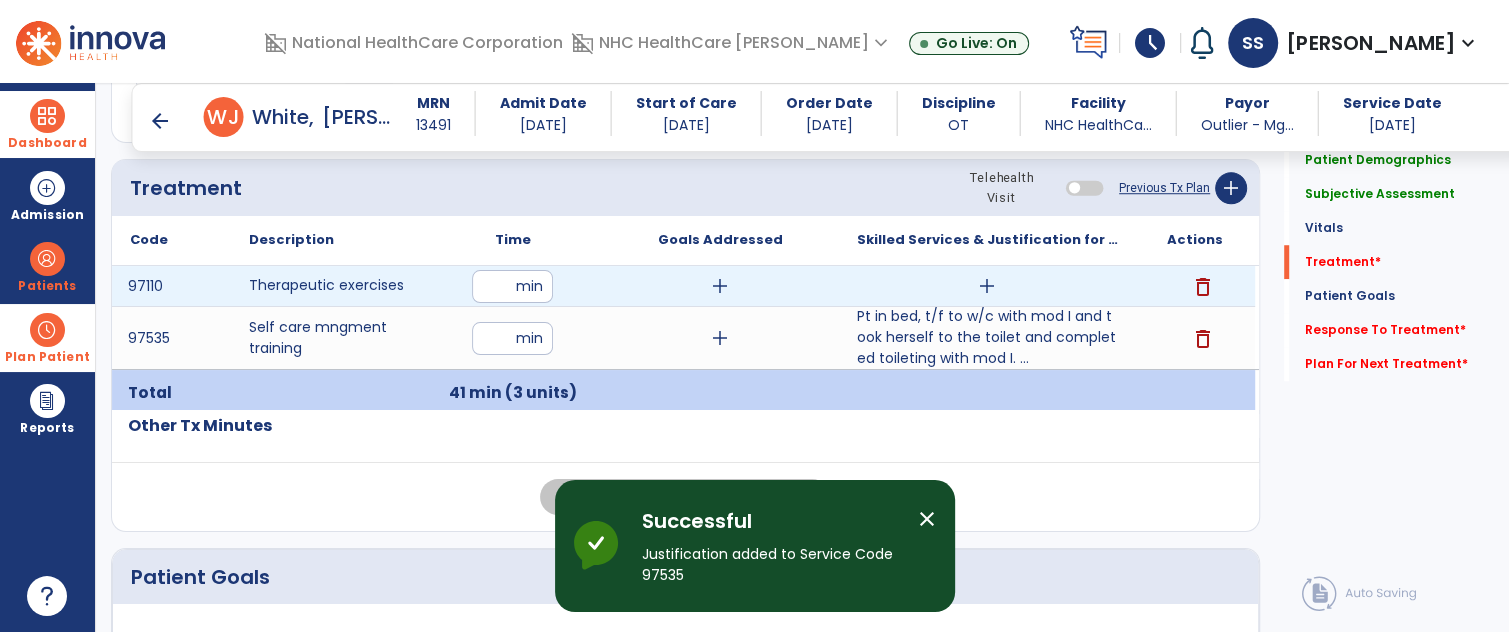 click on "add" at bounding box center [987, 286] 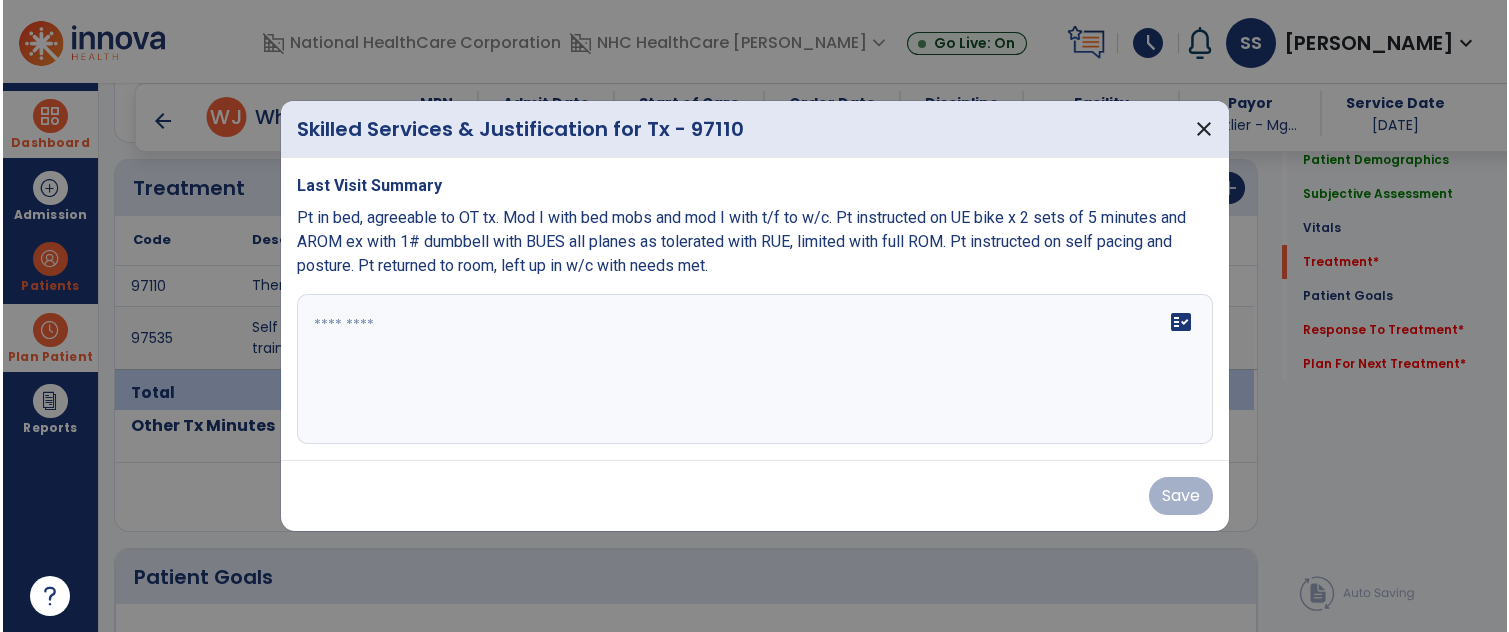 scroll, scrollTop: 1130, scrollLeft: 0, axis: vertical 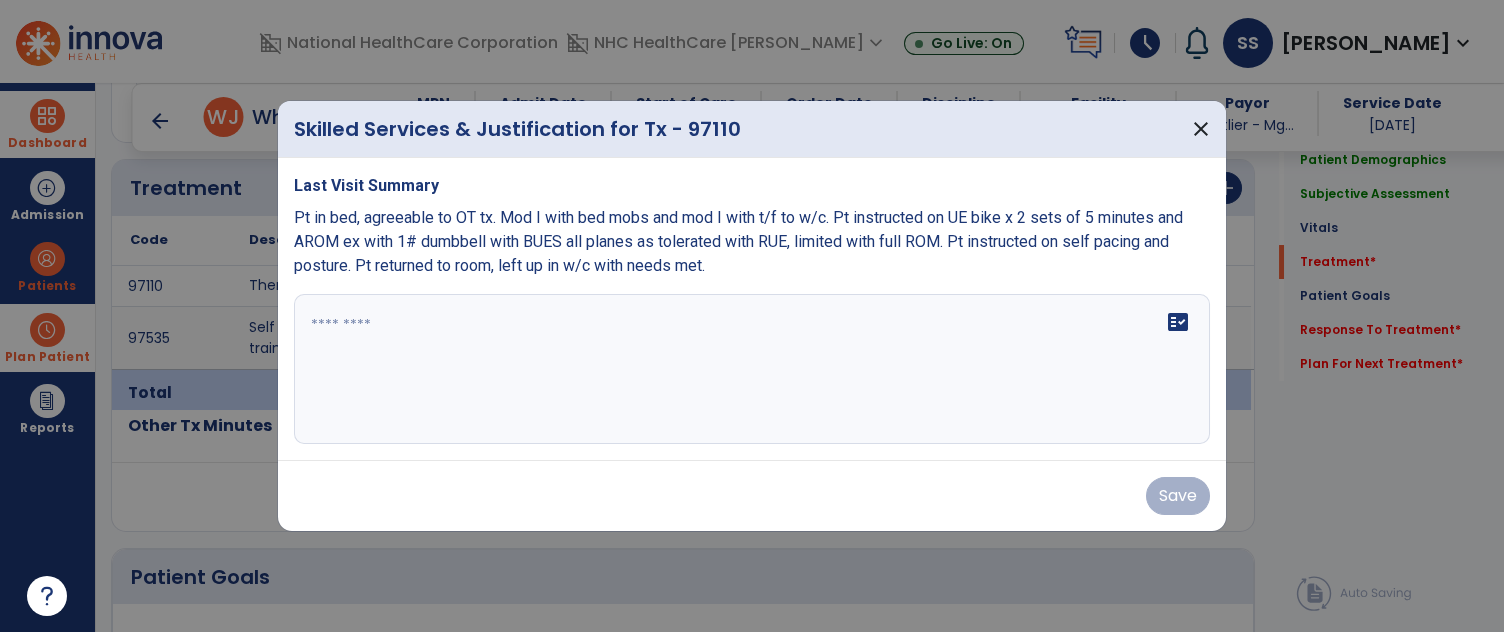 click on "Pt in bed, agreeable to OT tx. Mod I with bed mobs and mod I with t/f to w/c. Pt instructed on UE bike x 2 sets of 5 minutes and AROM ex with 1# dumbbell with BUES all planes as tolerated with RUE, limited with full ROM. Pt instructed on self pacing and posture. Pt returned to room, left up in w/c with needs met." at bounding box center [752, 242] 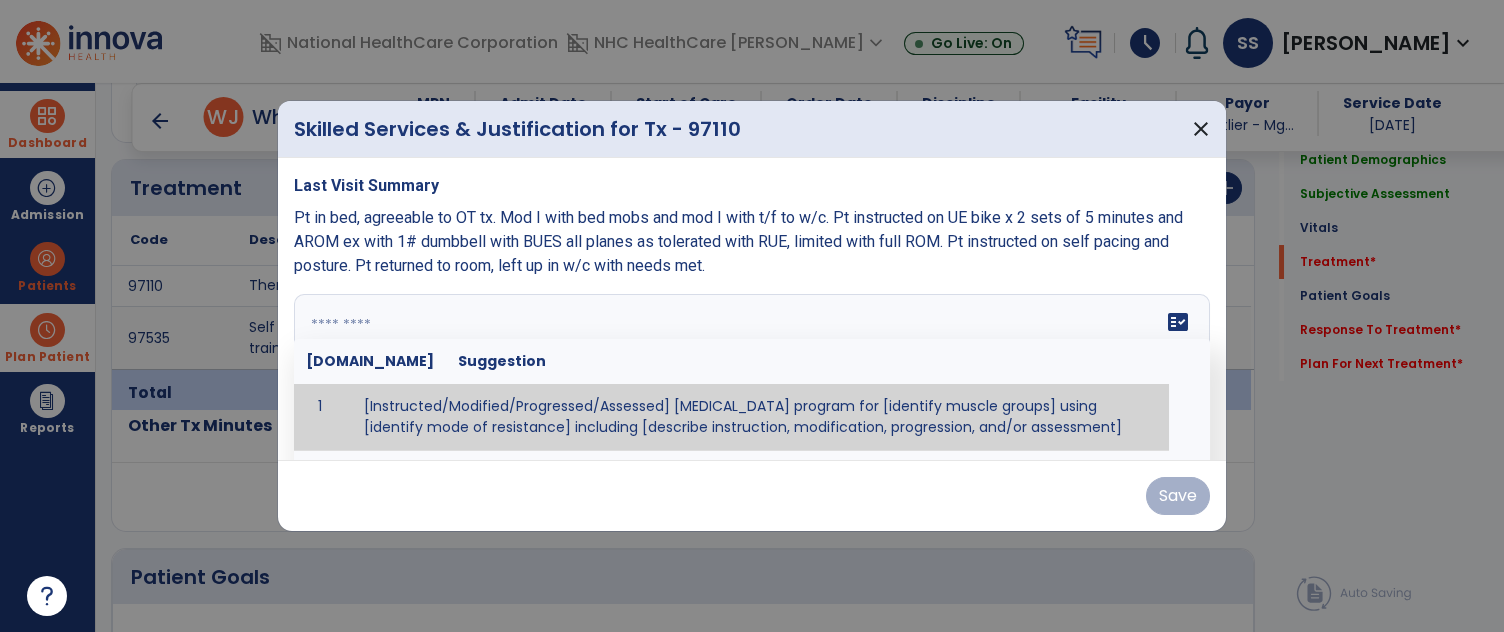 click on "fact_check  [DOMAIN_NAME] Suggestion 1 [Instructed/Modified/Progressed/Assessed] [MEDICAL_DATA] program for [identify muscle groups] using [identify mode of resistance] including [describe instruction, modification, progression, and/or assessment] 2 [Instructed/Modified/Progressed/Assessed] aerobic exercise program using [identify equipment/mode] including [describe instruction, modification,progression, and/or assessment] 3 [Instructed/Modified/Progressed/Assessed] [PROM/A/AROM/AROM] program for [identify joint movements] using [contract-relax, over-pressure, inhibitory techniques, other] 4 [Assessed/Tested] aerobic capacity with administration of [aerobic capacity test]" at bounding box center [752, 369] 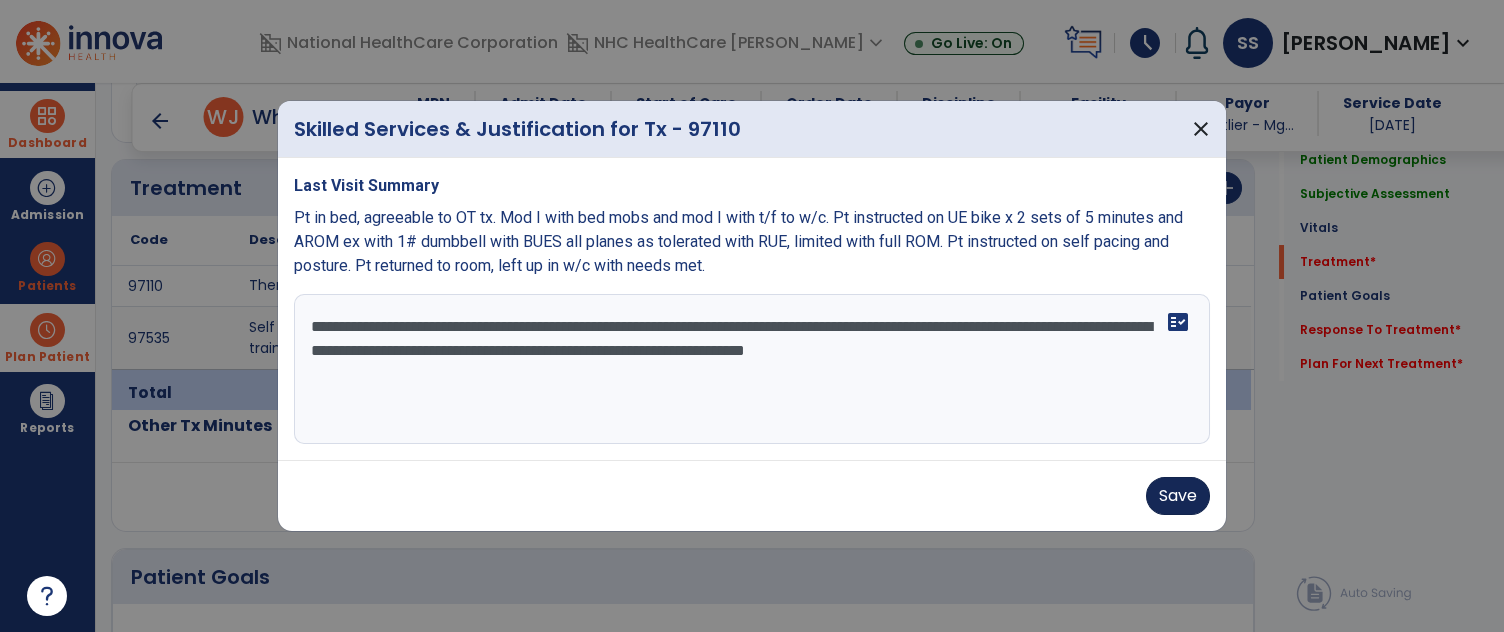 type on "**********" 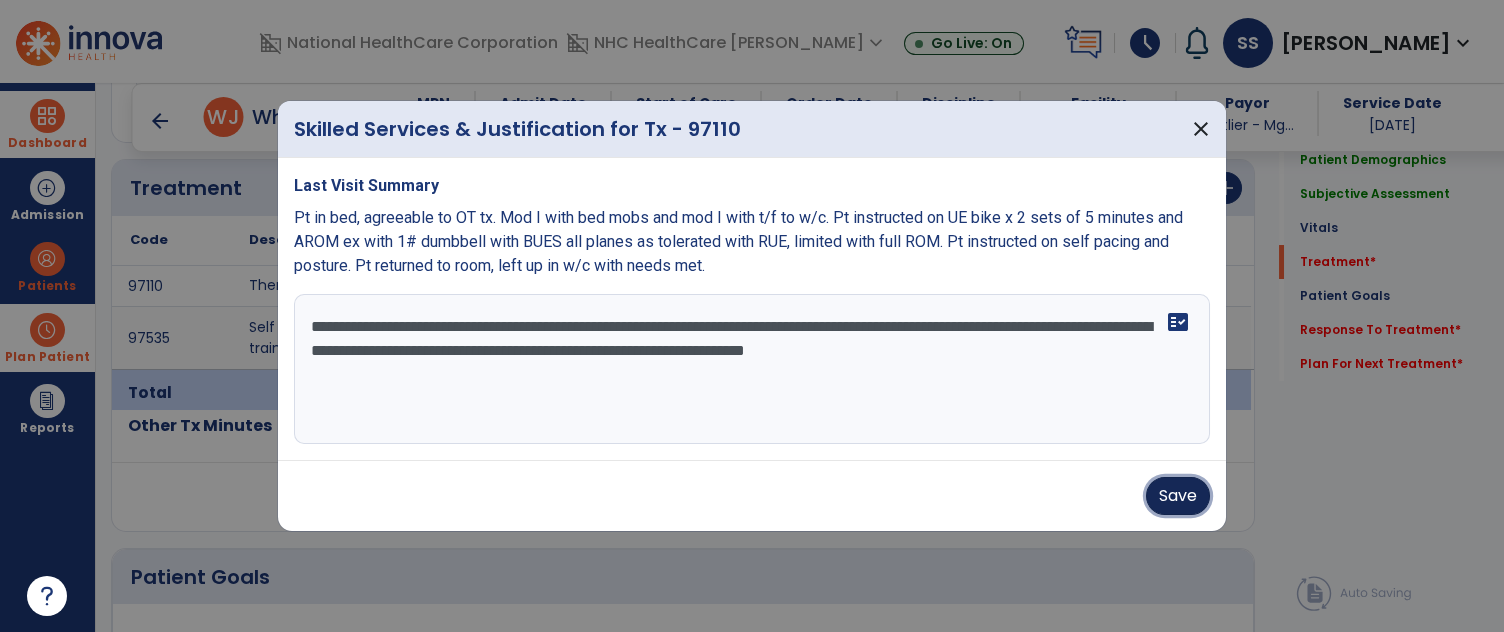 click on "Save" at bounding box center (1178, 496) 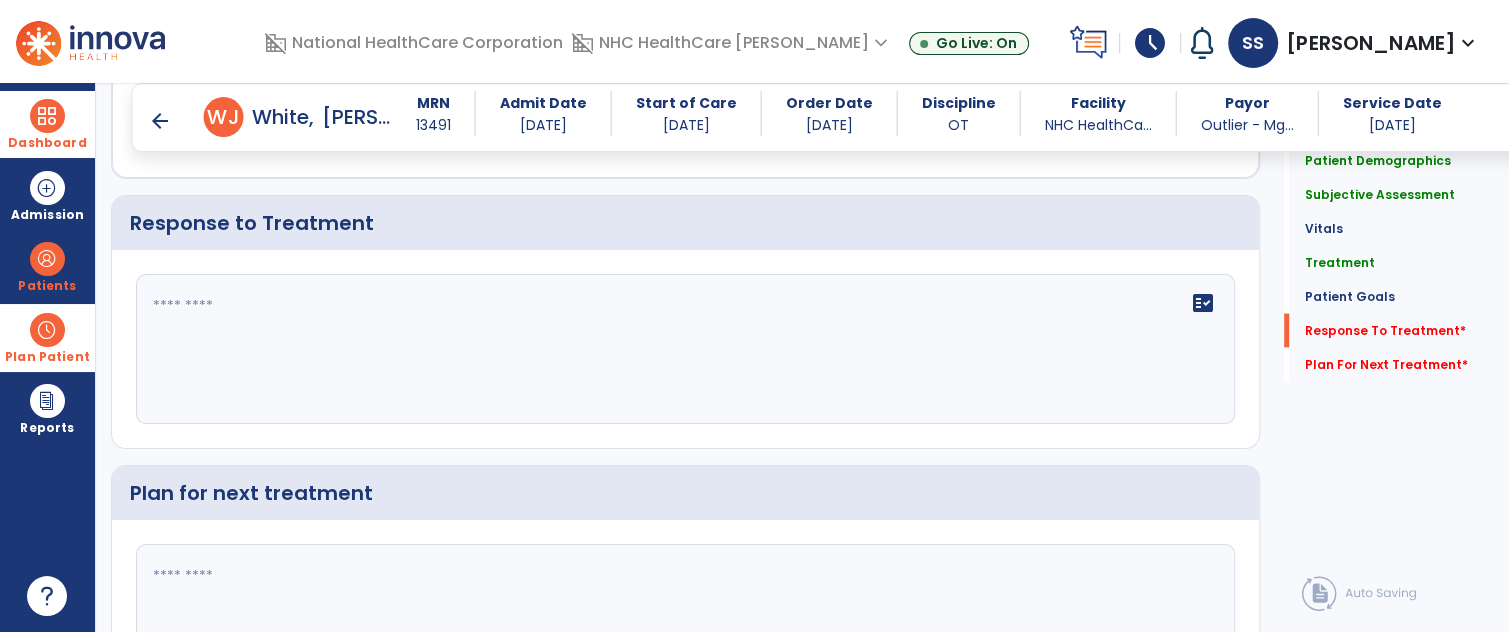 scroll, scrollTop: 2857, scrollLeft: 0, axis: vertical 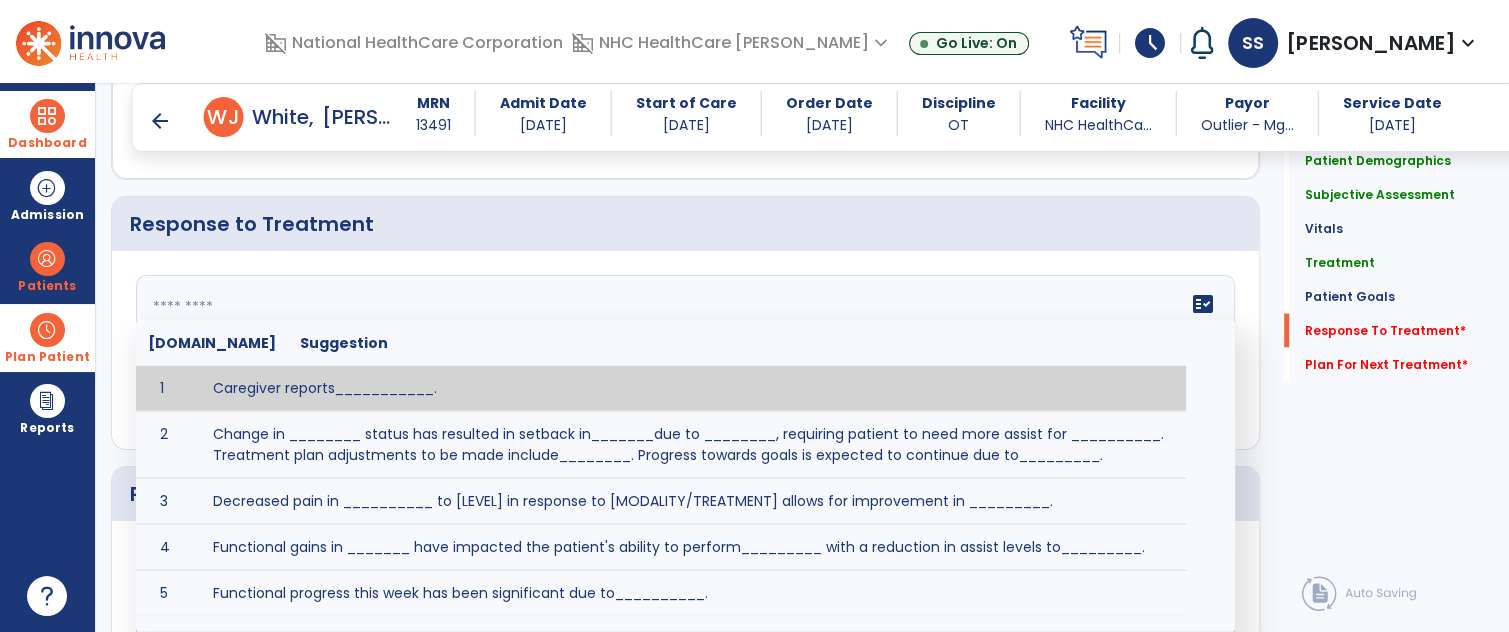 click on "fact_check  [DOMAIN_NAME] Suggestion 1 Caregiver reports___________. 2 Change in ________ status has resulted in setback in_______due to ________, requiring patient to need more assist for __________.   Treatment plan adjustments to be made include________.  Progress towards goals is expected to continue due to_________. 3 Decreased pain in __________ to [LEVEL] in response to [MODALITY/TREATMENT] allows for improvement in _________. 4 Functional gains in _______ have impacted the patient's ability to perform_________ with a reduction in assist levels to_________. 5 Functional progress this week has been significant due to__________. 6 Gains in ________ have improved the patient's ability to perform ______with decreased levels of assist to___________. 7 Improvement in ________allows patient to tolerate higher levels of challenges in_________. 8 Pain in [AREA] has decreased to [LEVEL] in response to [TREATMENT/MODALITY], allowing fore ease in completing__________. 9 10 11 12 13 14 15 16 17 18 19 20 21" 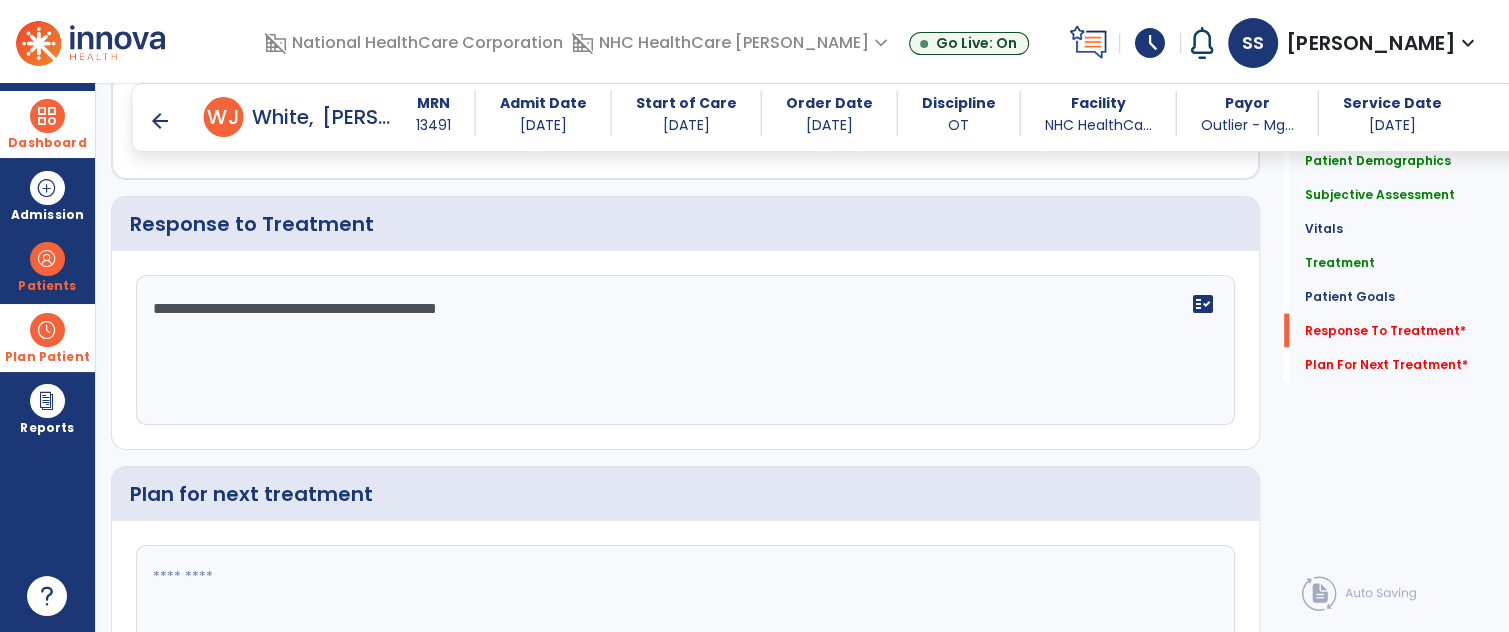 type on "**********" 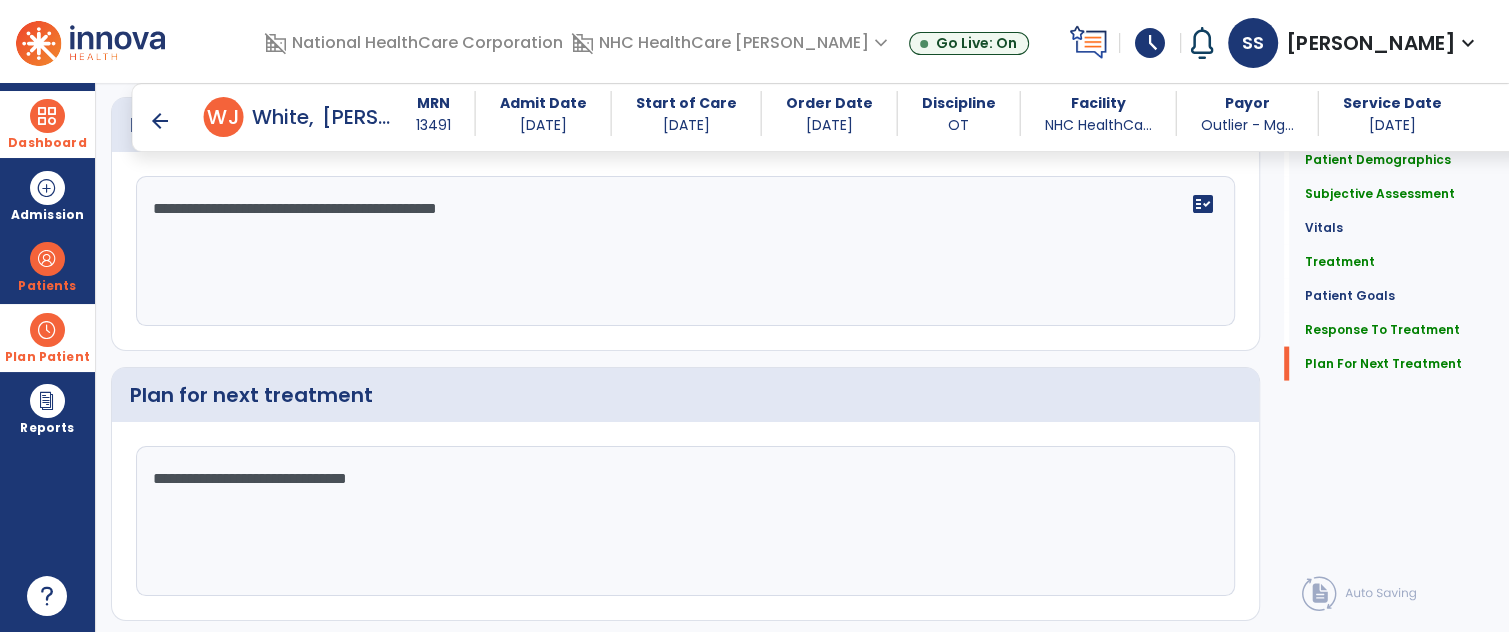 scroll, scrollTop: 3002, scrollLeft: 0, axis: vertical 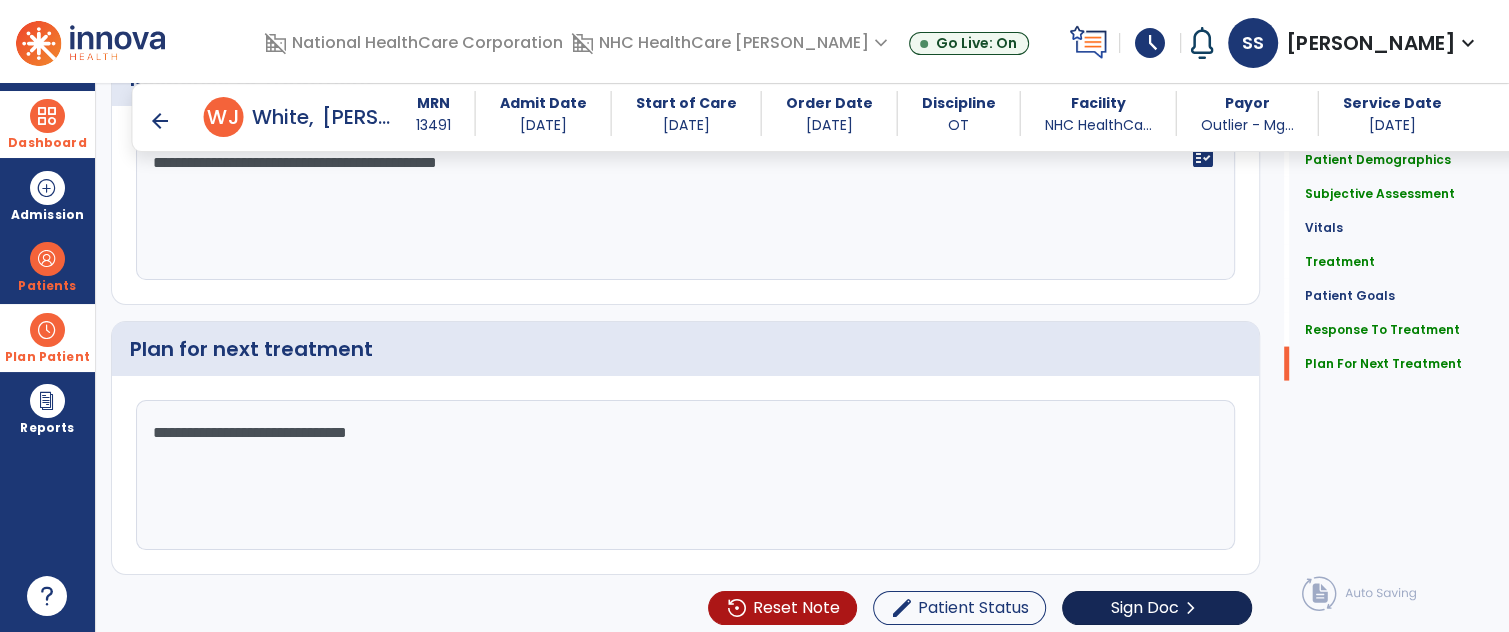 type on "**********" 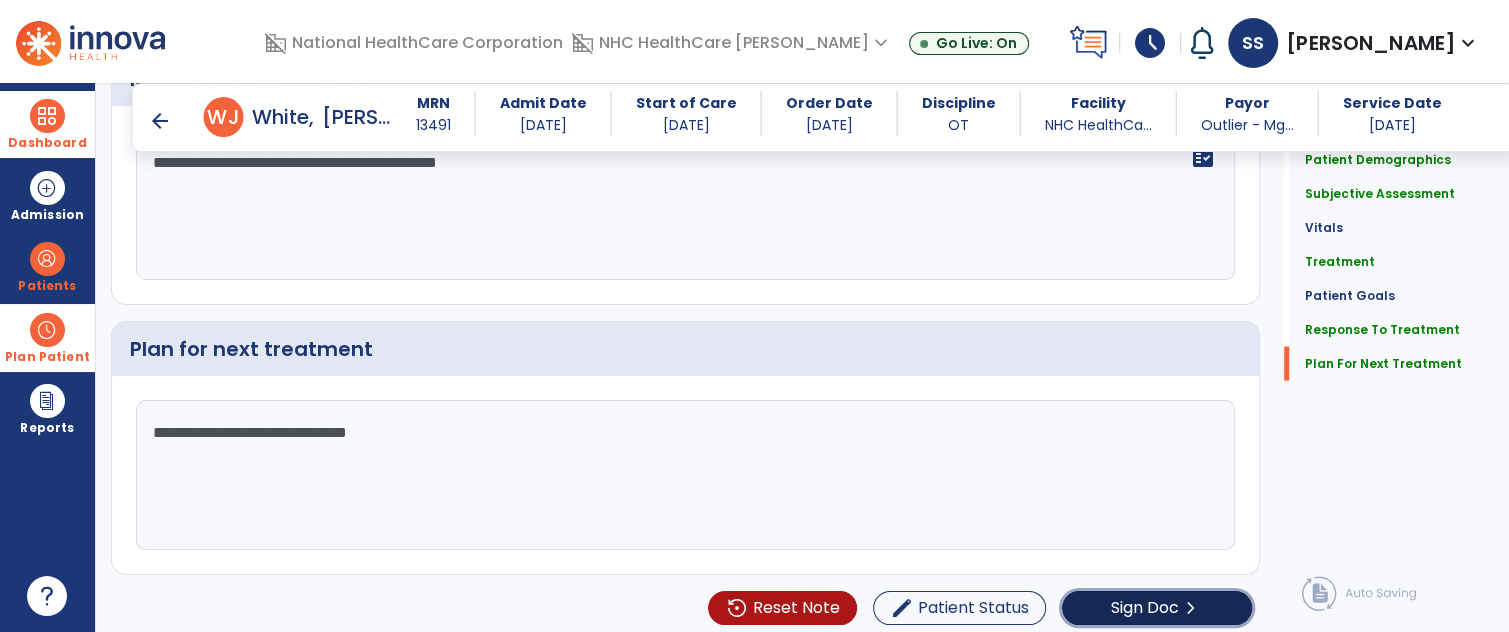 click on "Sign Doc" 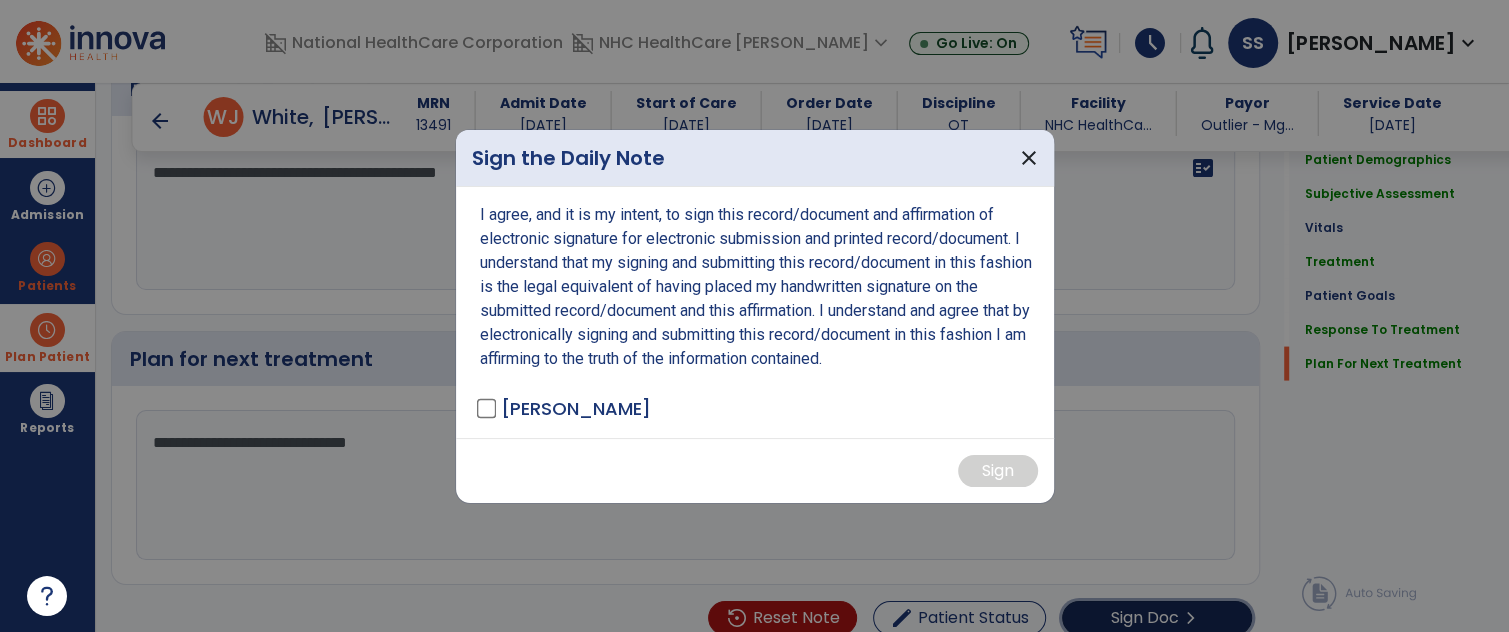 scroll, scrollTop: 3002, scrollLeft: 0, axis: vertical 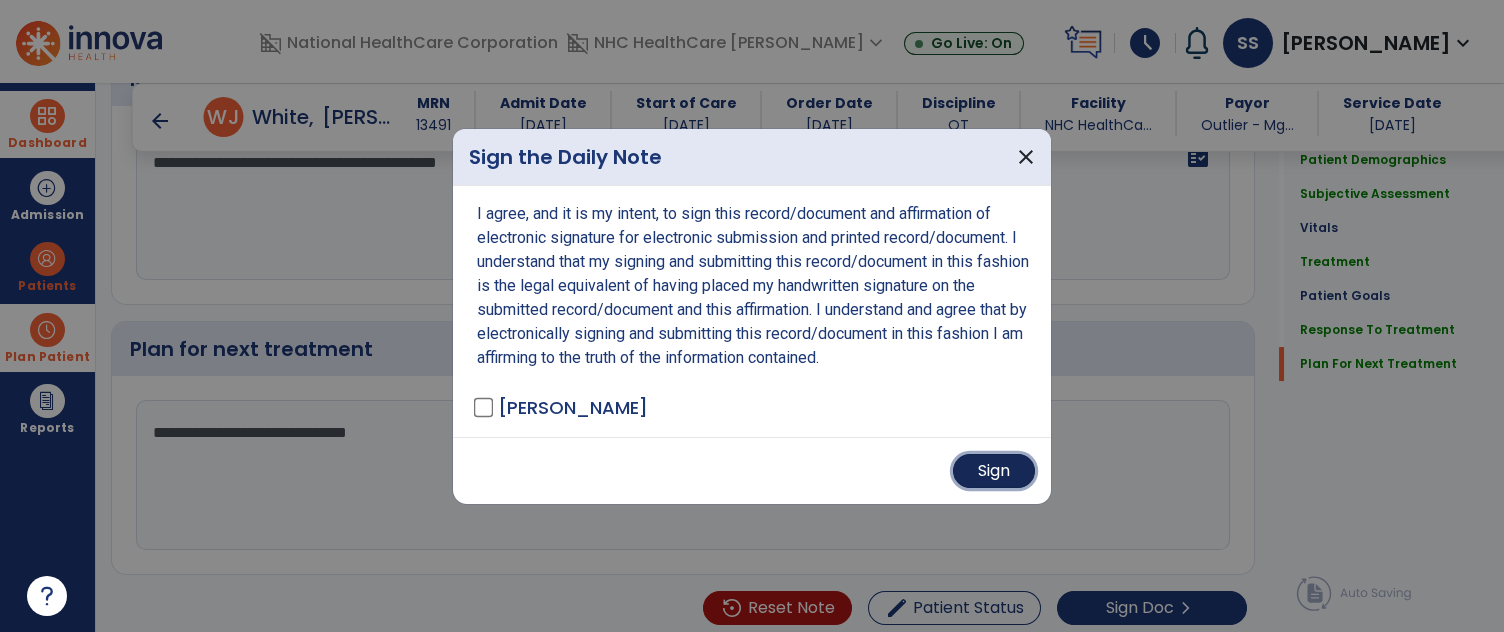 click on "Sign" at bounding box center (994, 471) 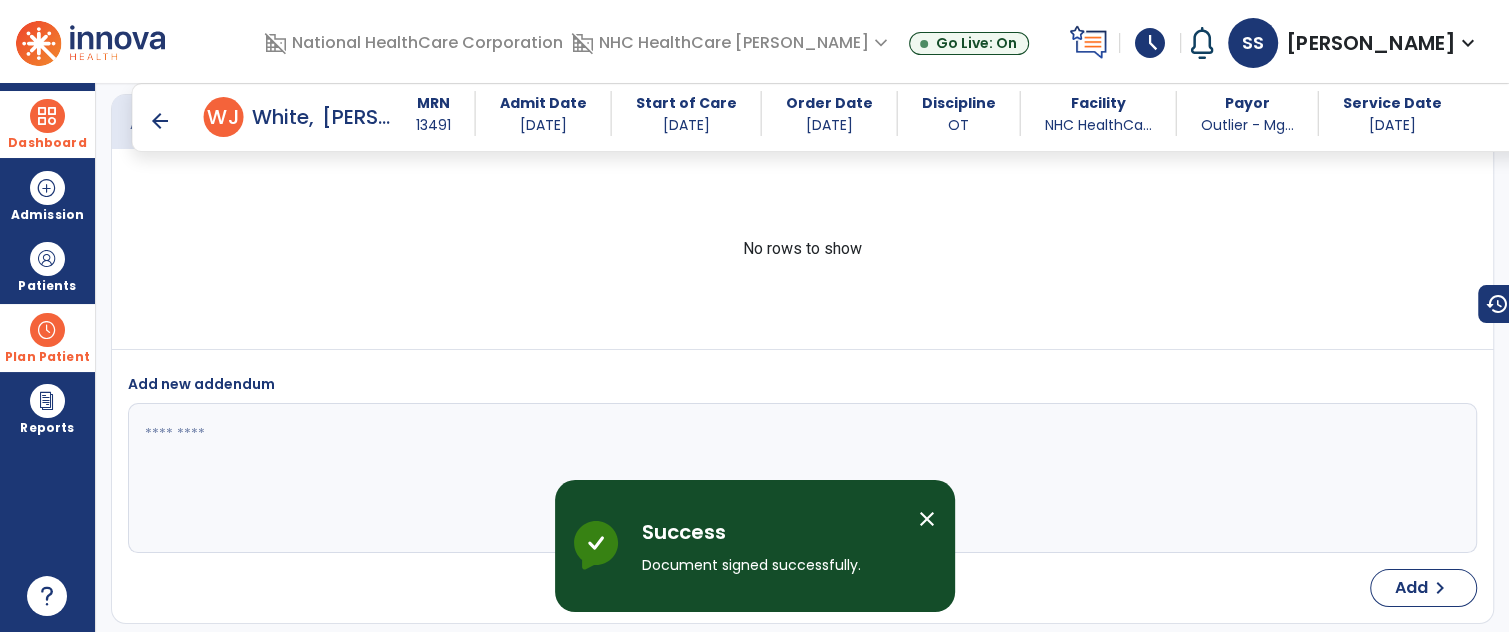 scroll, scrollTop: 3867, scrollLeft: 0, axis: vertical 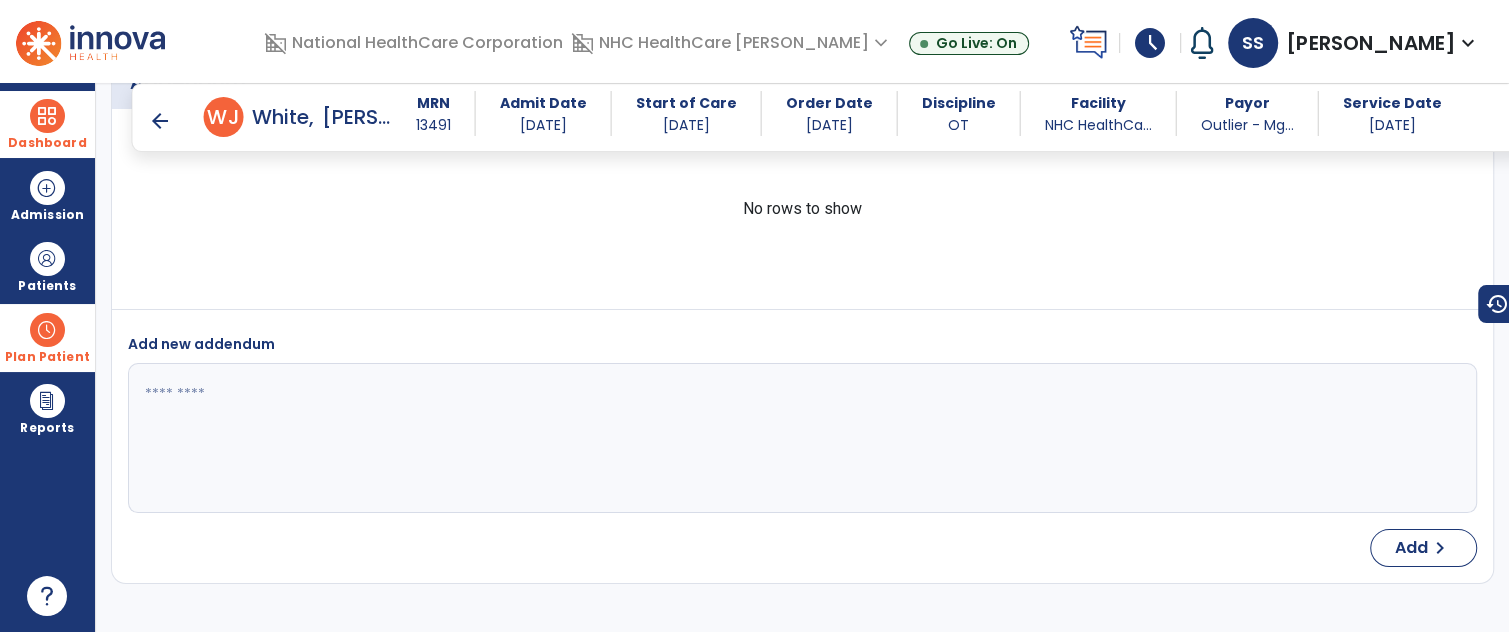 click on "arrow_back" at bounding box center [160, 121] 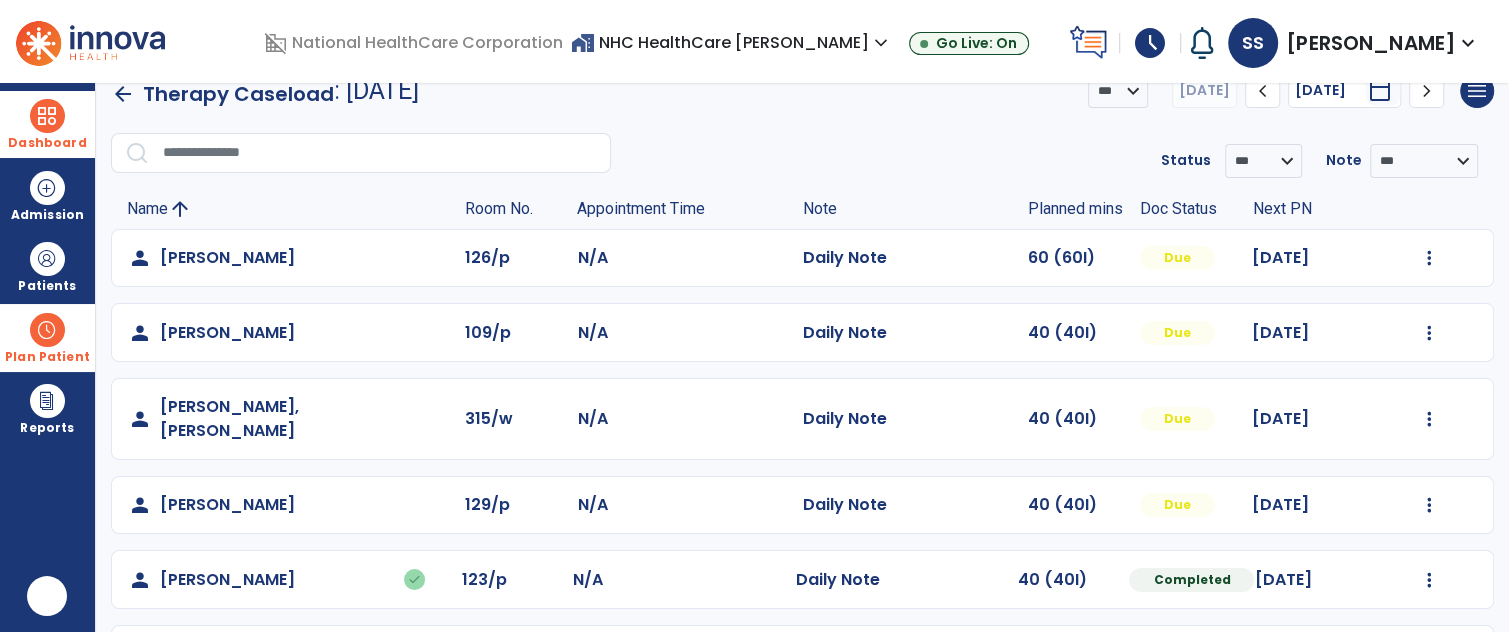 scroll, scrollTop: 0, scrollLeft: 0, axis: both 